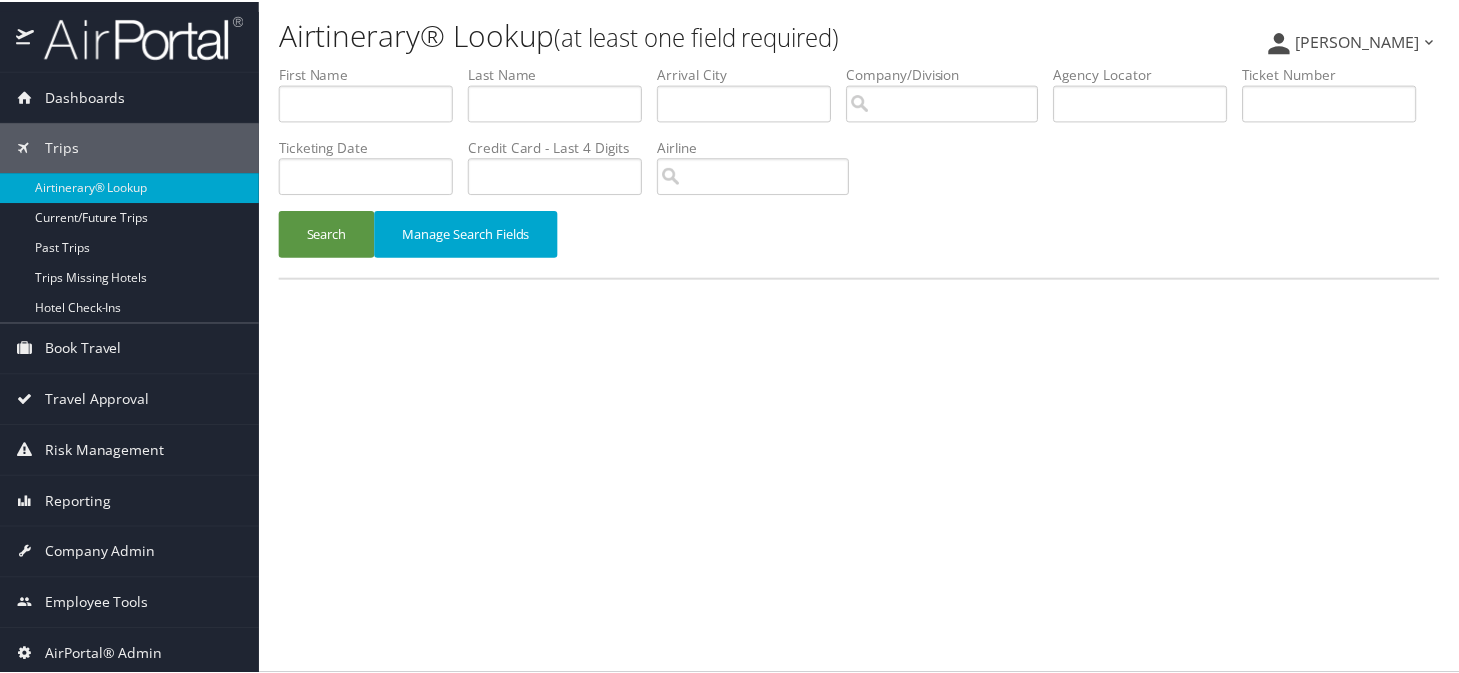 scroll, scrollTop: 0, scrollLeft: 0, axis: both 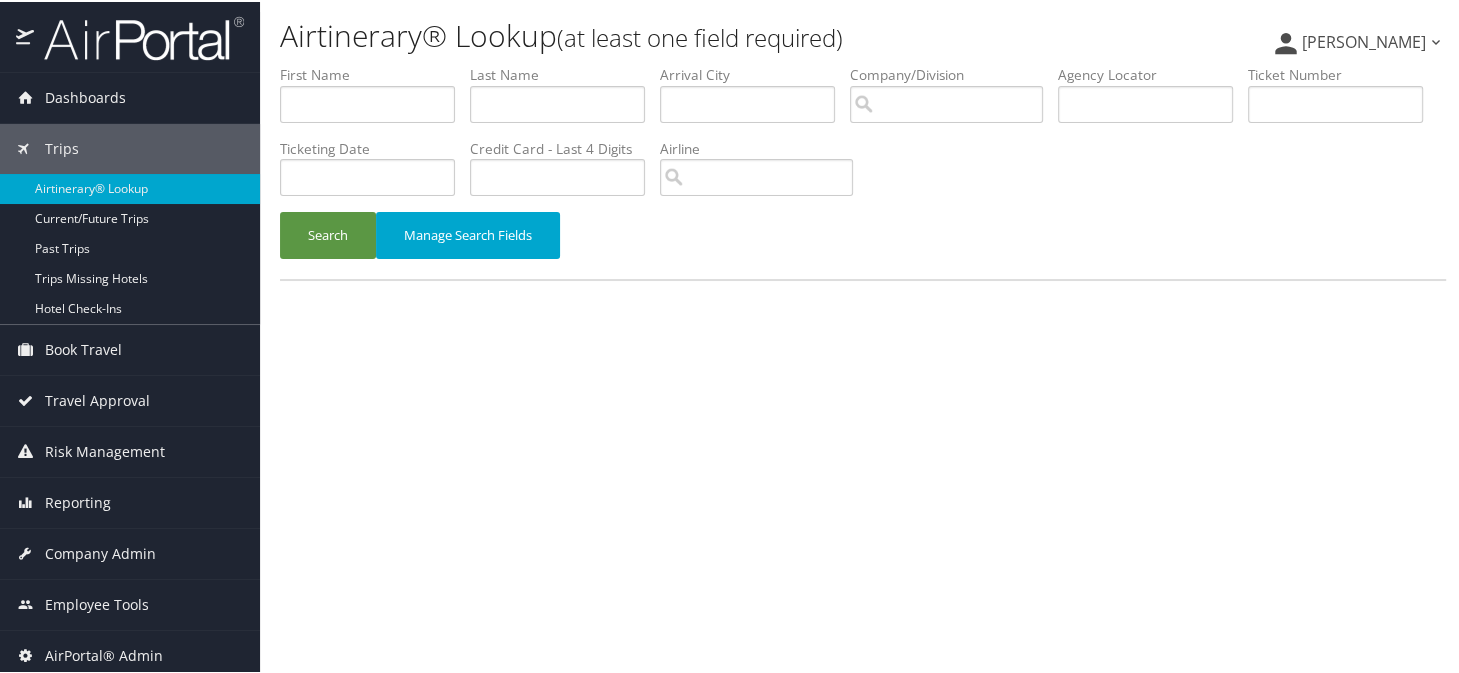 click on "Airtinerary® Lookup  (at least one field required)" at bounding box center (668, 34) 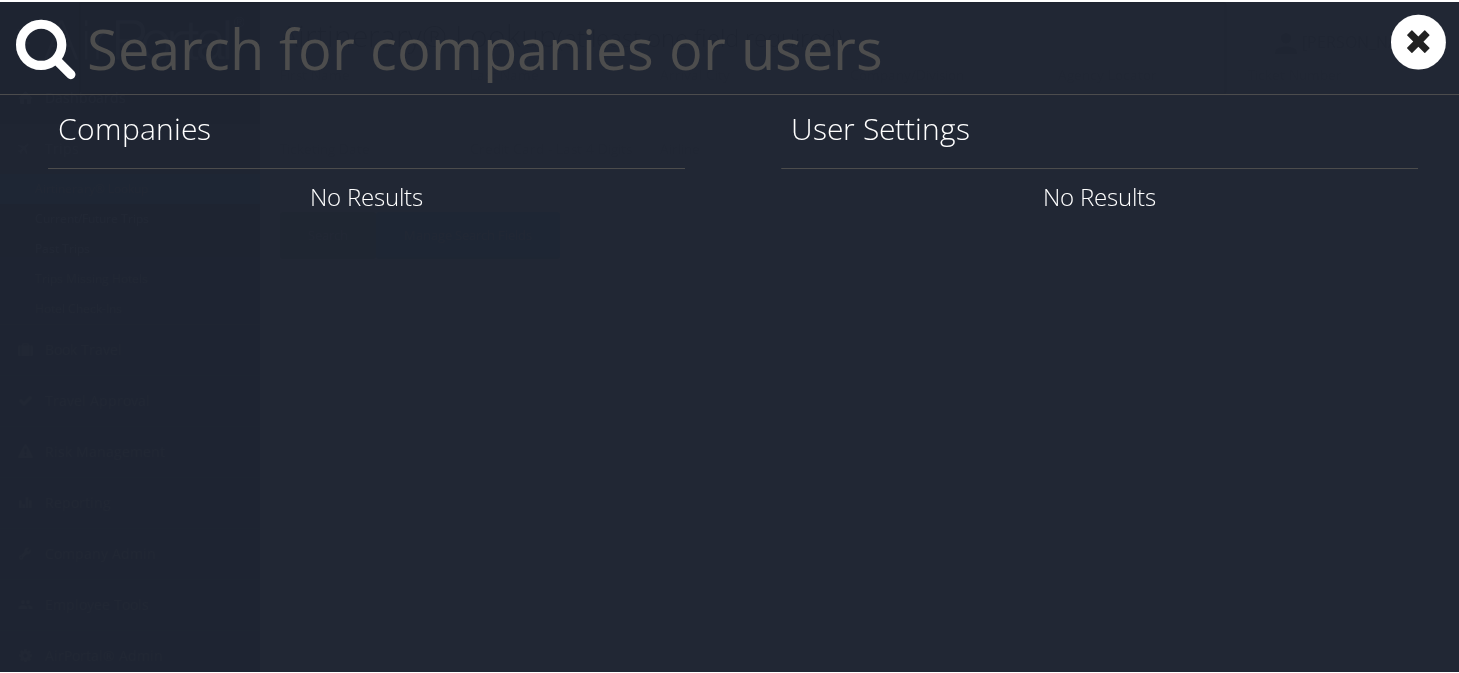 paste on "[EMAIL_ADDRESS][DOMAIN_NAME]" 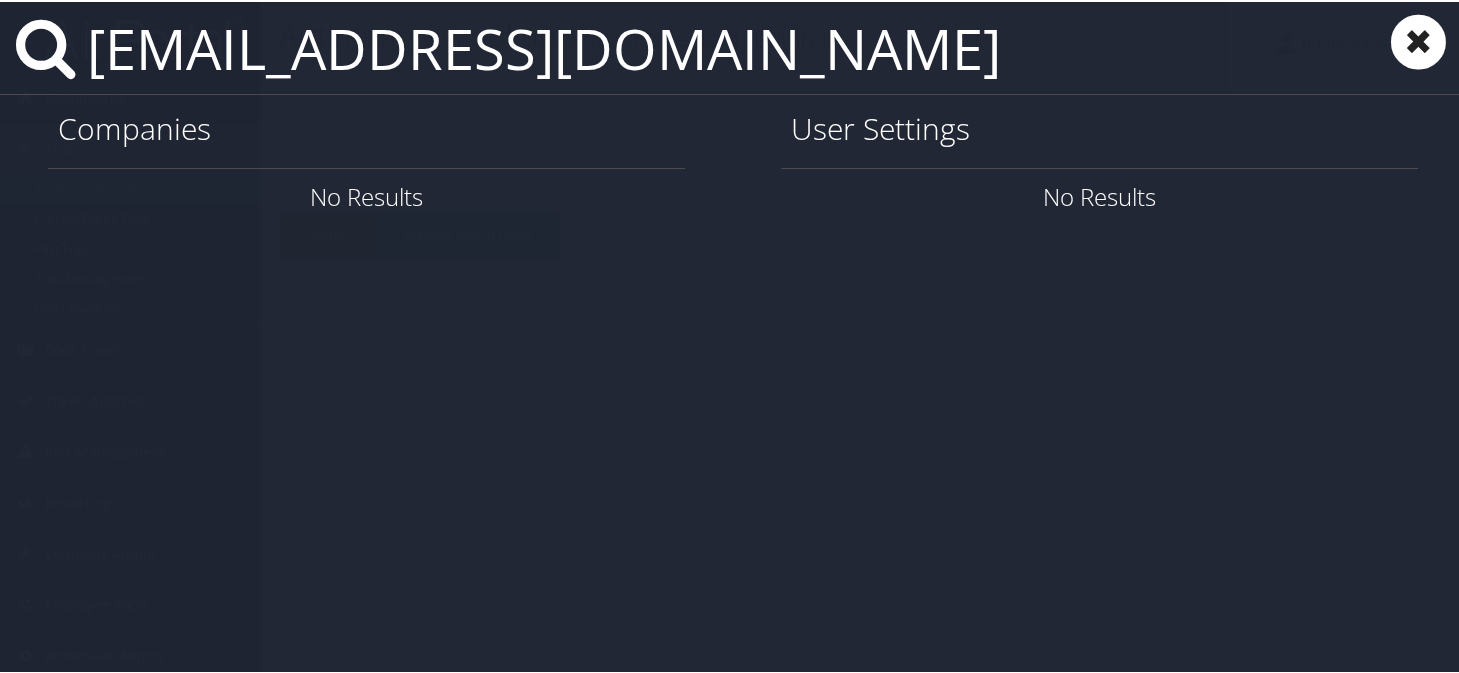 type on "[EMAIL_ADDRESS][DOMAIN_NAME]" 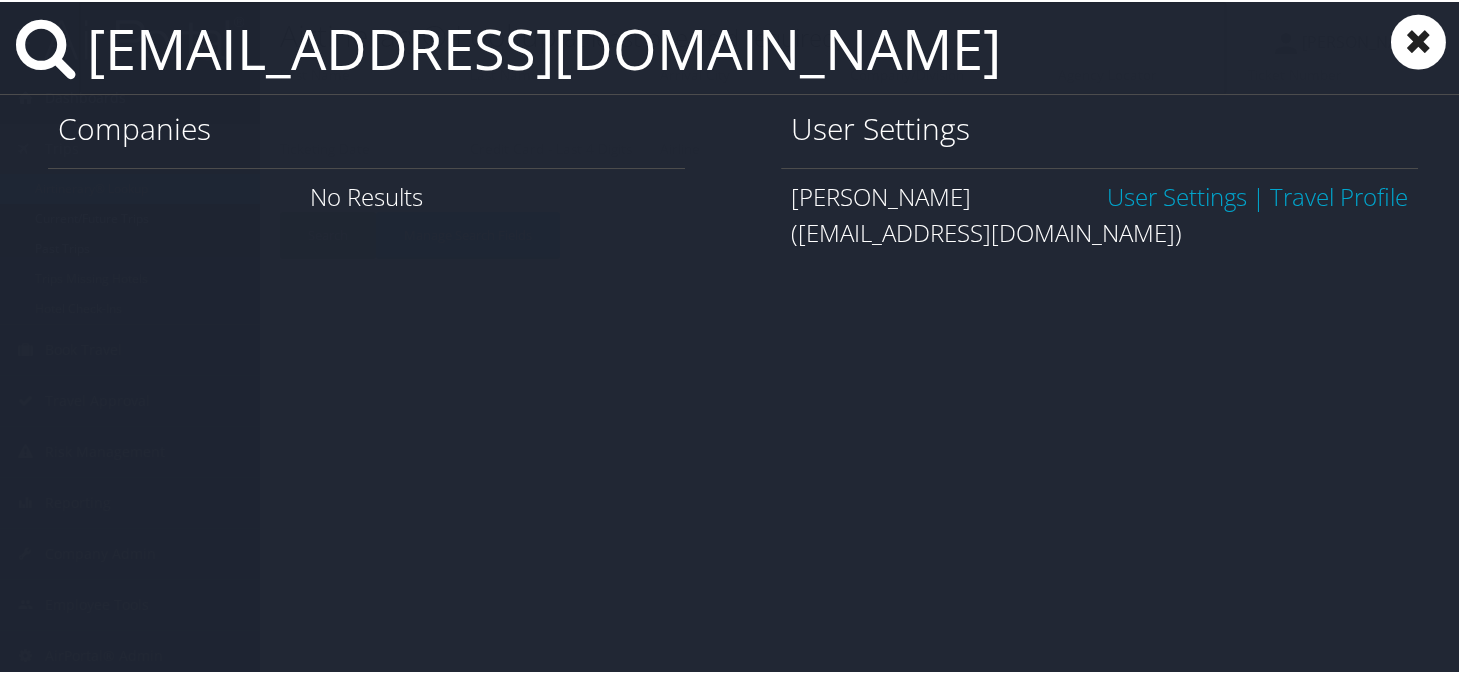 click on "User Settings" at bounding box center (1177, 194) 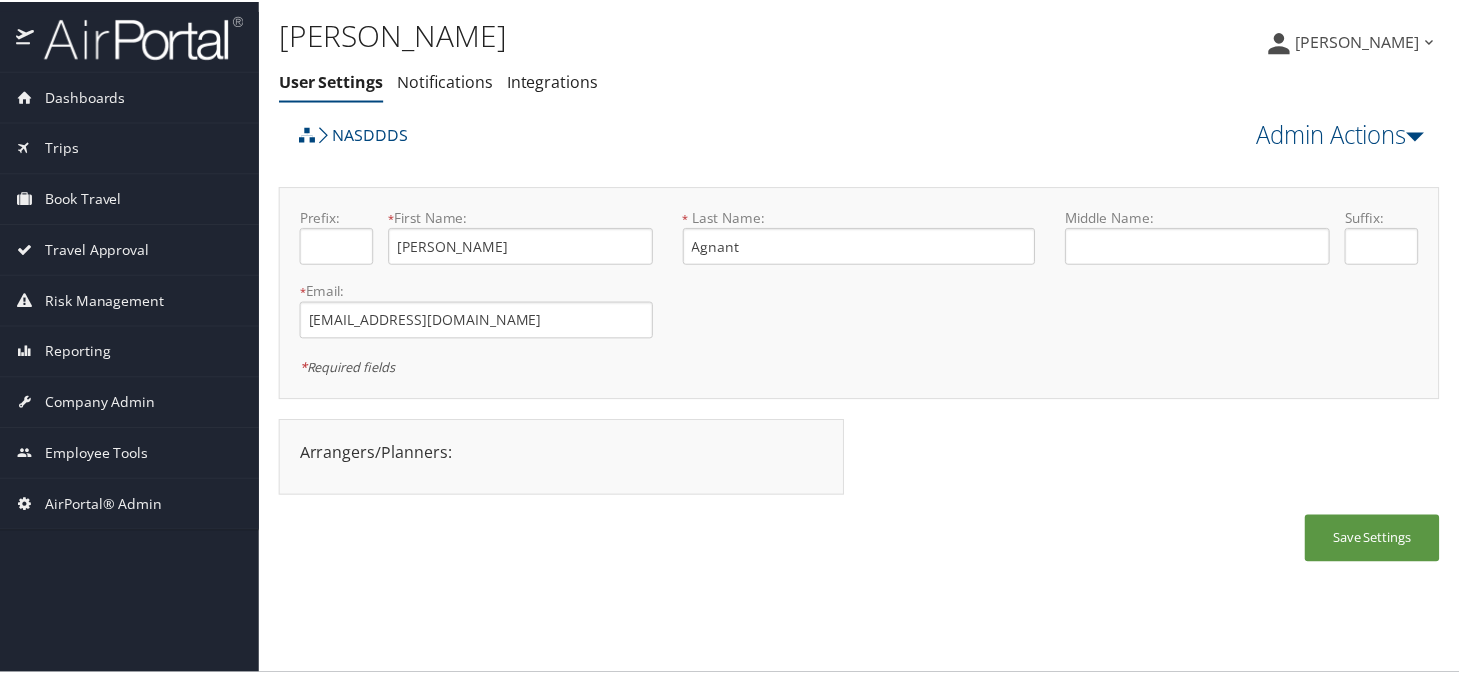 scroll, scrollTop: 0, scrollLeft: 0, axis: both 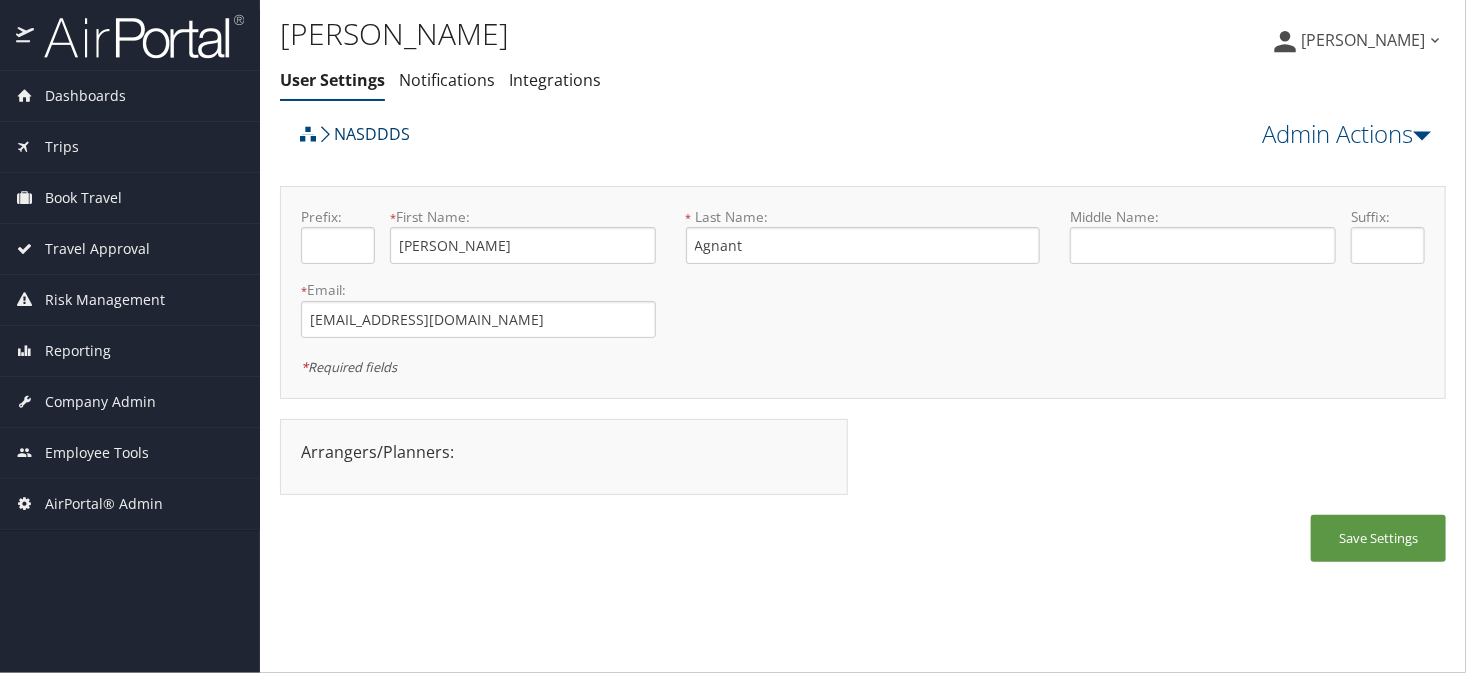 click on "NASDDDS" at bounding box center [365, 134] 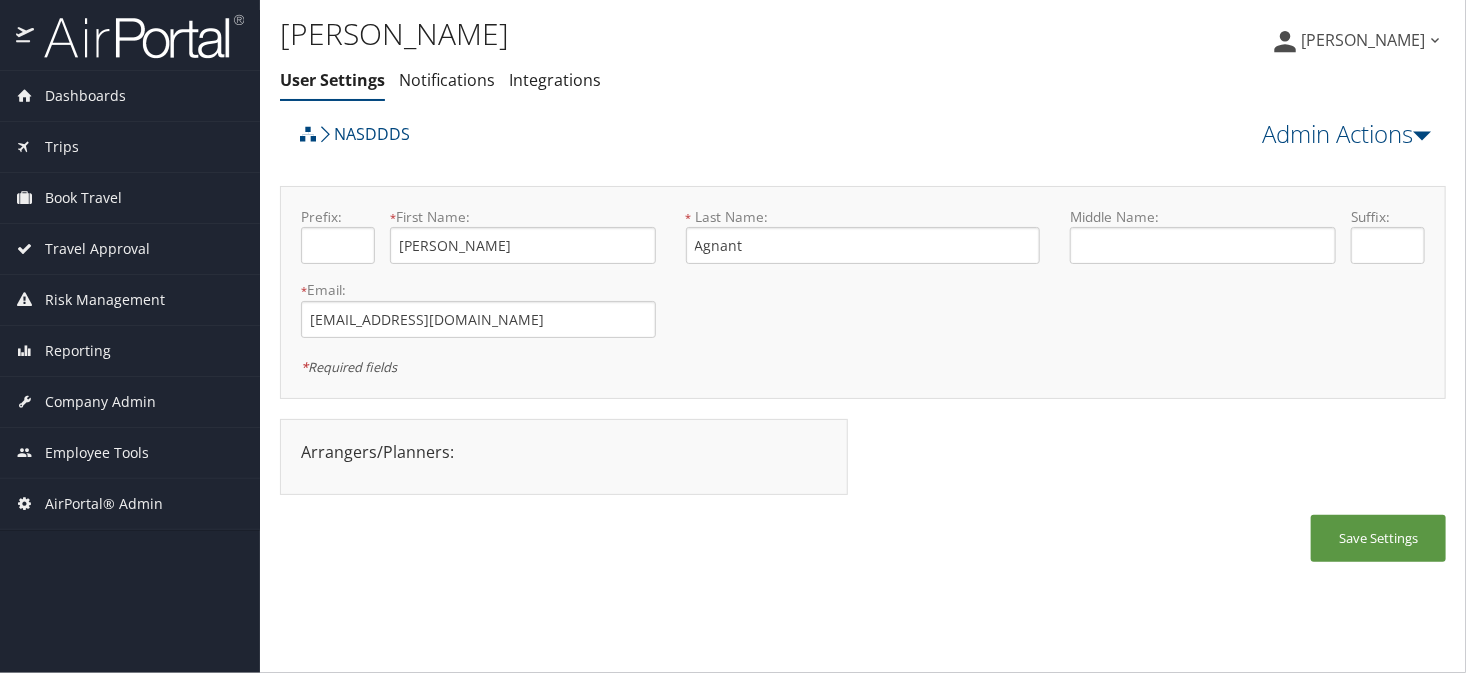click on "NASDDDS
Admin Actions
View Profile
Reset User's Password
Confirm Reset User's Password
Cancel
Confirm
×
*" at bounding box center (863, 348) 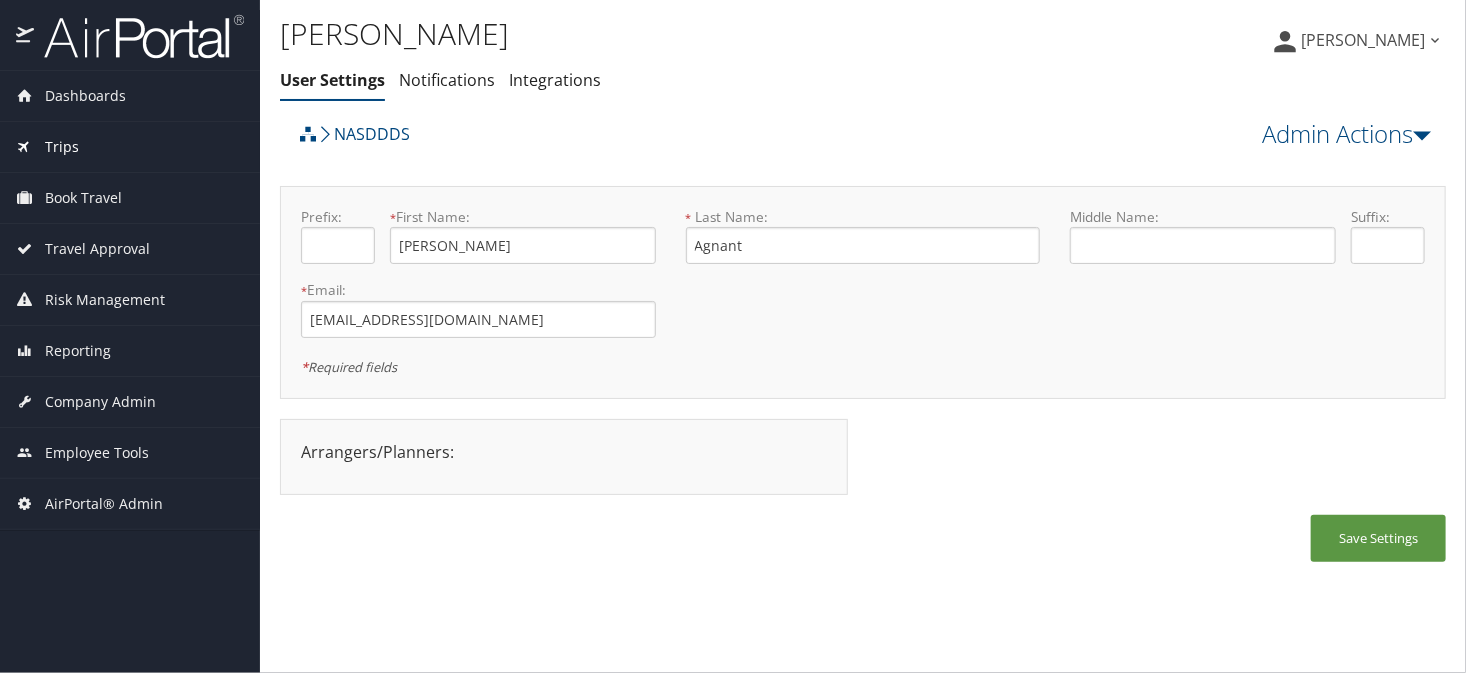 click on "Trips" at bounding box center (130, 147) 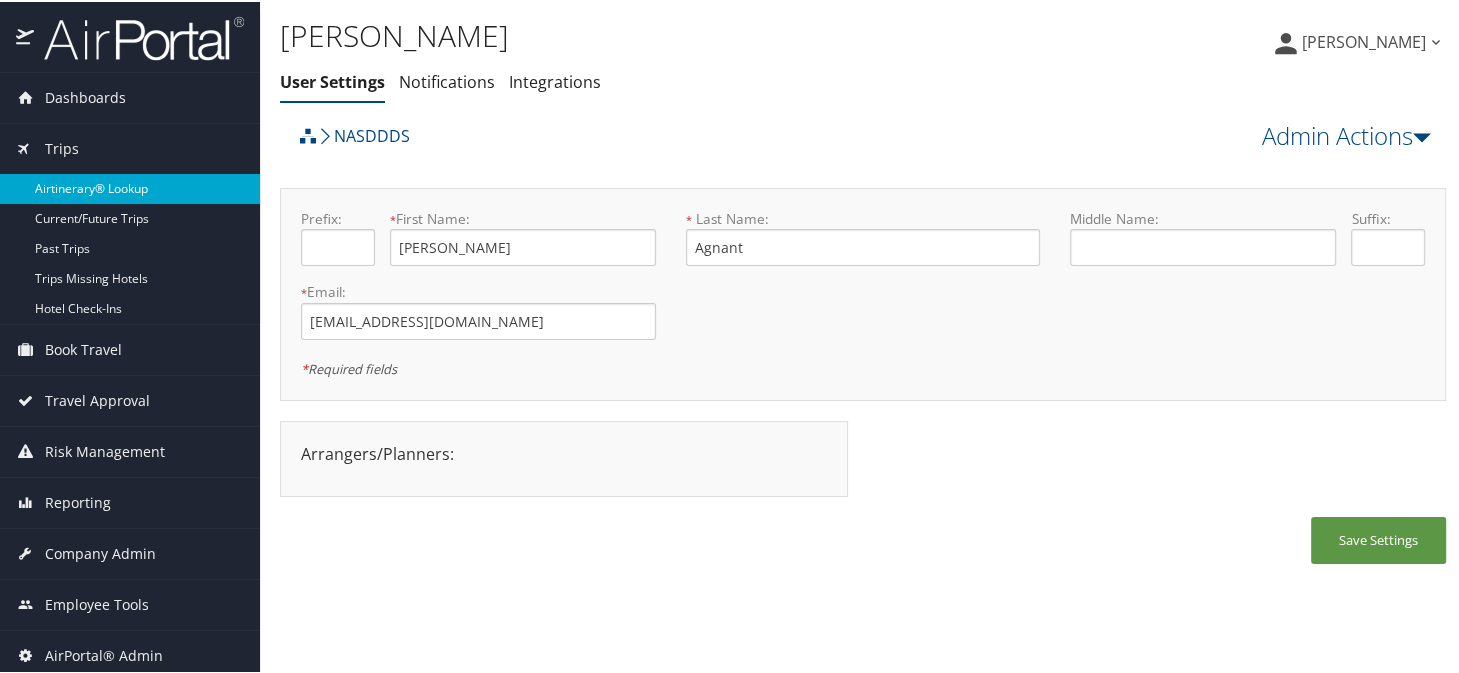 click on "Airtinerary® Lookup" at bounding box center [130, 187] 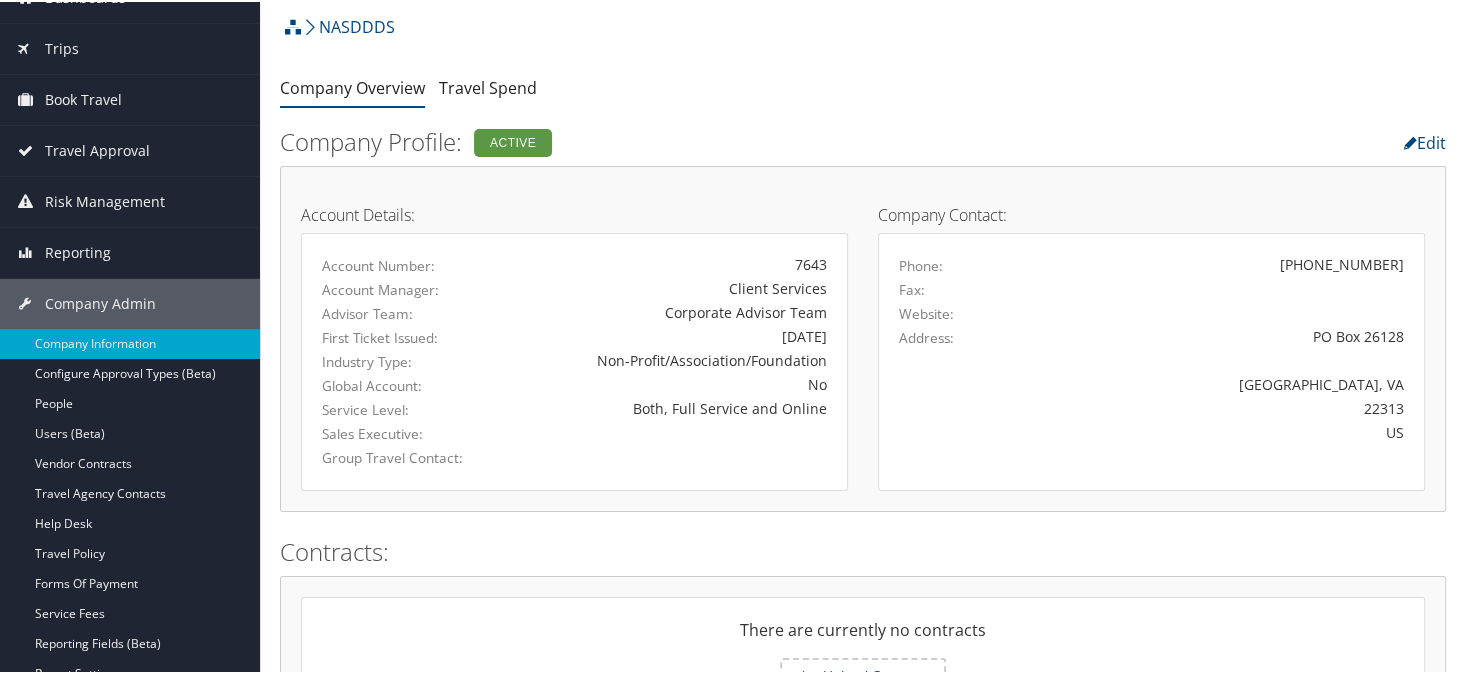 scroll, scrollTop: 0, scrollLeft: 0, axis: both 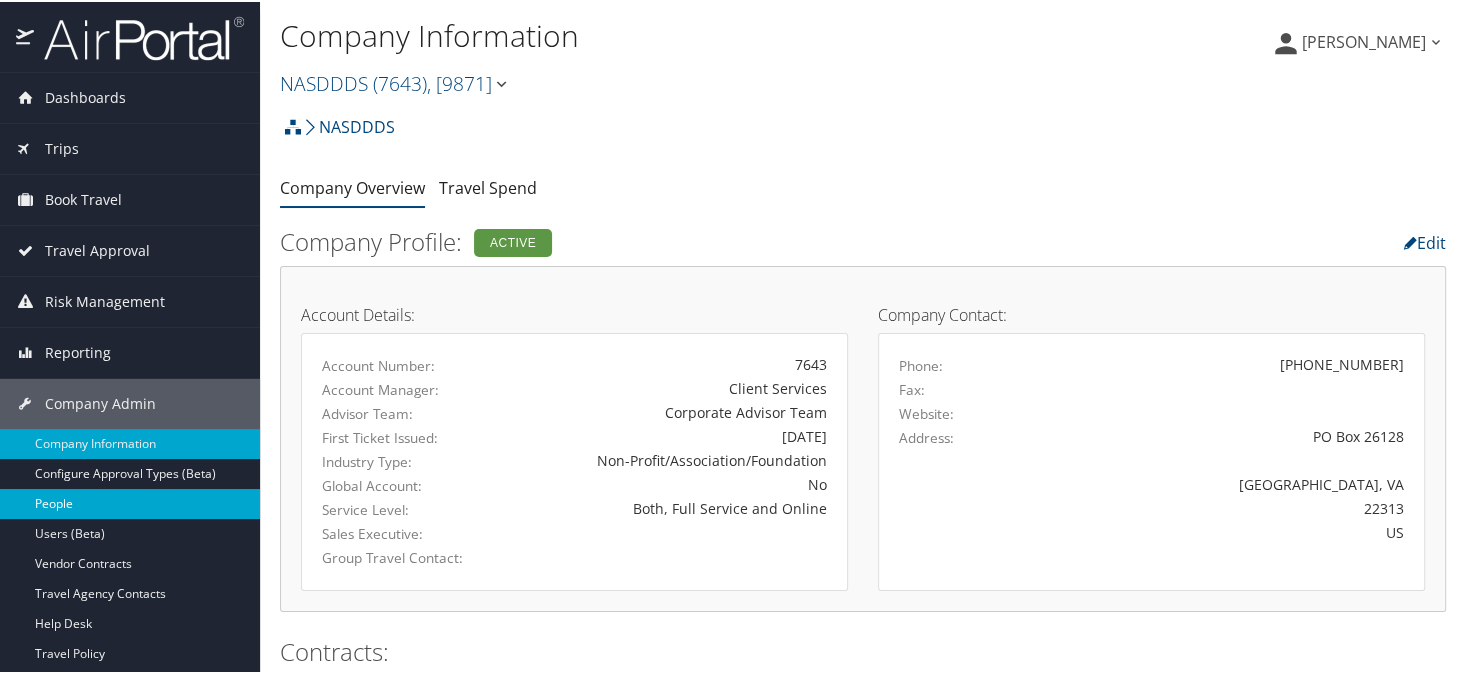 click on "People" at bounding box center [130, 502] 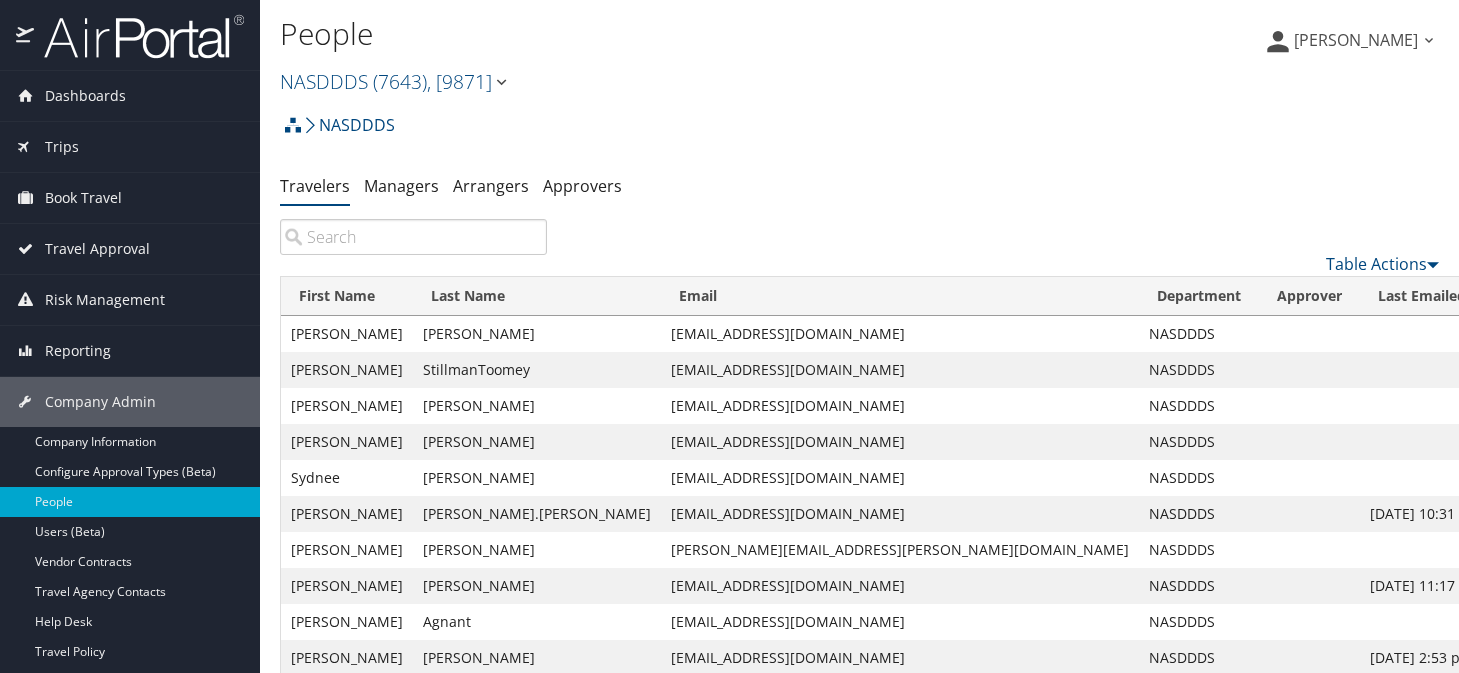 scroll, scrollTop: 0, scrollLeft: 0, axis: both 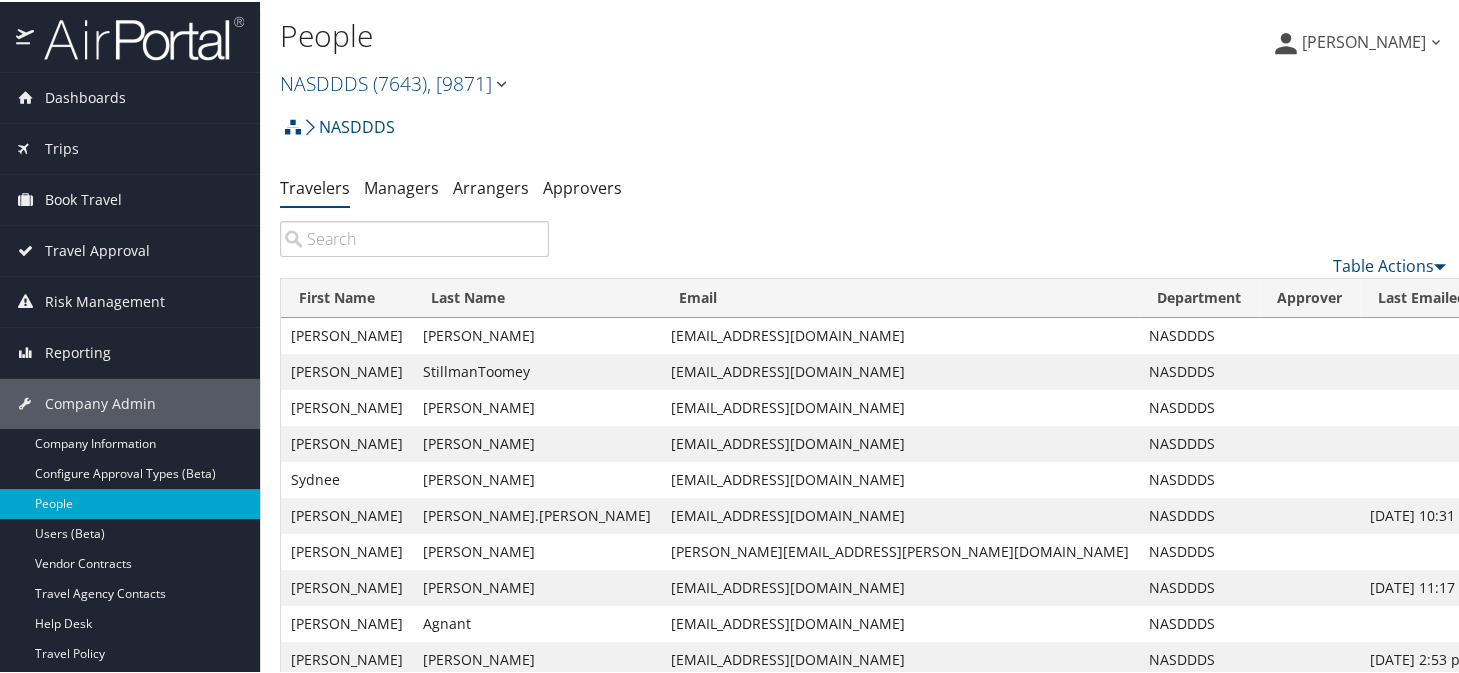 click at bounding box center (414, 237) 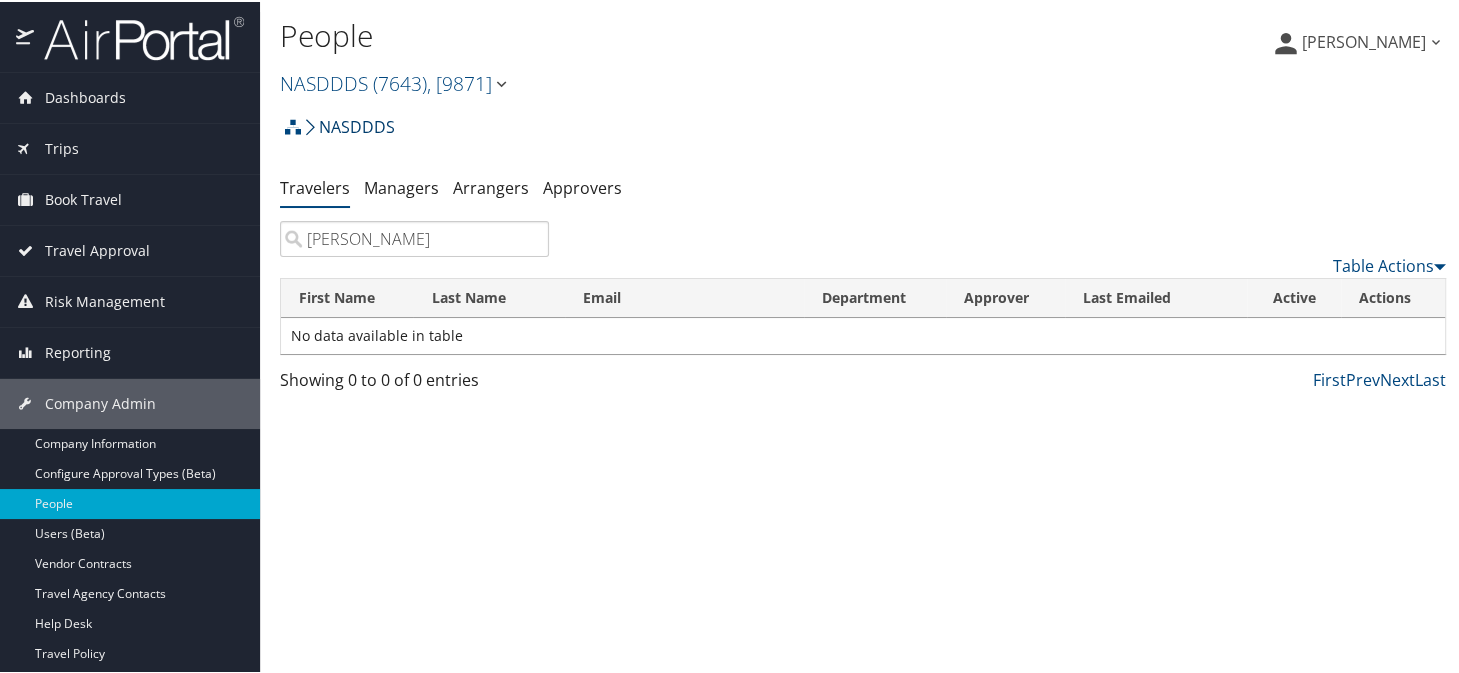 type on "megan rose" 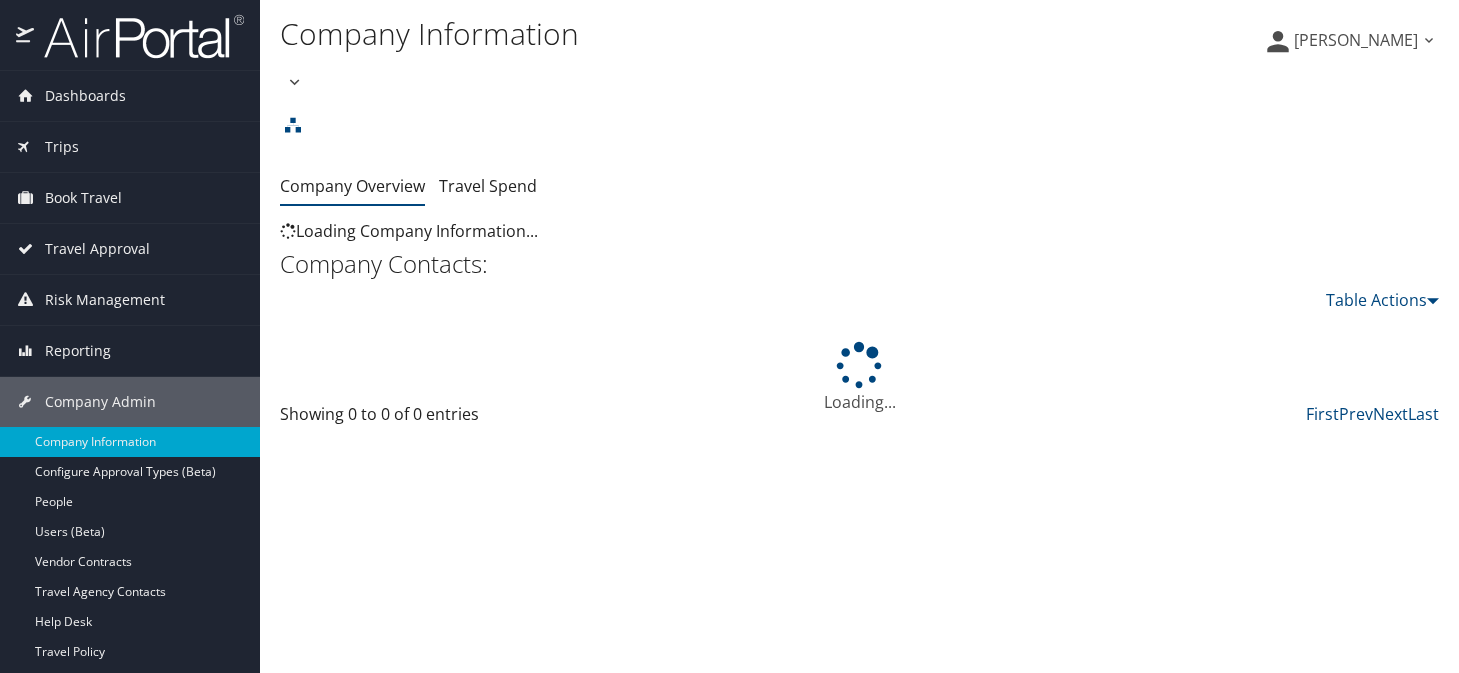 scroll, scrollTop: 0, scrollLeft: 0, axis: both 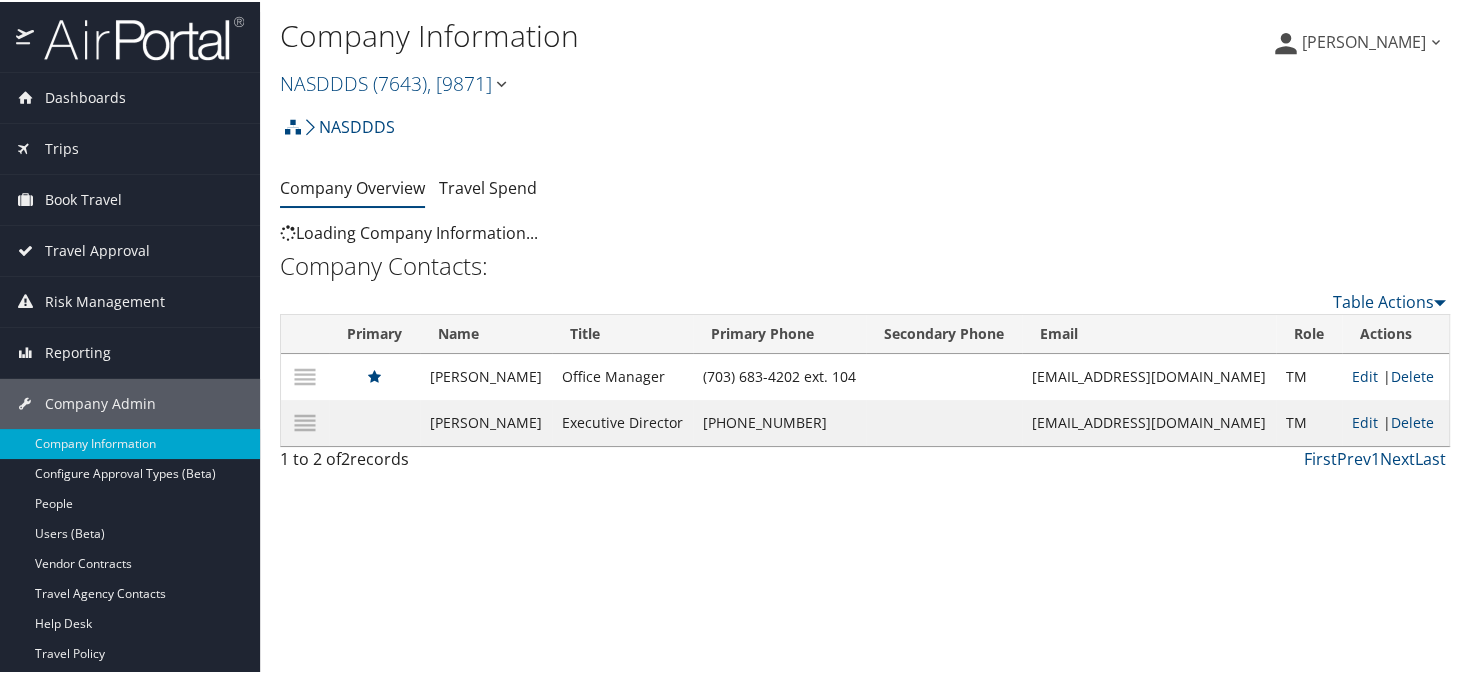 click on "Company Overview
Travel Spend" at bounding box center [863, 187] 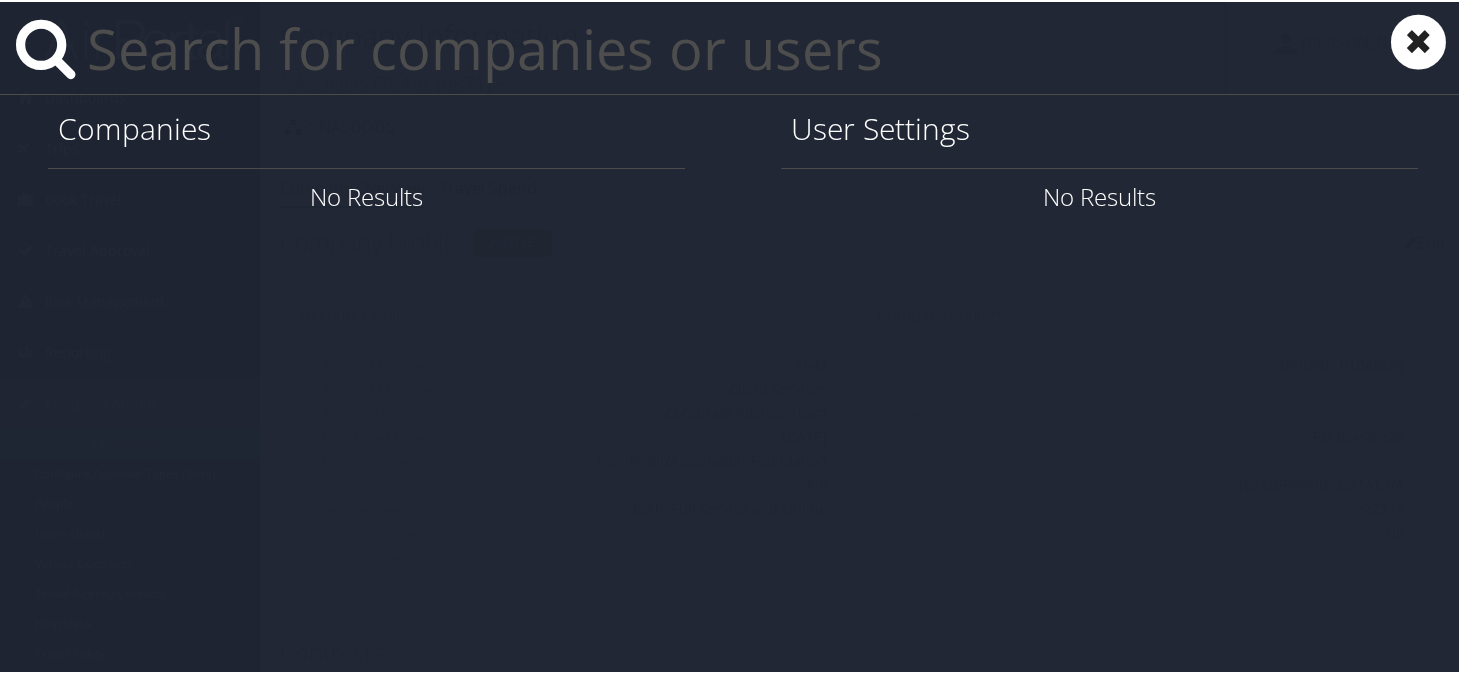 paste on "[EMAIL_ADDRESS][DOMAIN_NAME]" 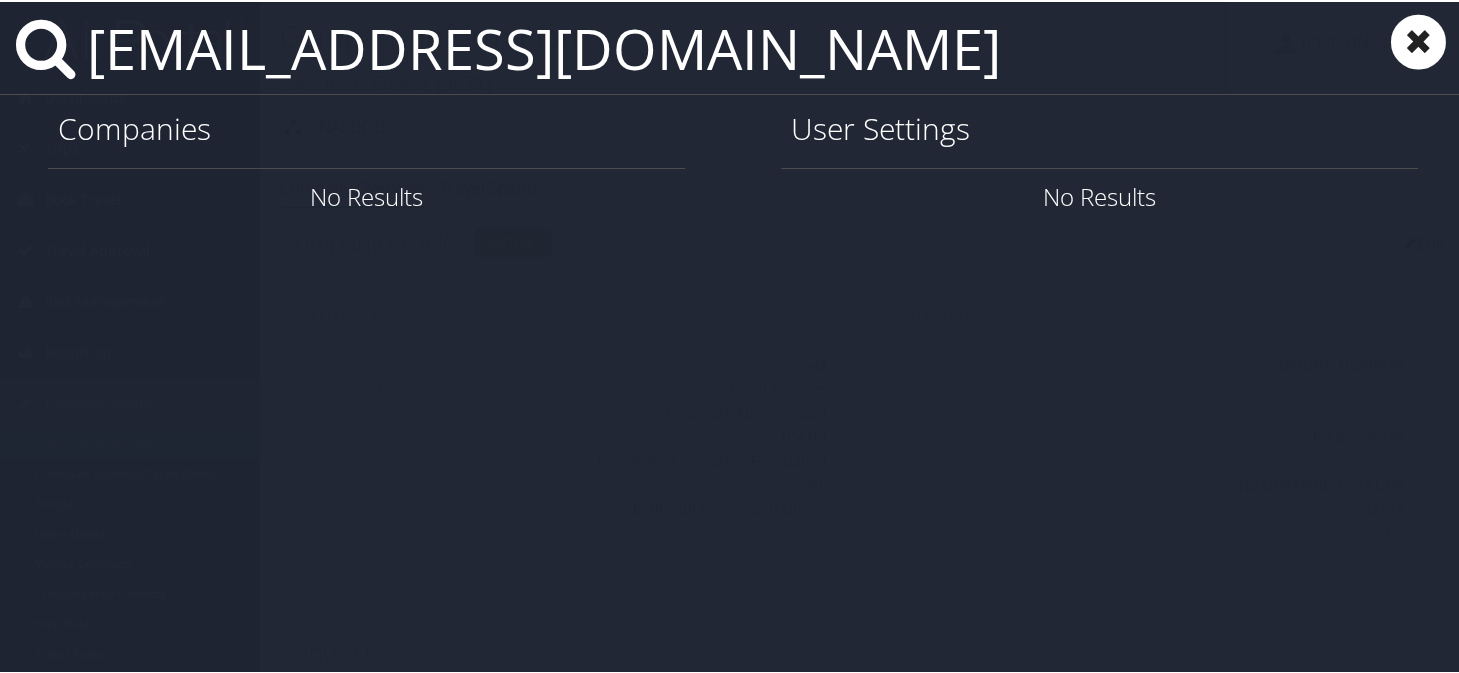 type on "[EMAIL_ADDRESS][DOMAIN_NAME]" 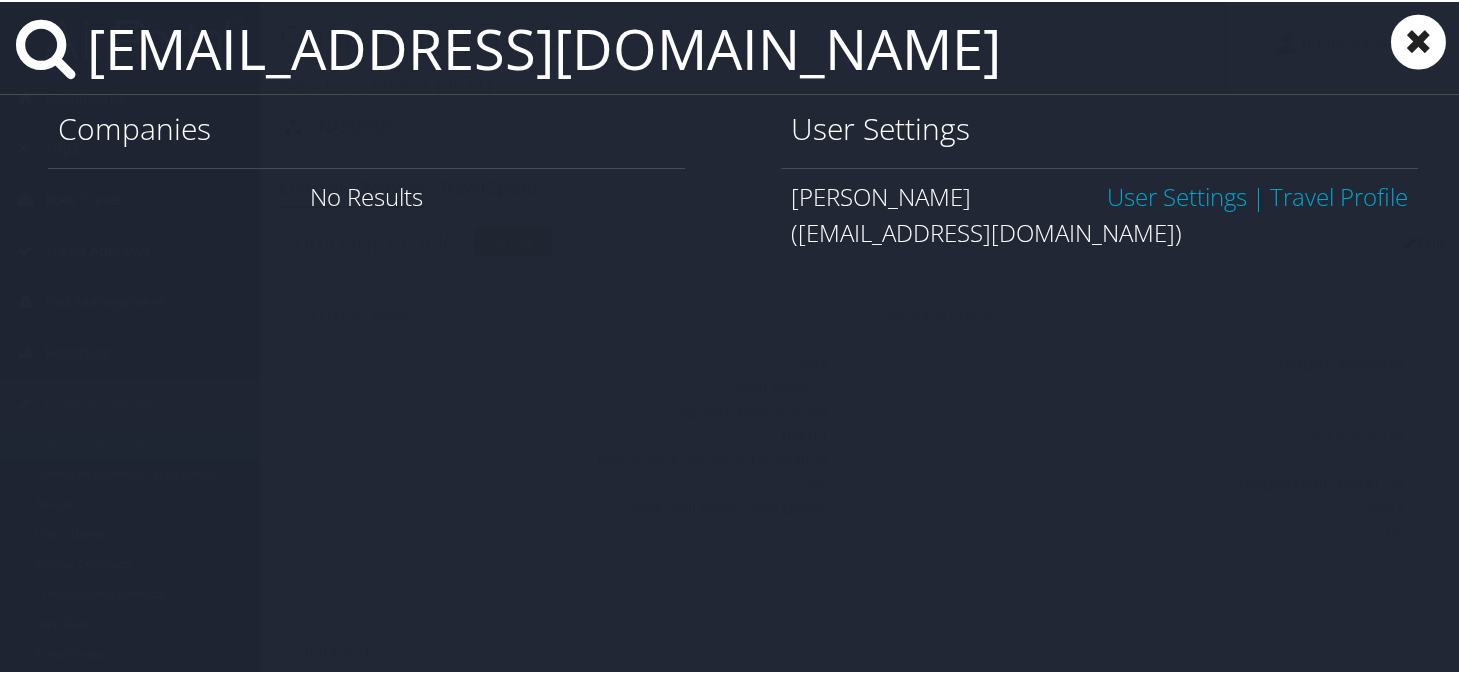 click on "User Settings" at bounding box center [1177, 194] 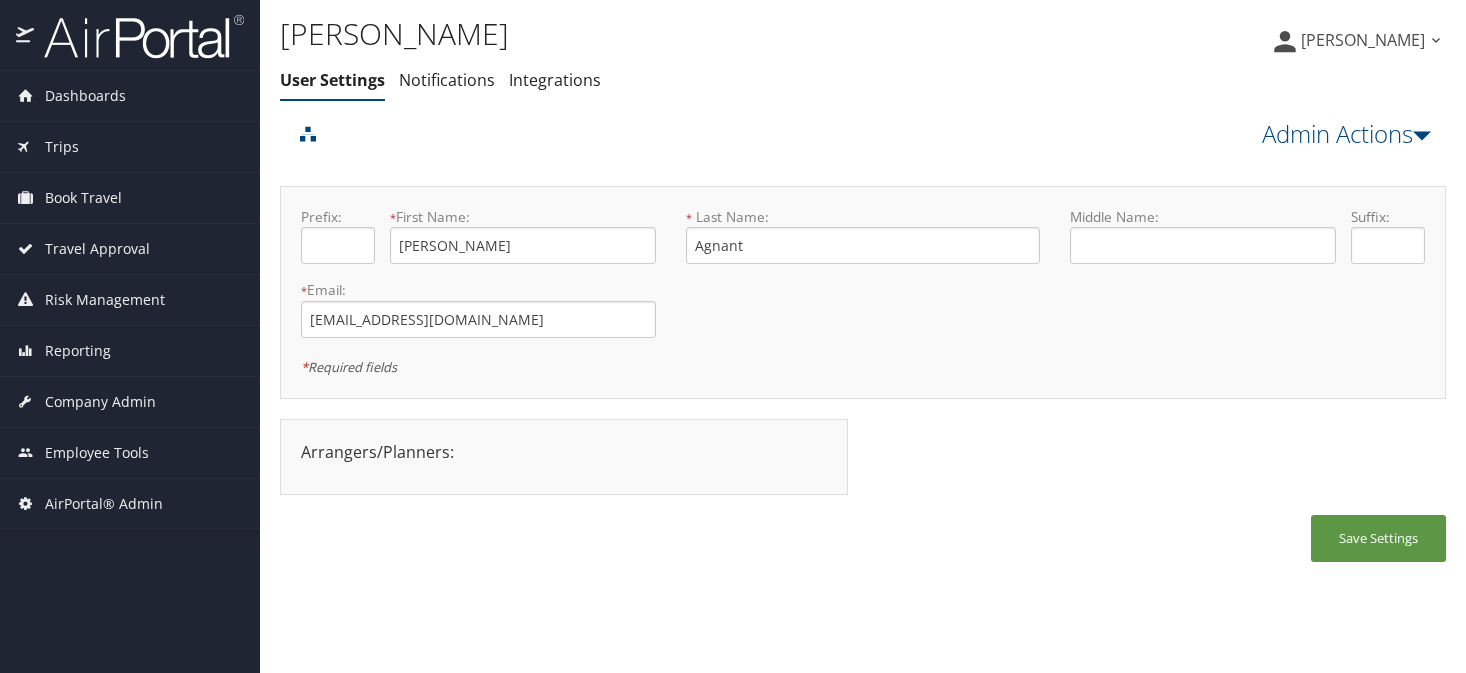 scroll, scrollTop: 0, scrollLeft: 0, axis: both 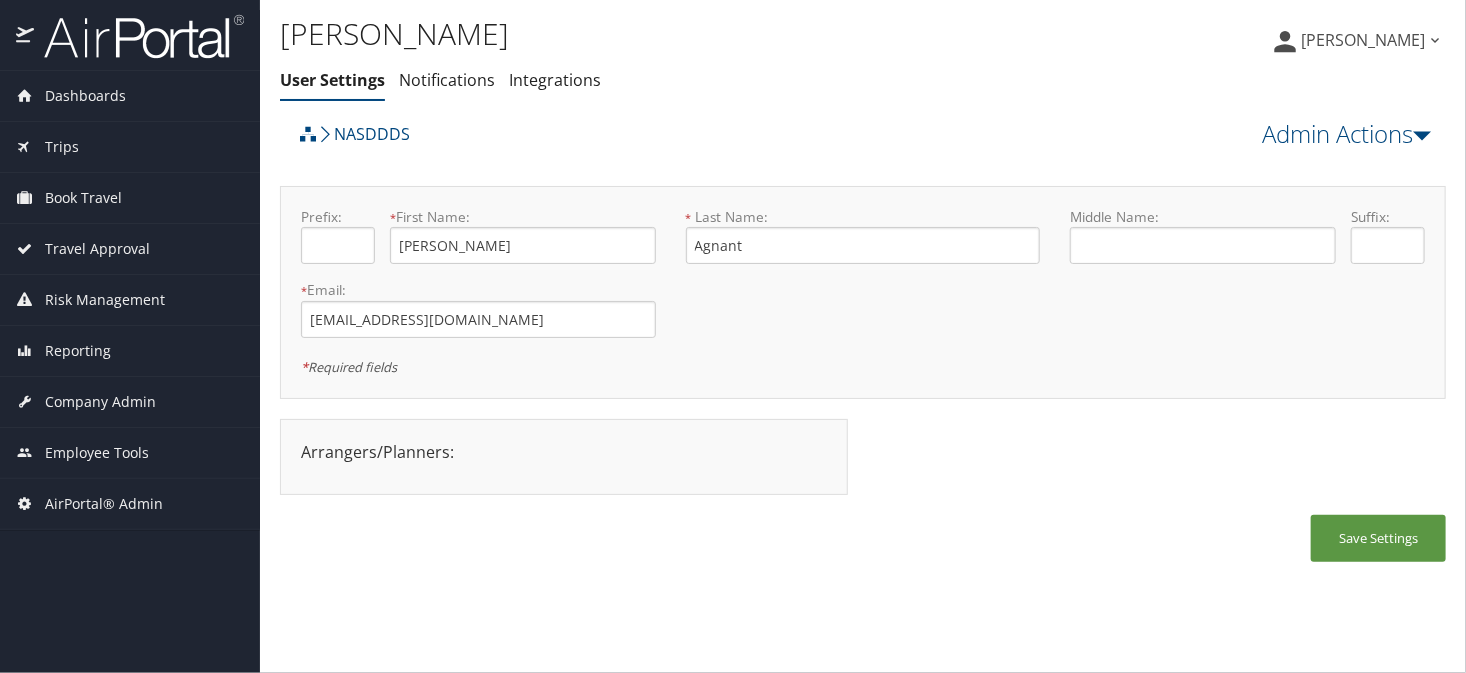 click on "NASDDDS" at bounding box center [717, 141] 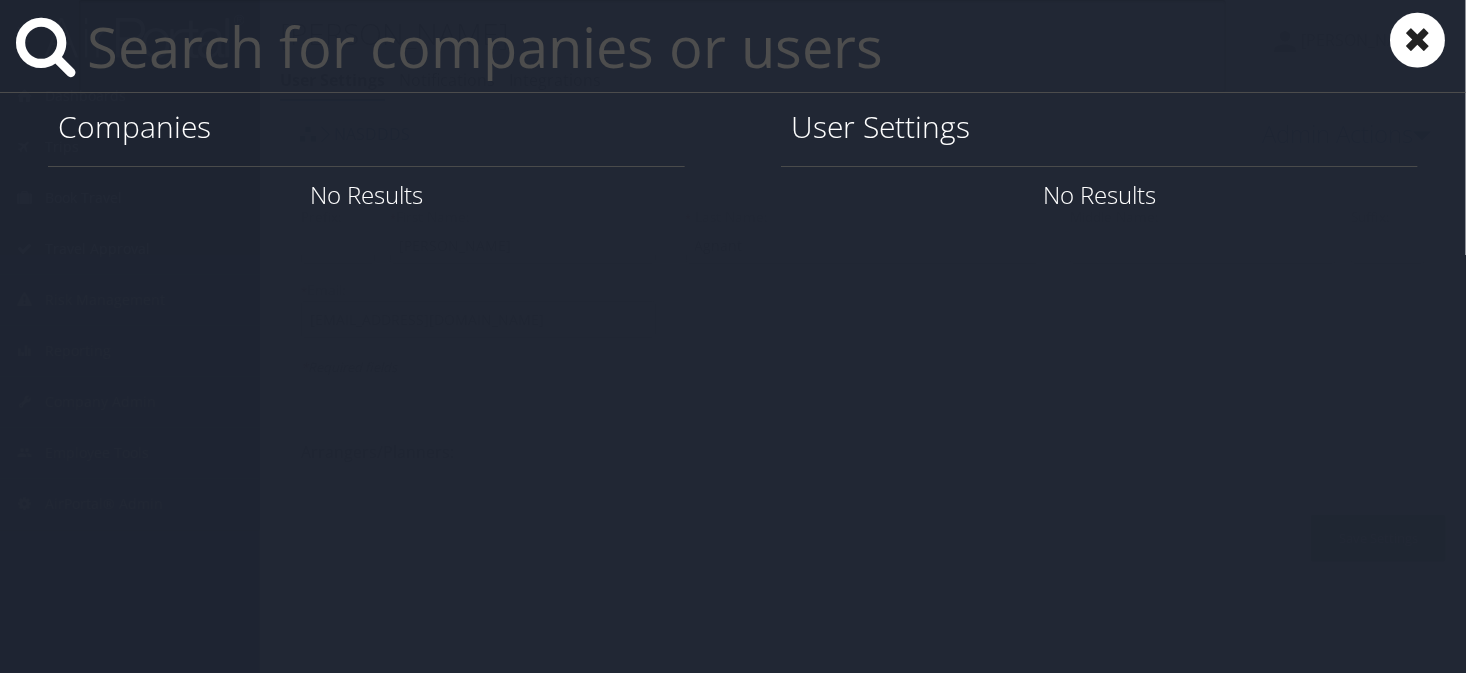 paste on "[EMAIL_ADDRESS][DOMAIN_NAME]" 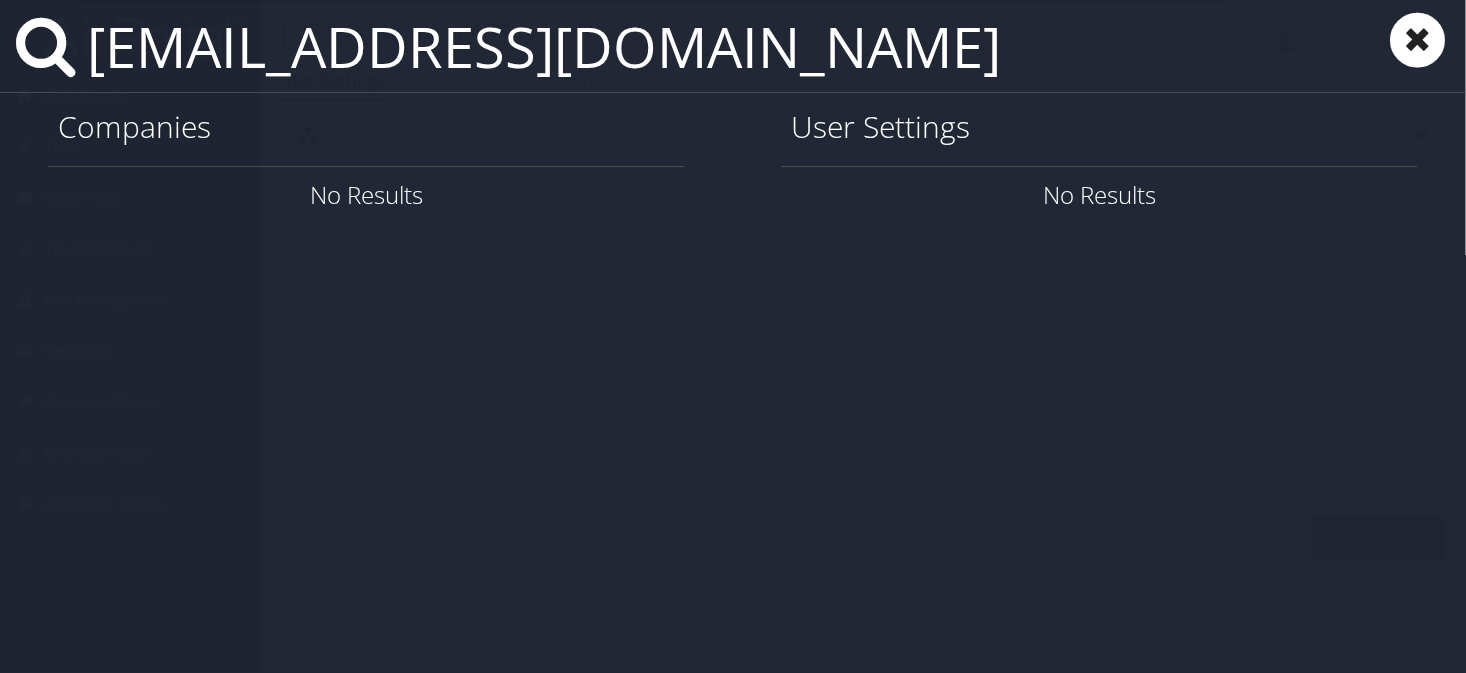 type on "mrose@nasddds.org" 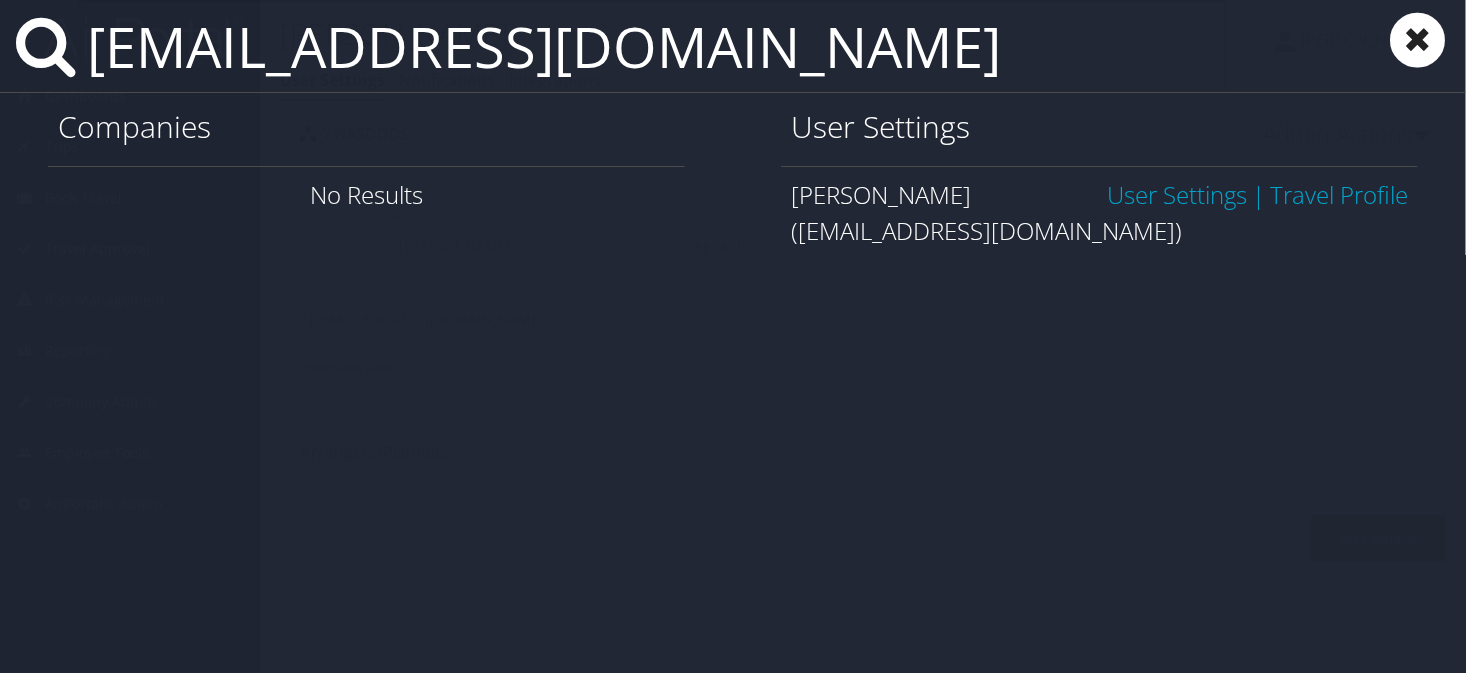 click on "User Settings" at bounding box center (1177, 194) 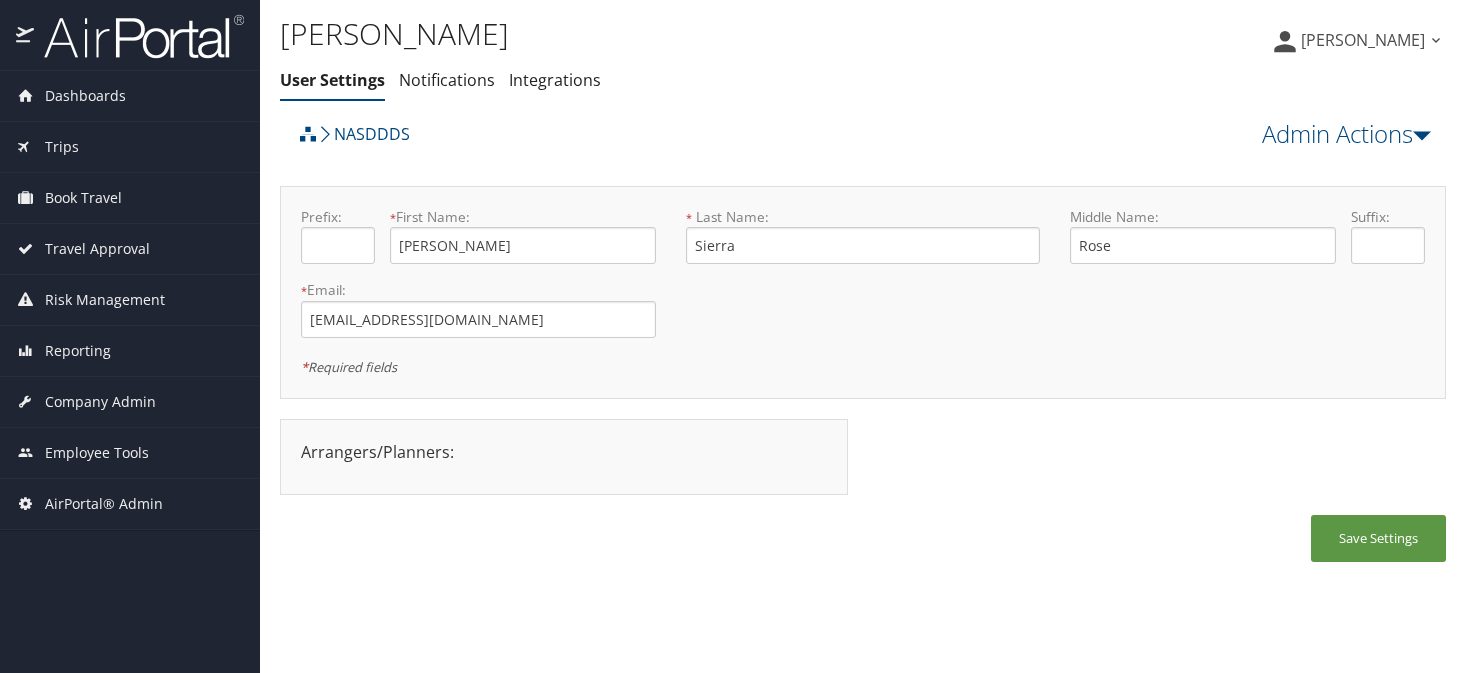 scroll, scrollTop: 0, scrollLeft: 0, axis: both 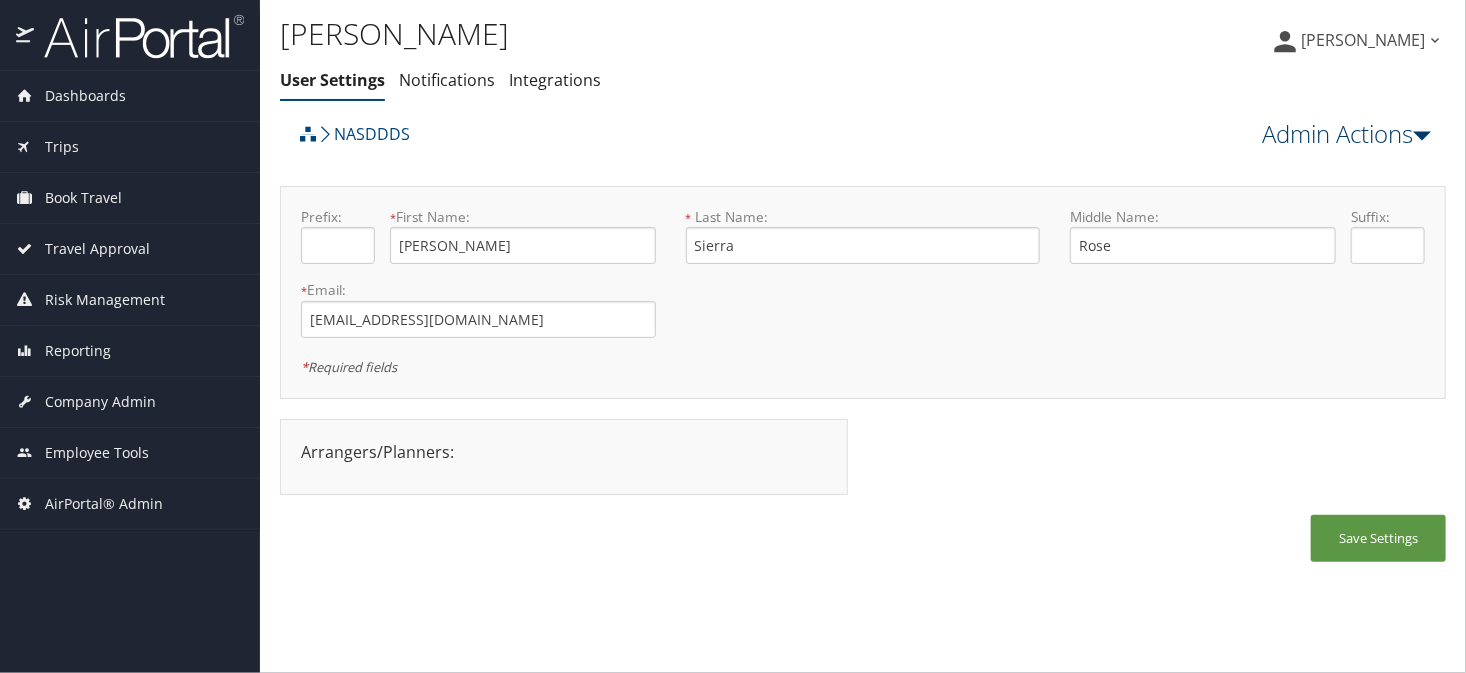 click on "Admin Actions" at bounding box center (1346, 134) 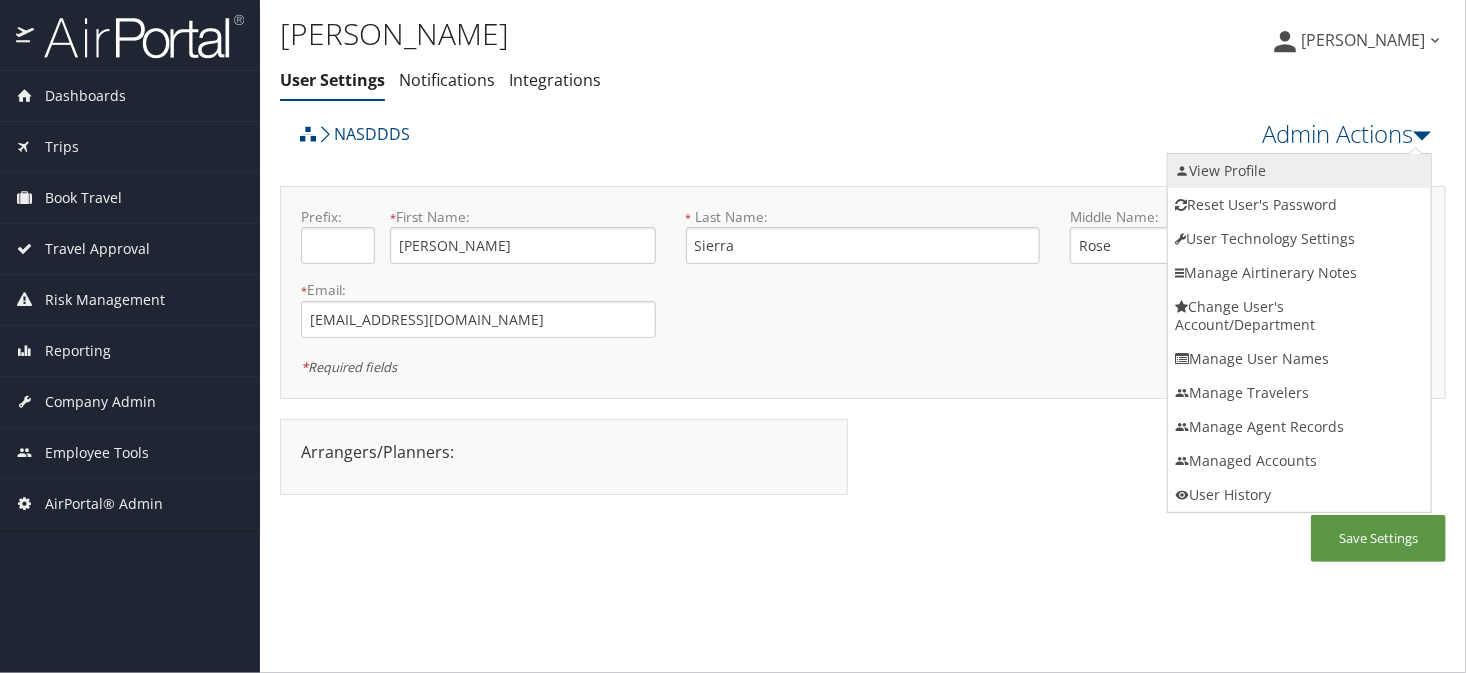 click on "View Profile" at bounding box center (1299, 171) 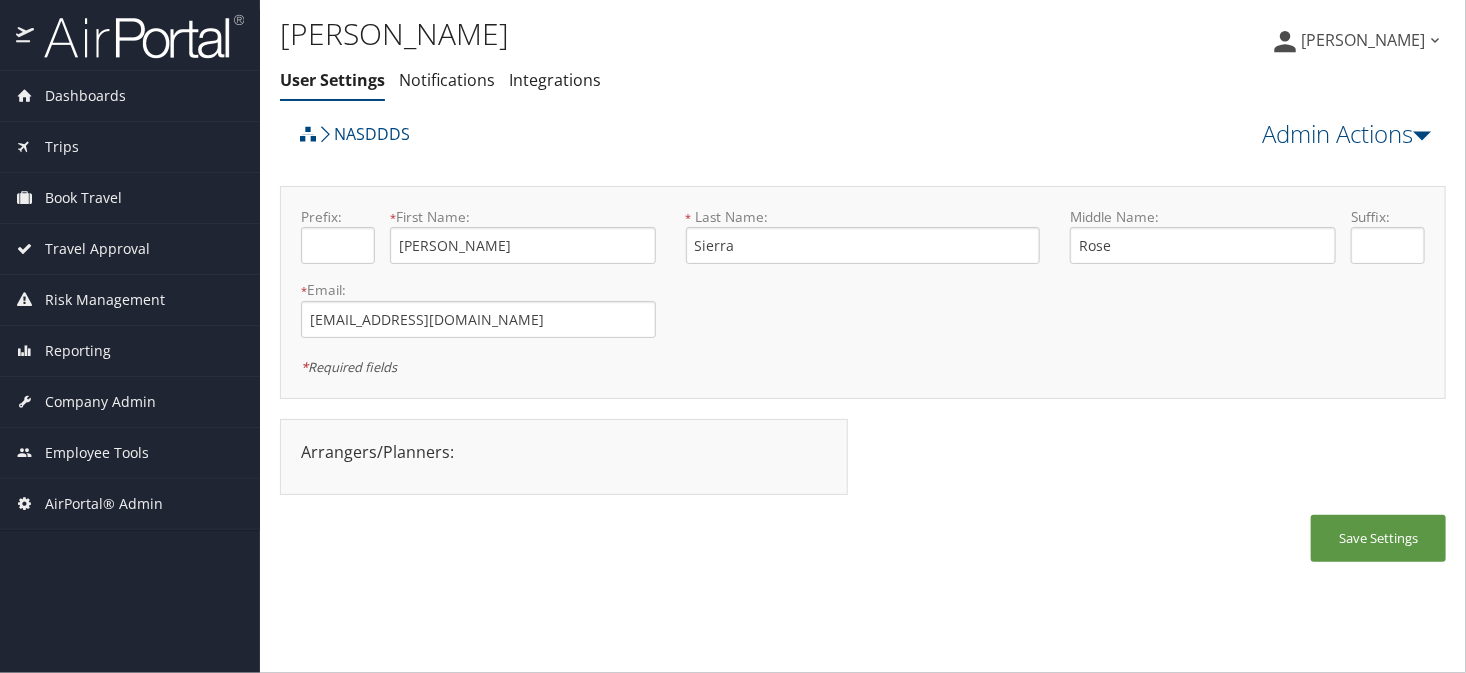 click on "Megan Sierra
User Settings
Notifications
Integrations
User Settings
Notifications
Integrations" at bounding box center (668, 62) 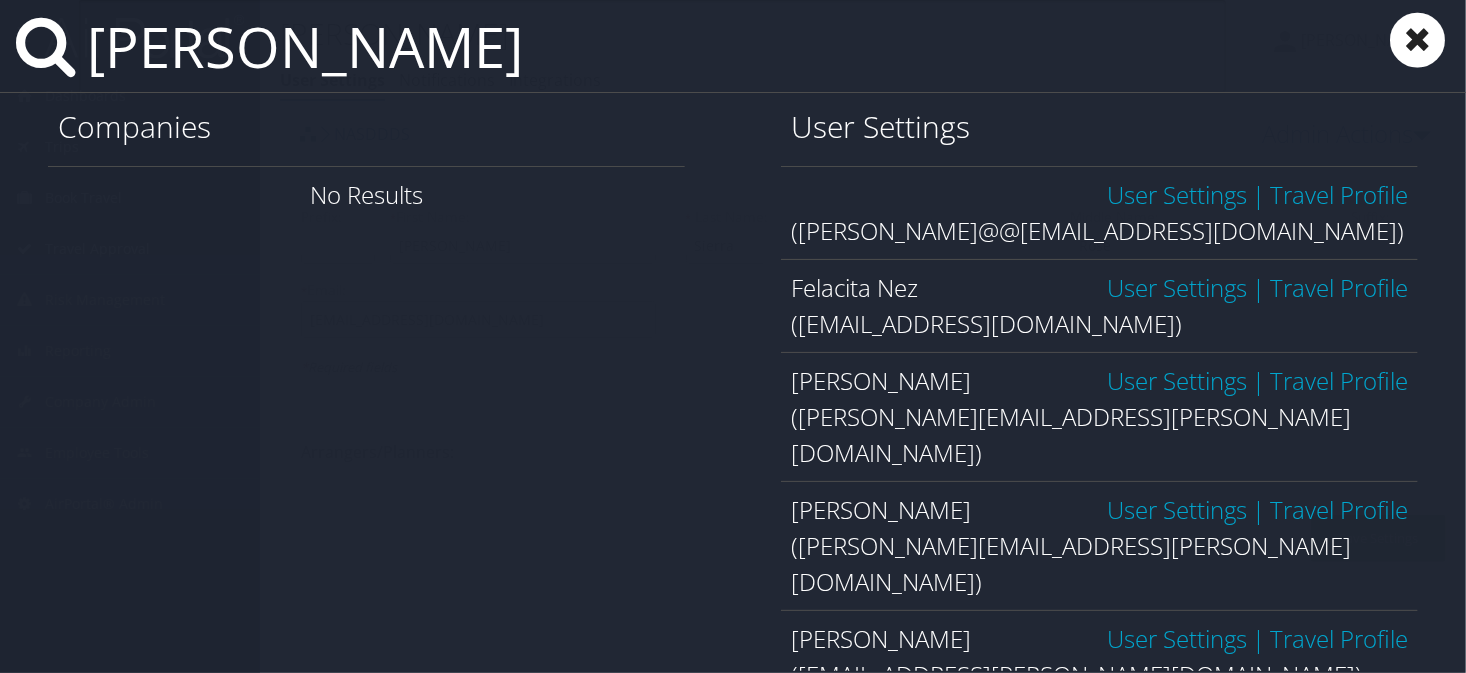 type on "nicole ellis" 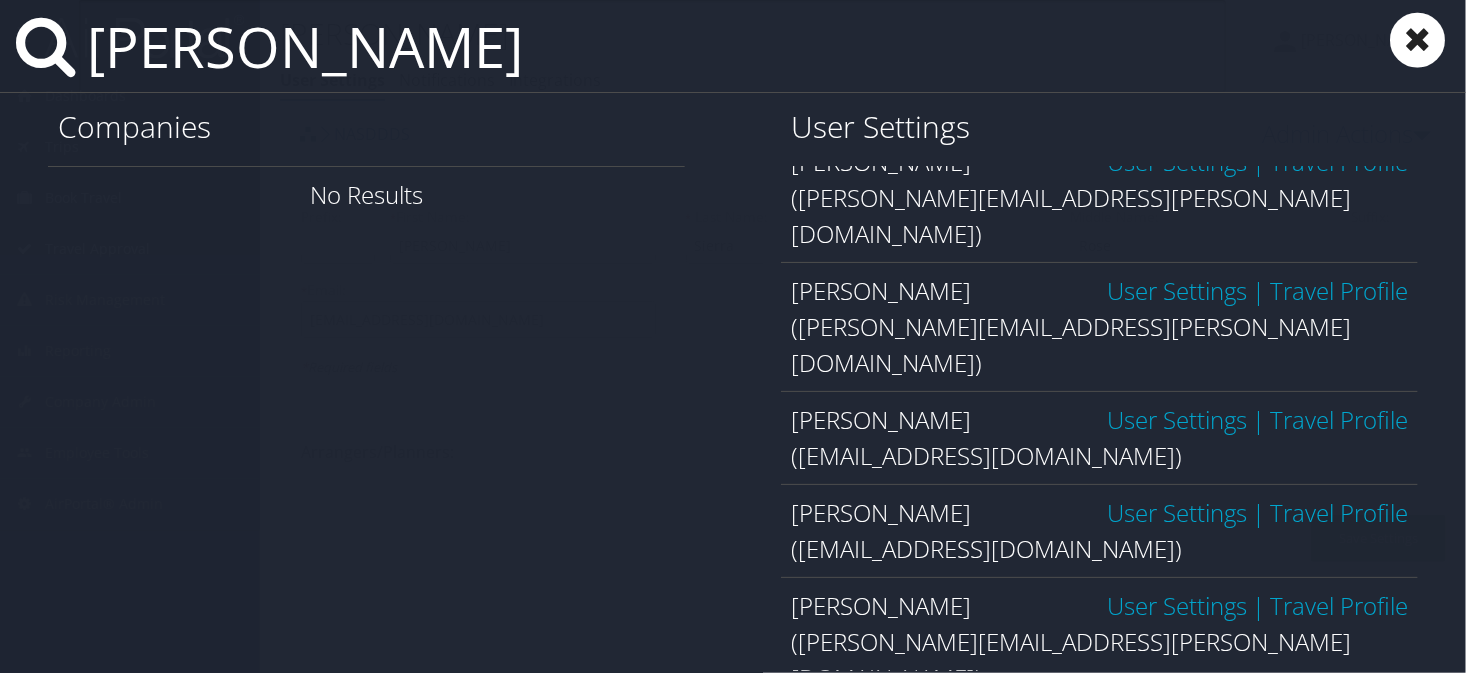 scroll, scrollTop: 51, scrollLeft: 0, axis: vertical 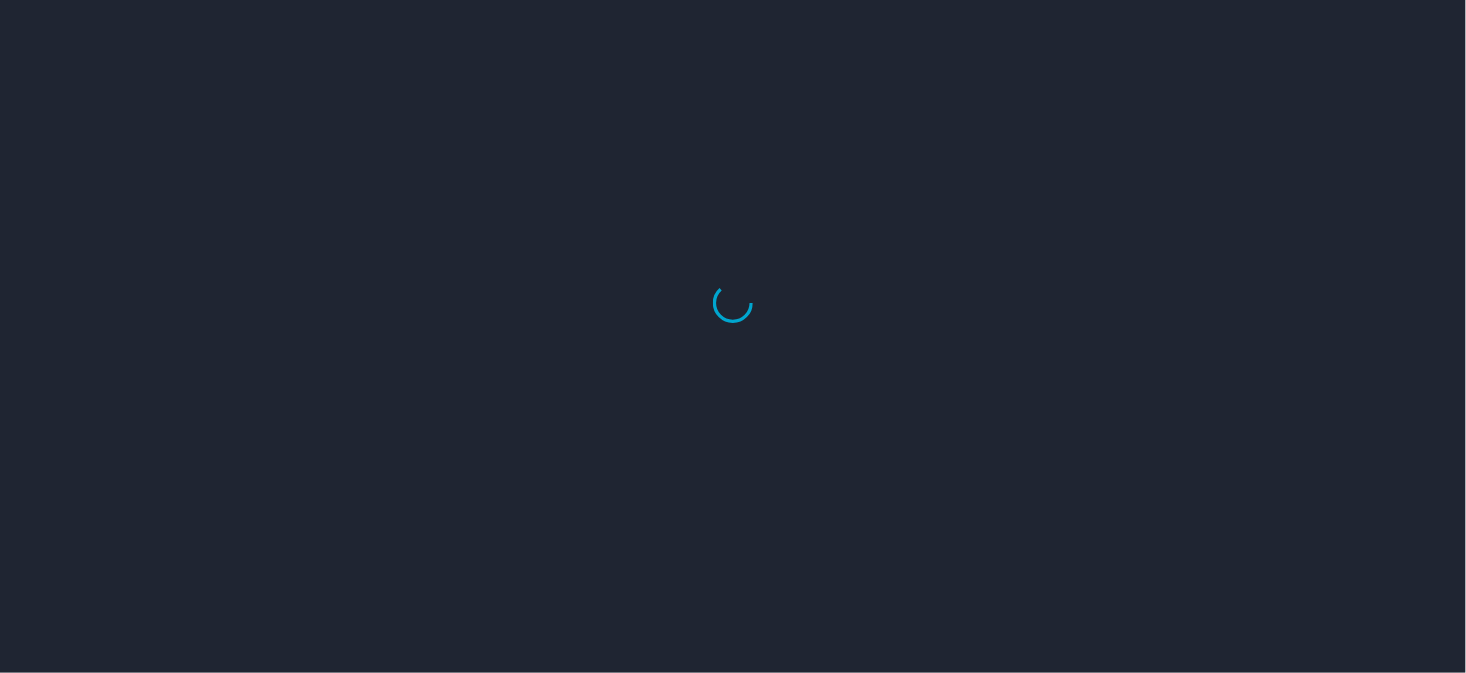 select on "US" 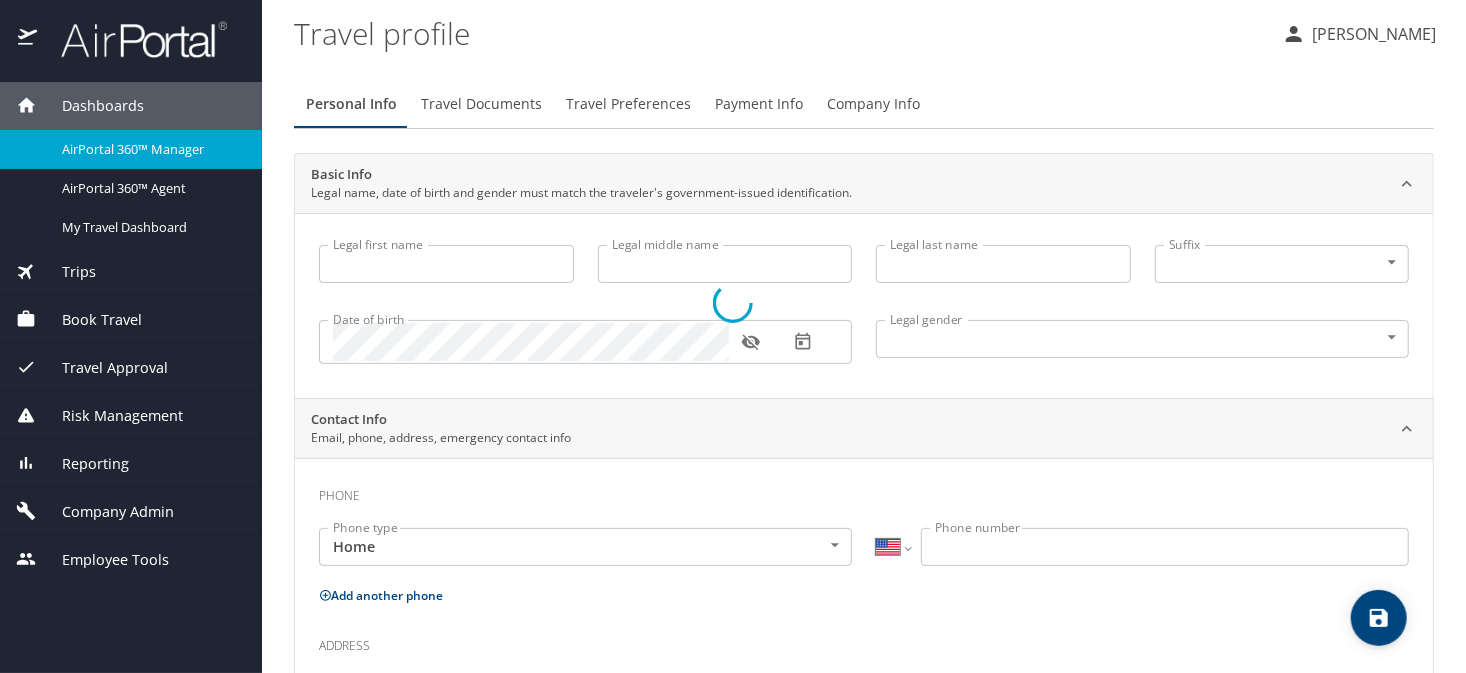 type on "[PERSON_NAME]" 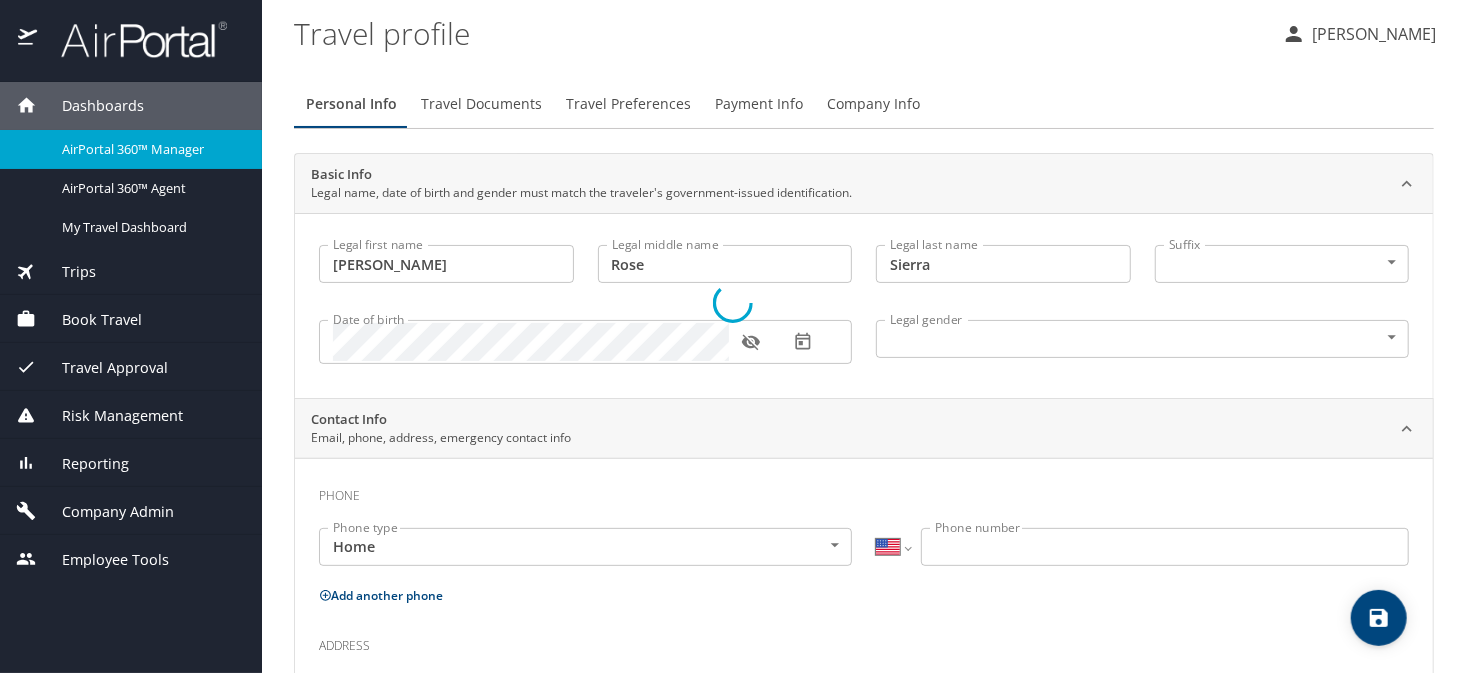 select on "US" 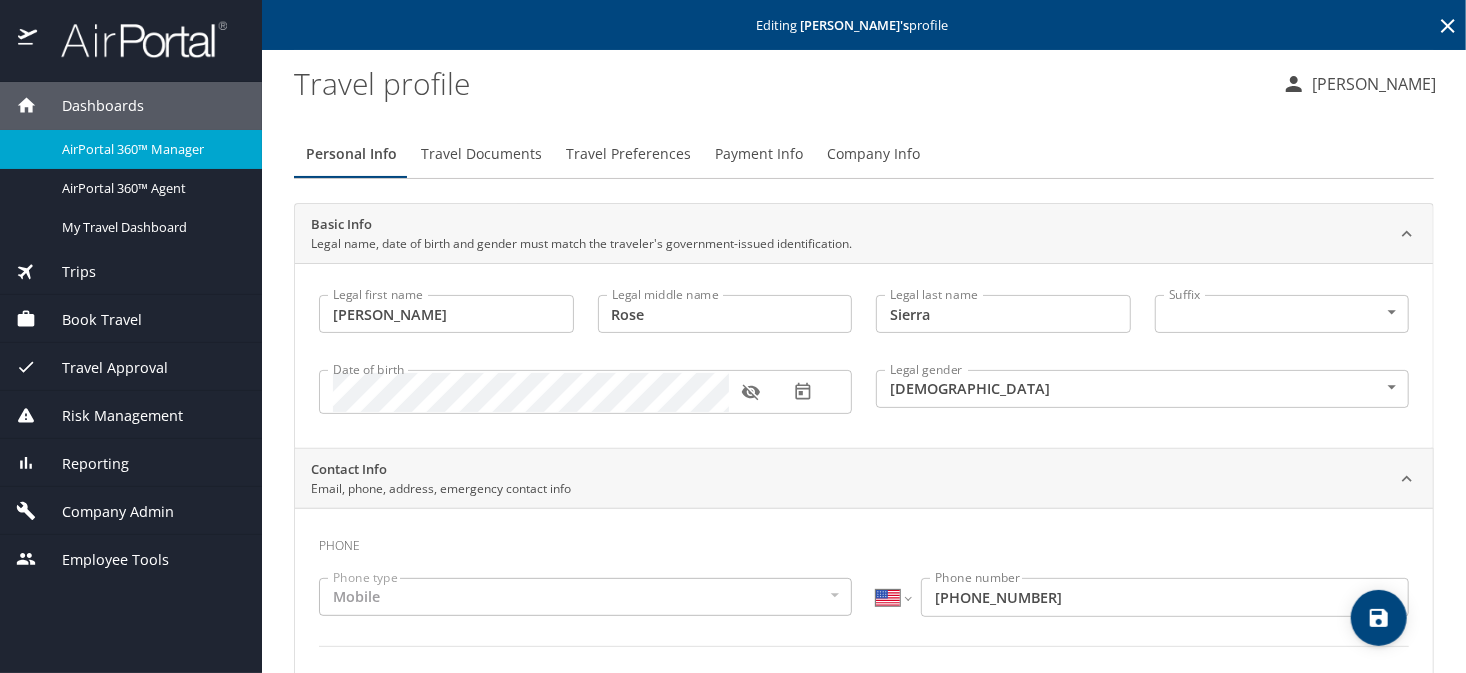 click on "Company Info" at bounding box center (873, 154) 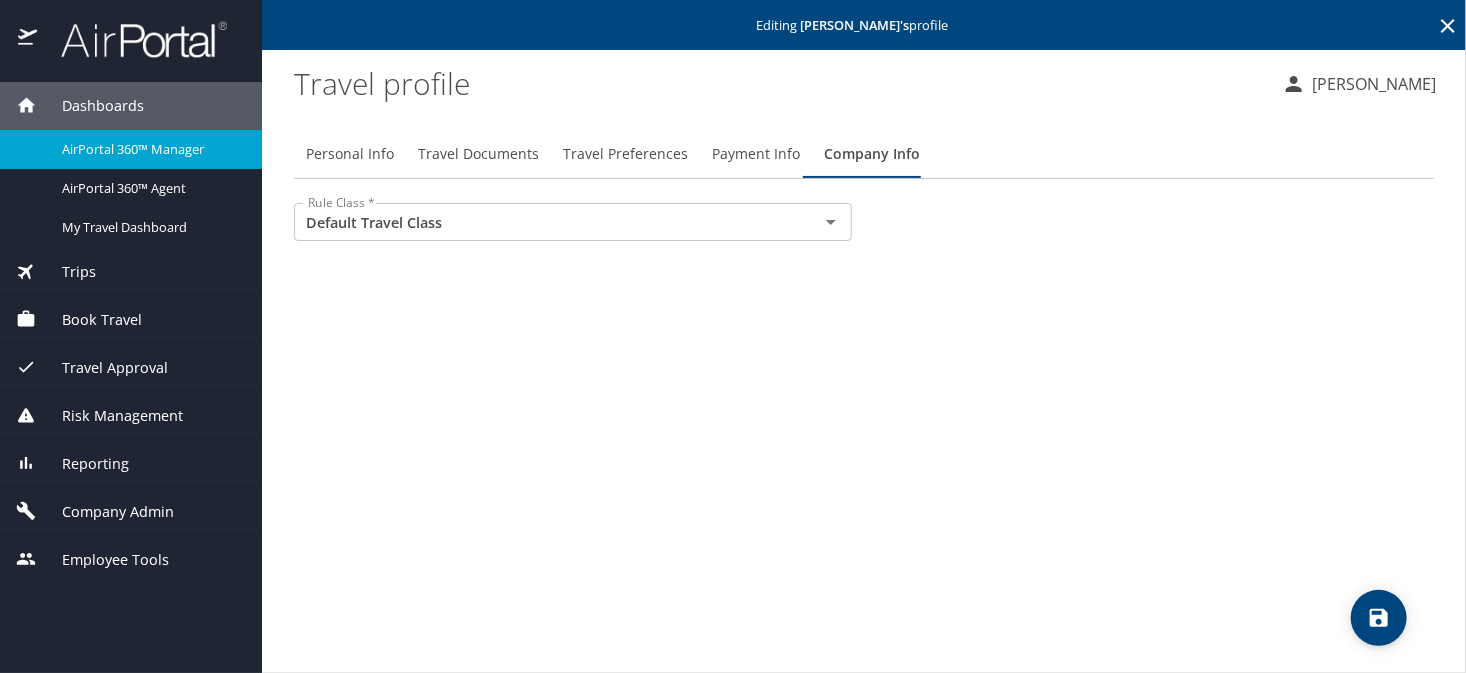 click on "Payment Info" at bounding box center (756, 154) 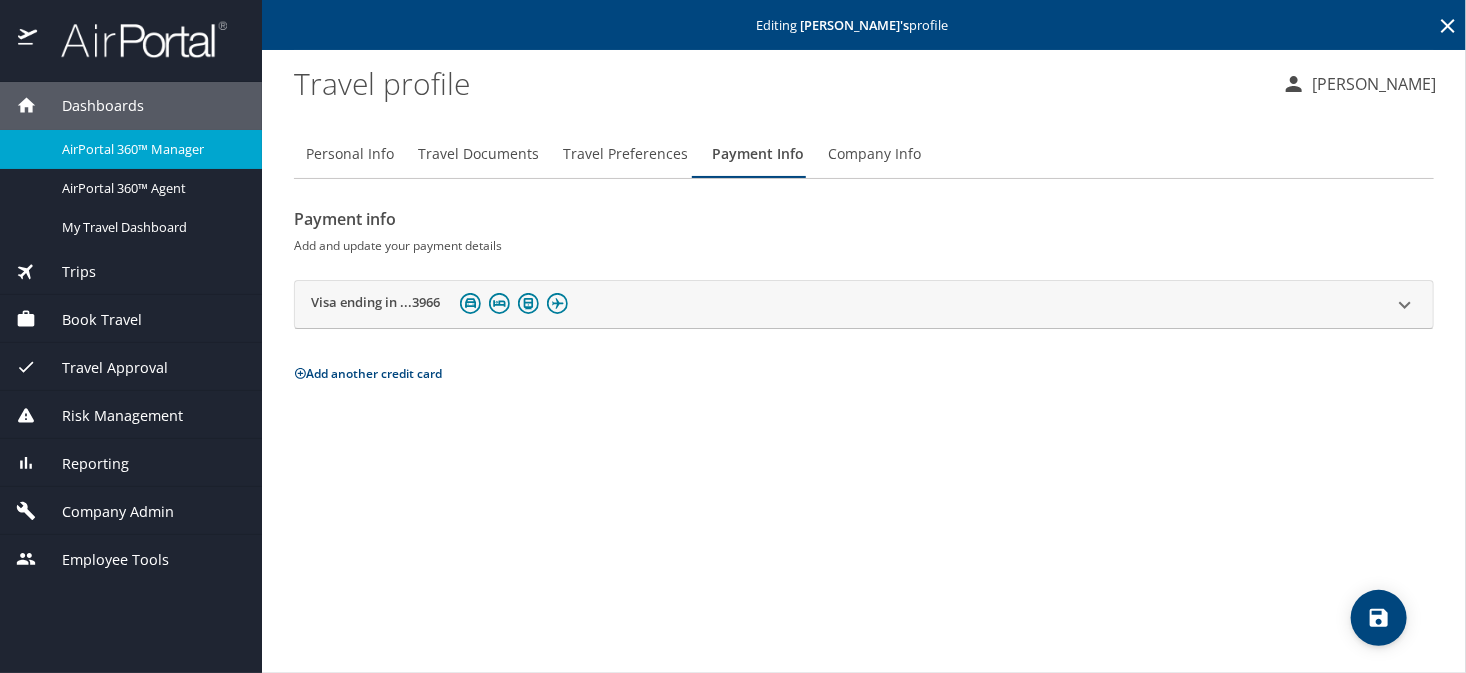 click 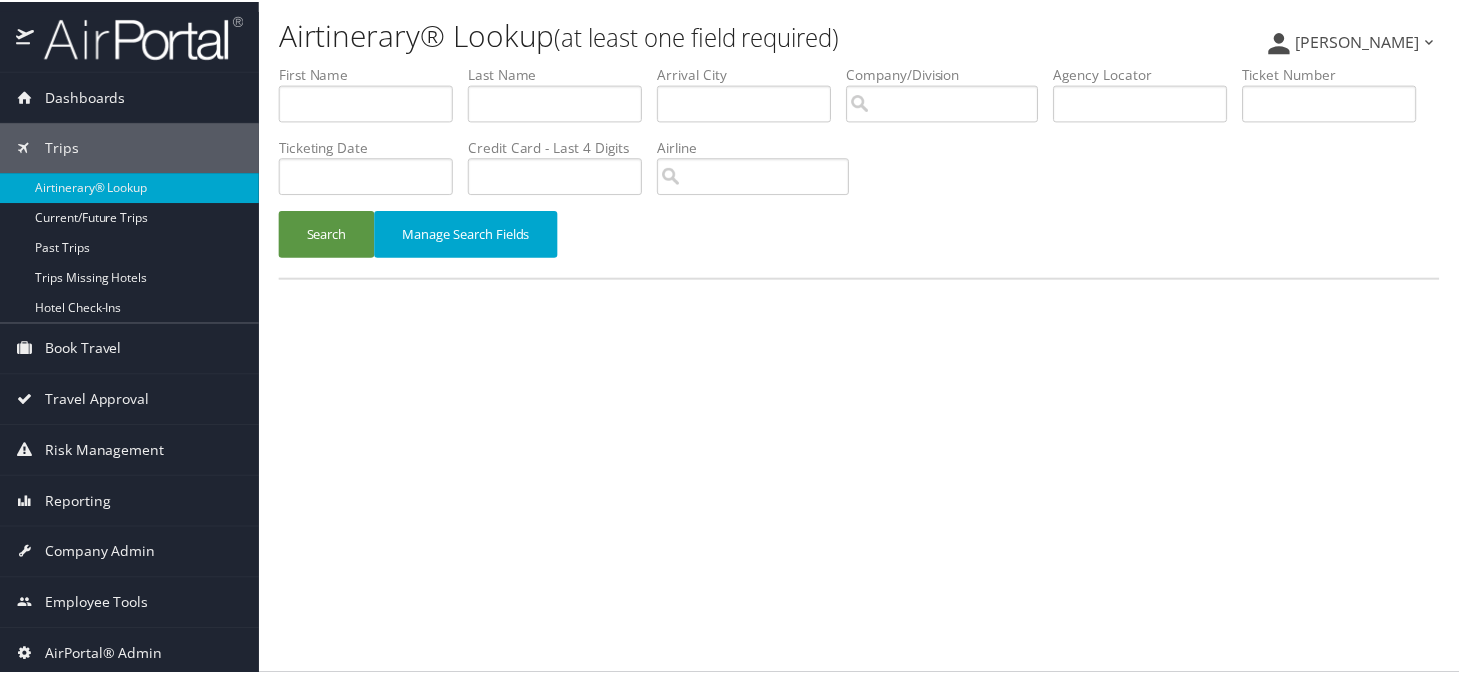 scroll, scrollTop: 0, scrollLeft: 0, axis: both 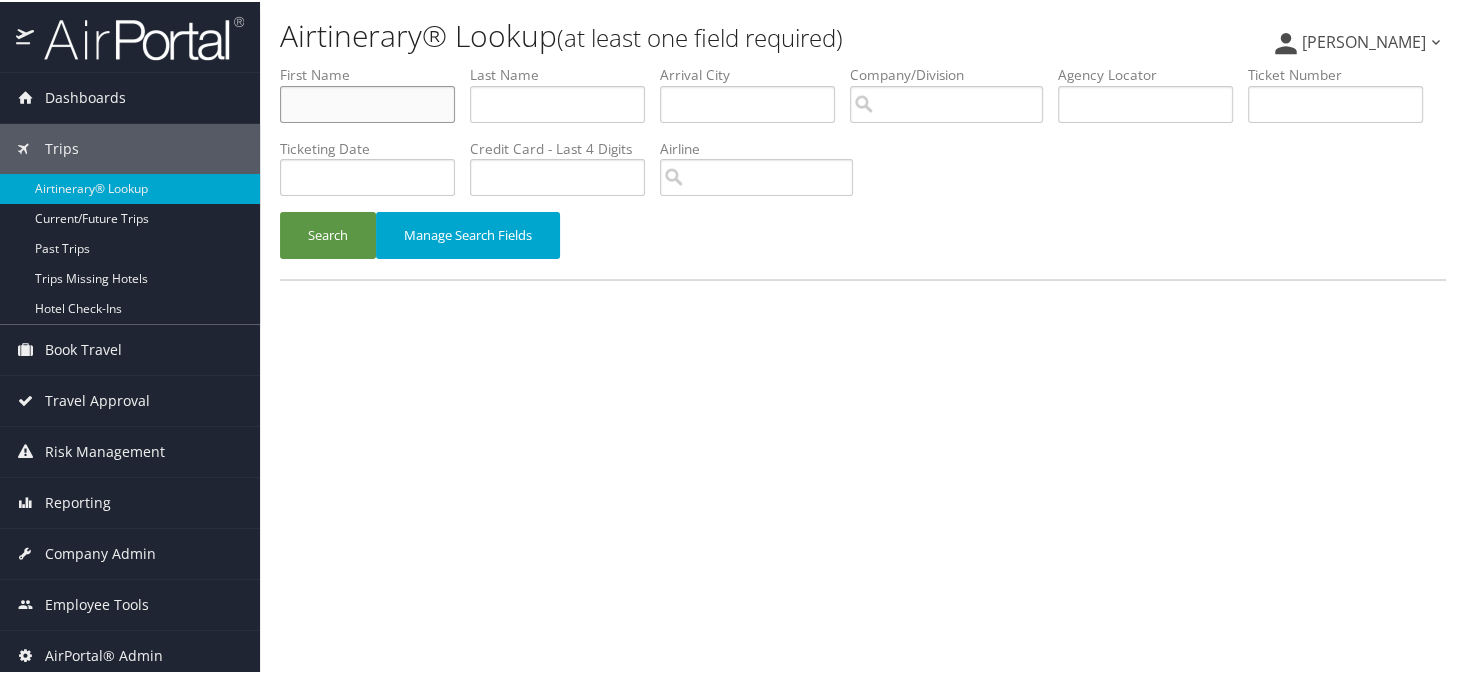 click at bounding box center [367, 102] 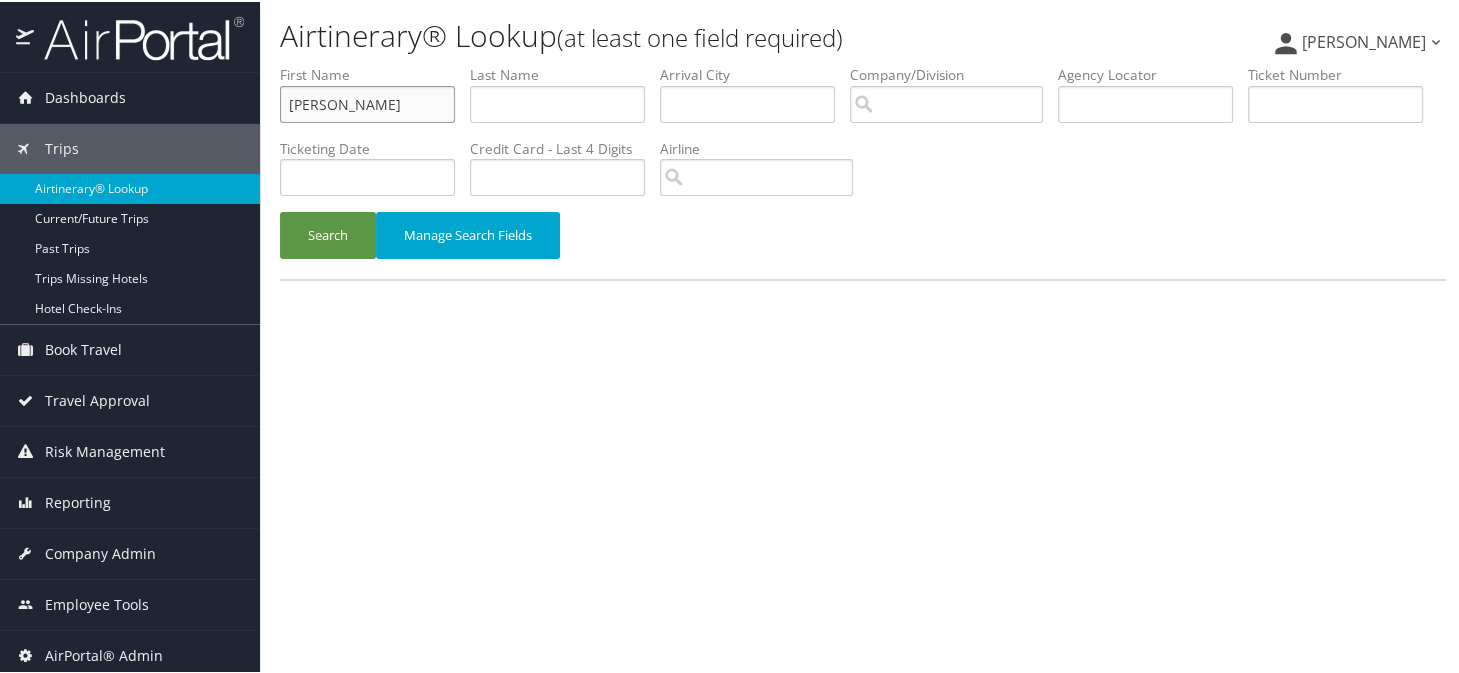 type on "[PERSON_NAME]" 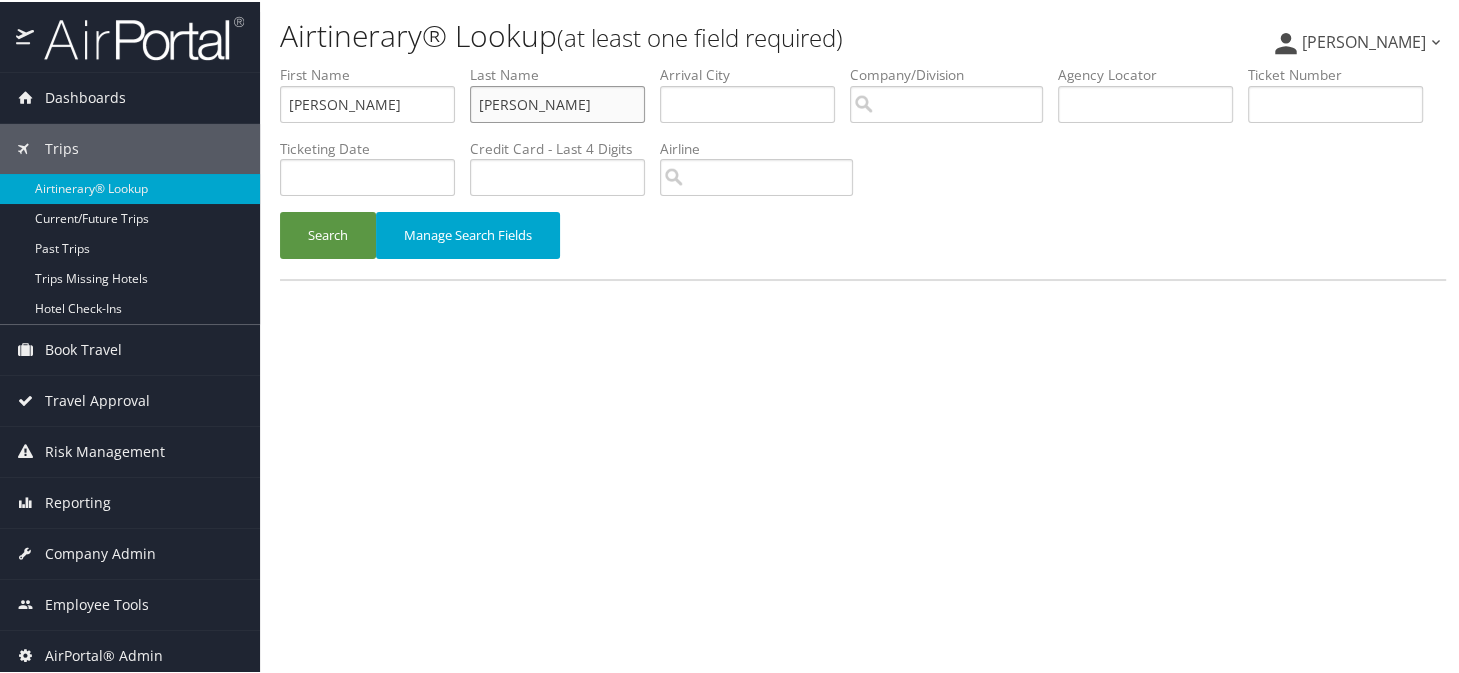 type on "ellis" 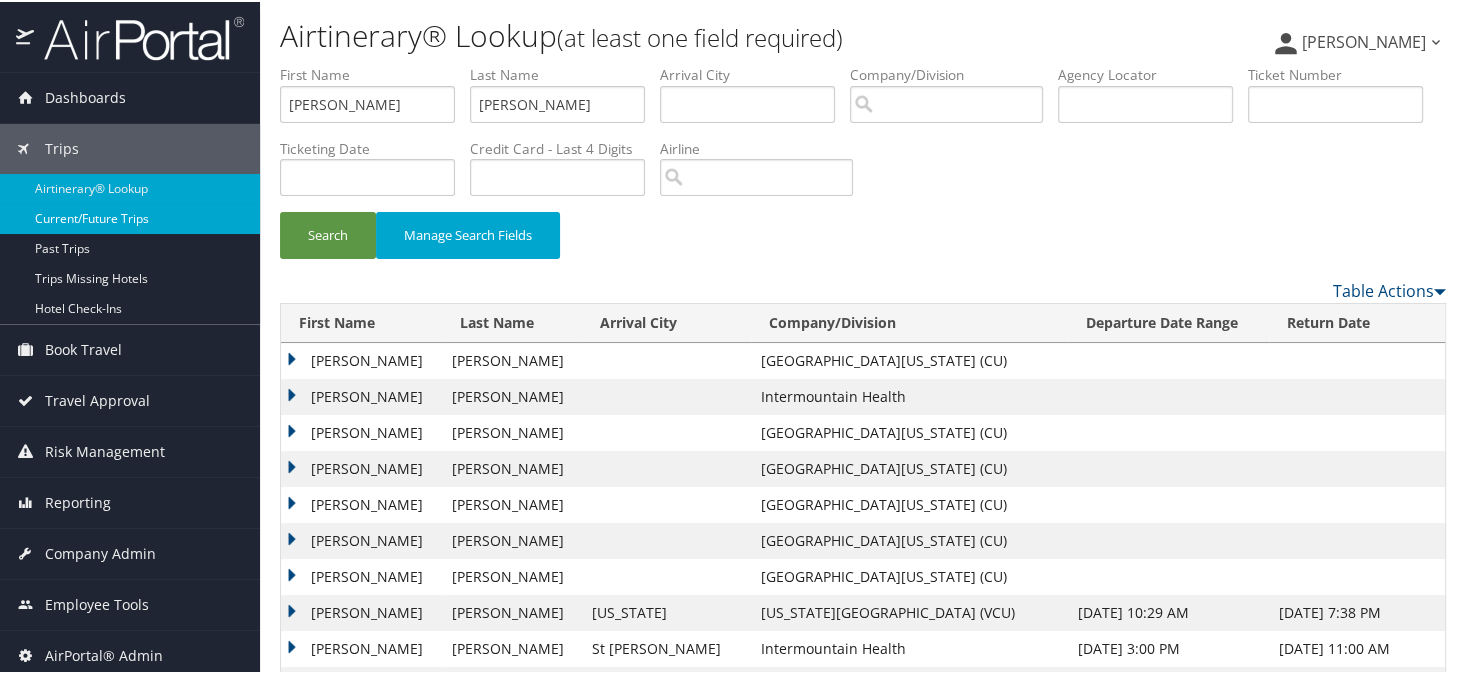 click on "Current/Future Trips" at bounding box center [130, 217] 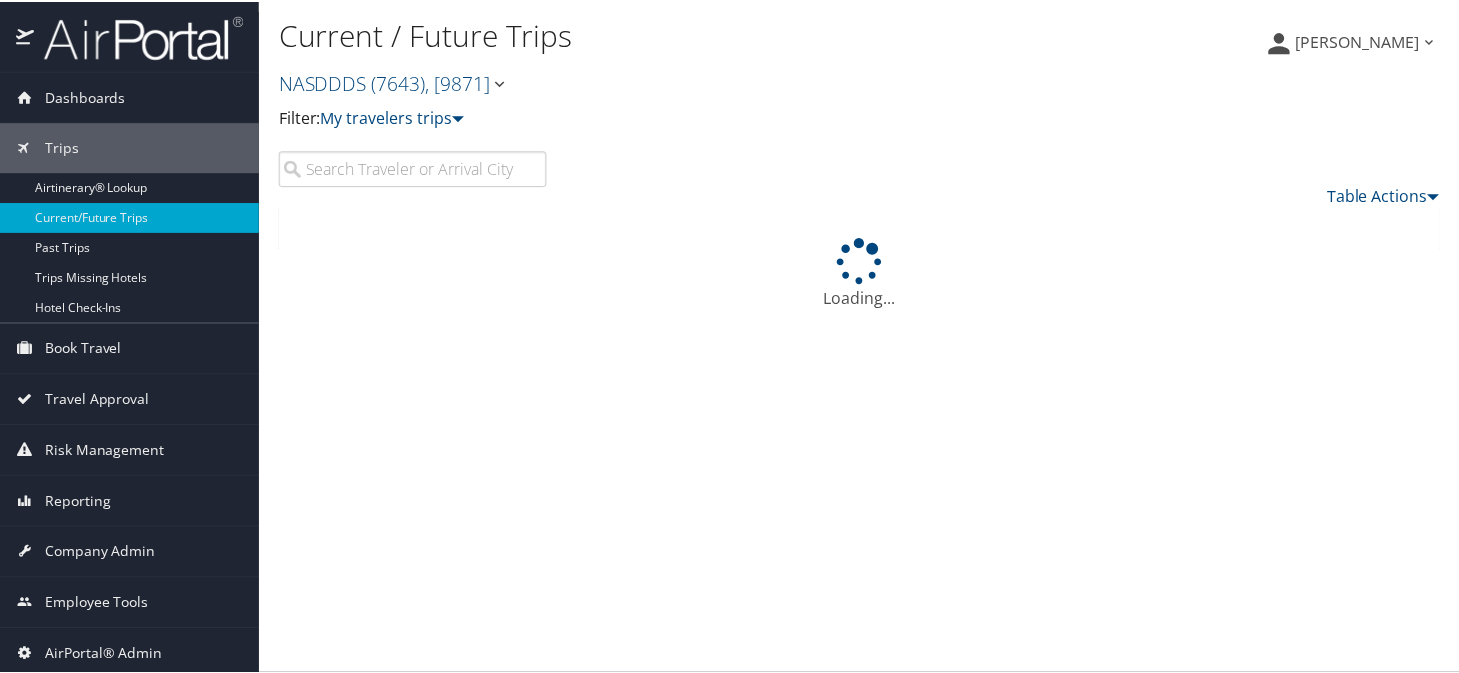 scroll, scrollTop: 0, scrollLeft: 0, axis: both 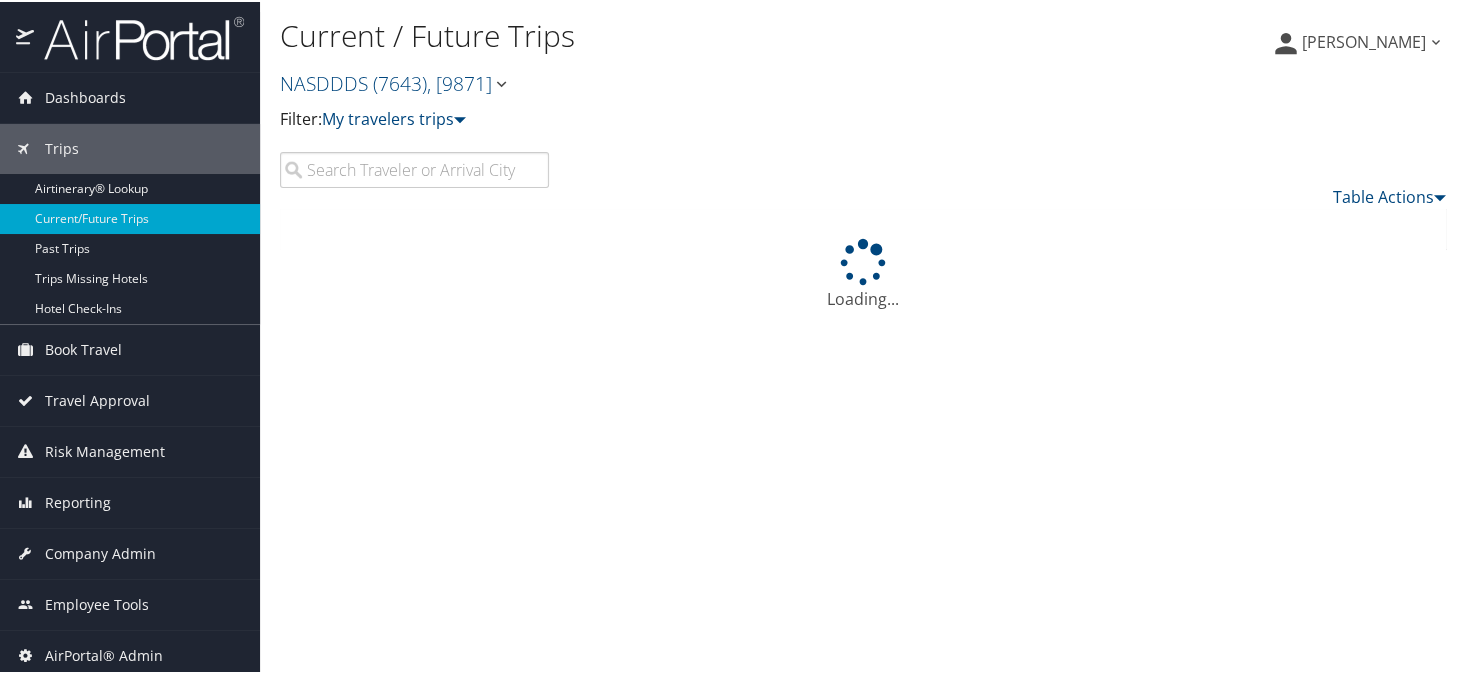 click at bounding box center (414, 168) 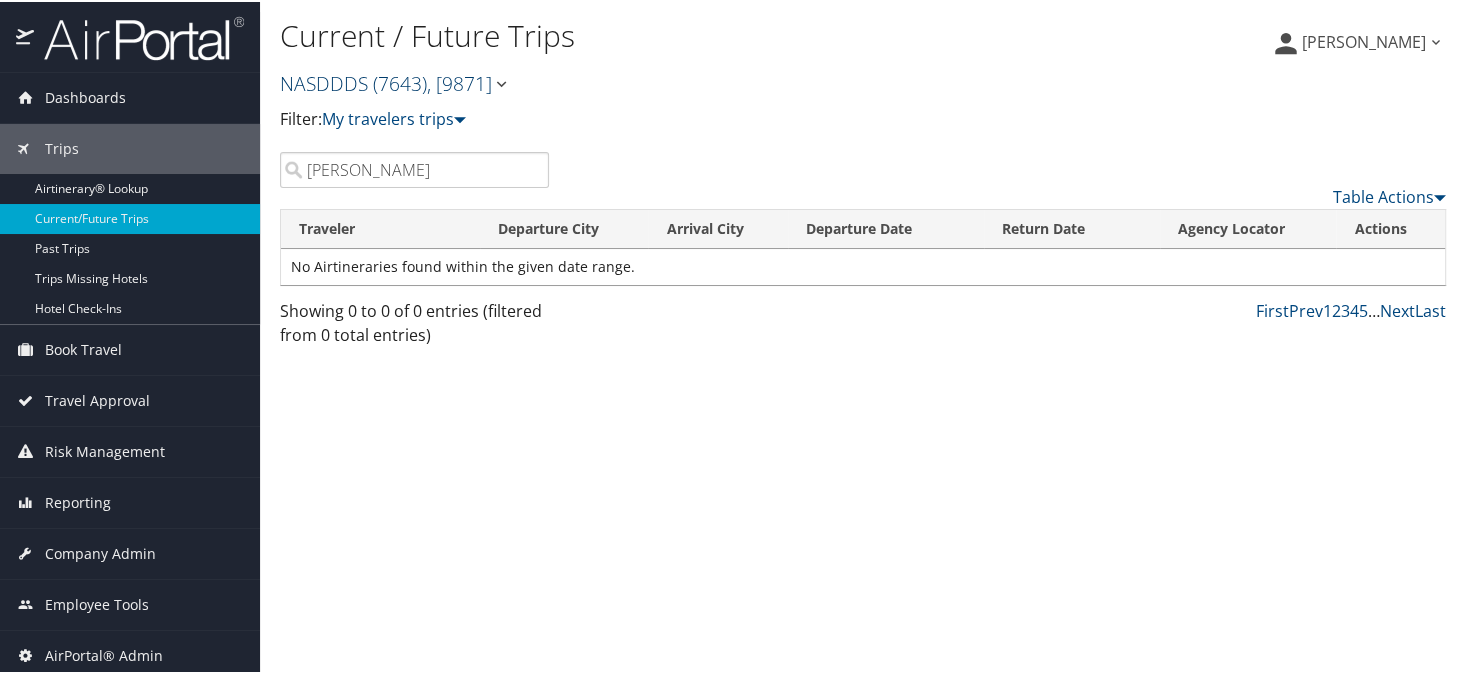 type on "nicole ellis" 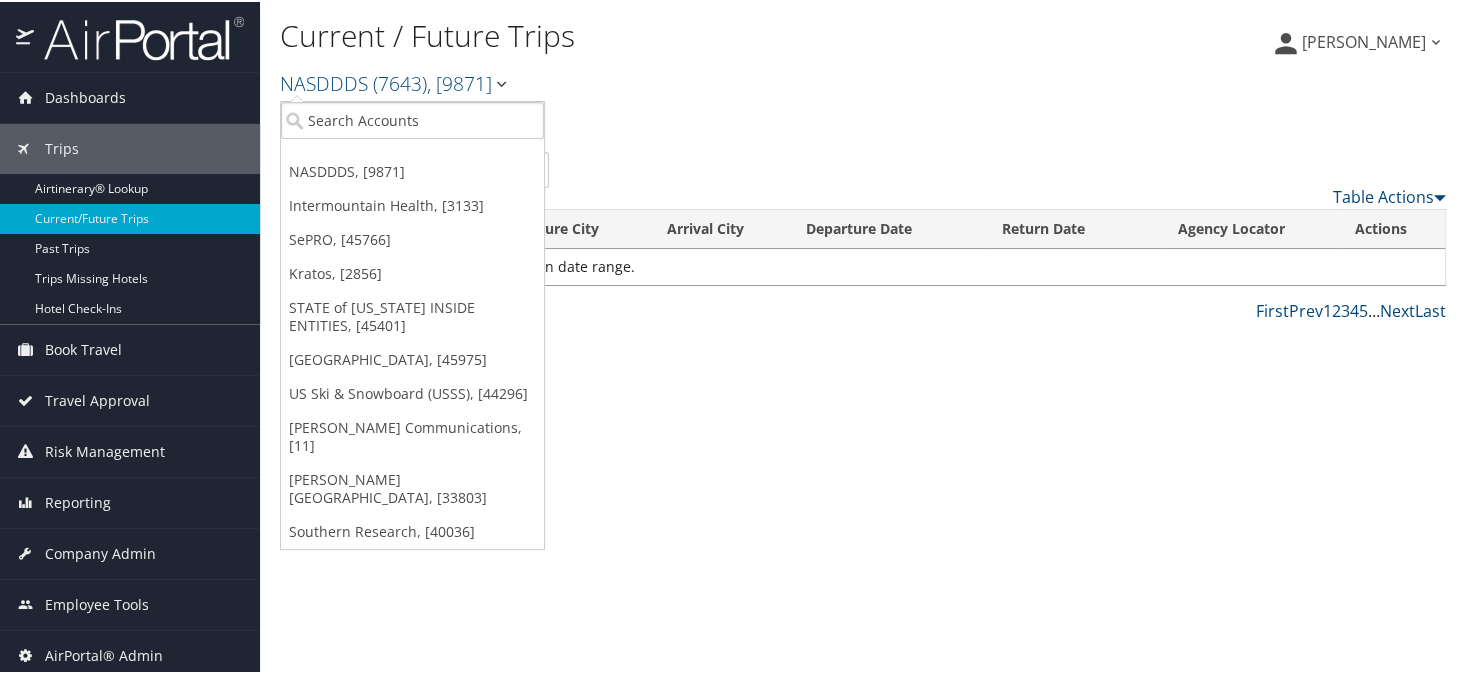 click on "Table Actions" at bounding box center (1012, 178) 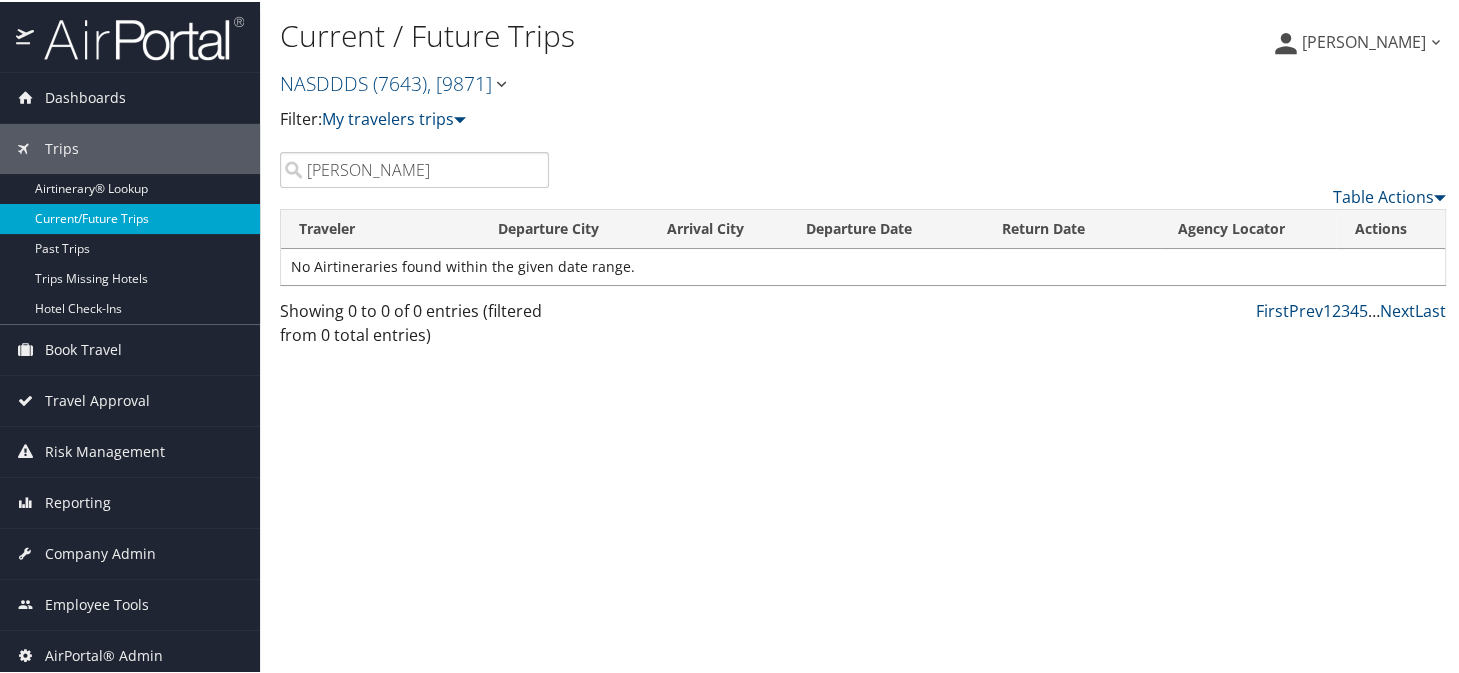 click on "Current/Future Trips" at bounding box center (130, 217) 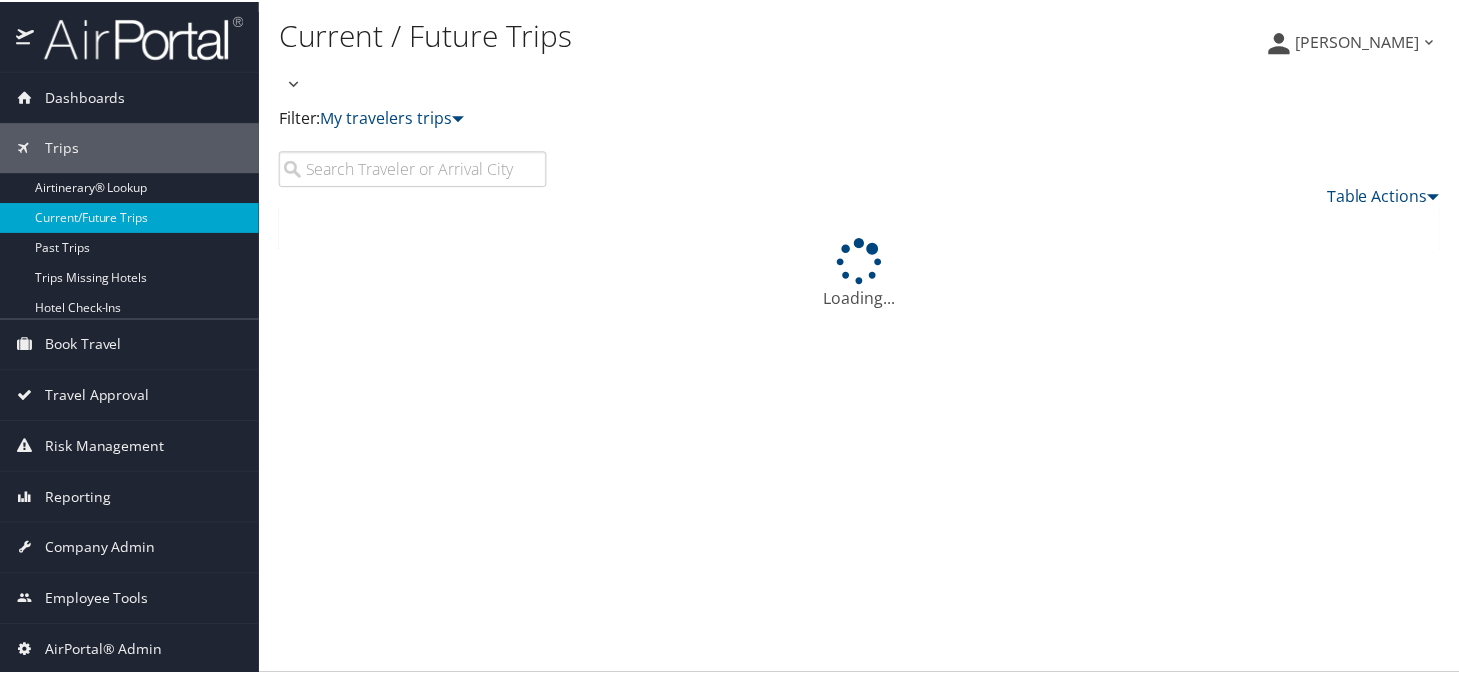 scroll, scrollTop: 0, scrollLeft: 0, axis: both 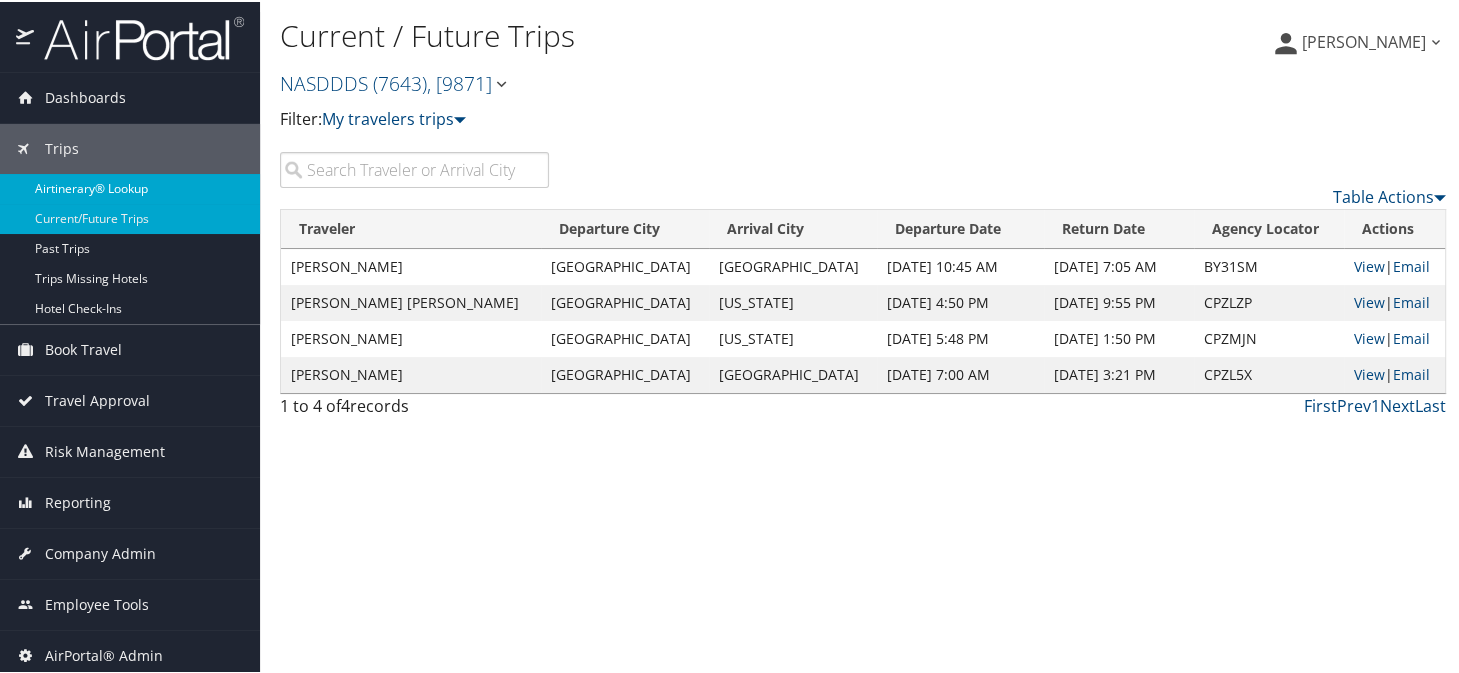 click on "Airtinerary® Lookup" at bounding box center [130, 187] 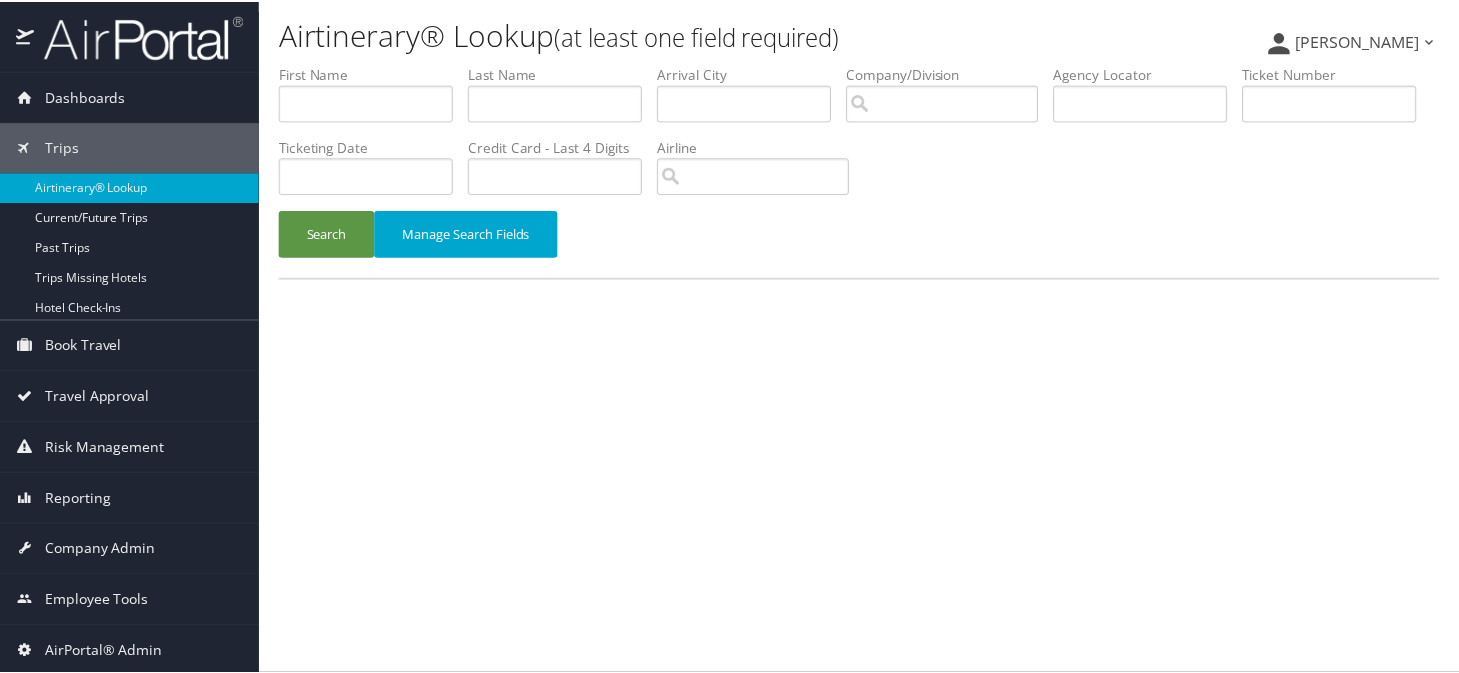 scroll, scrollTop: 0, scrollLeft: 0, axis: both 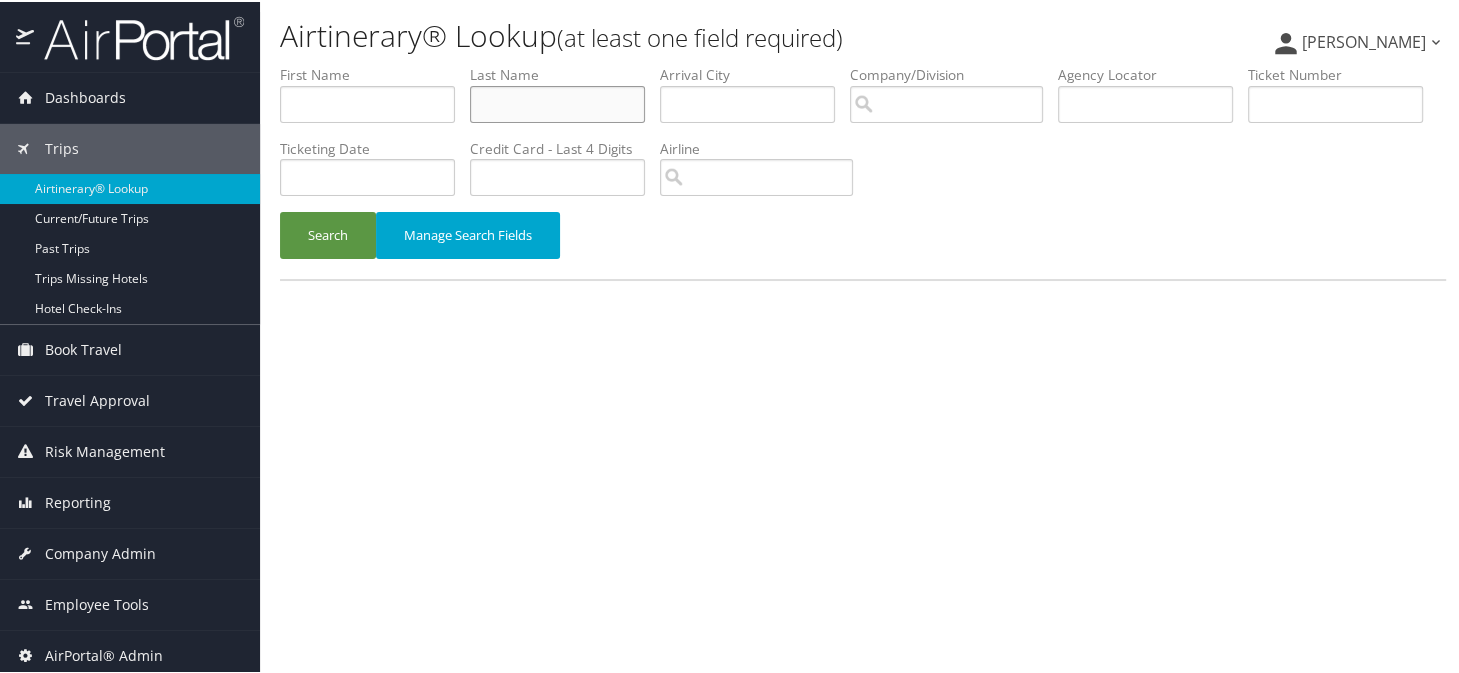 click at bounding box center (557, 102) 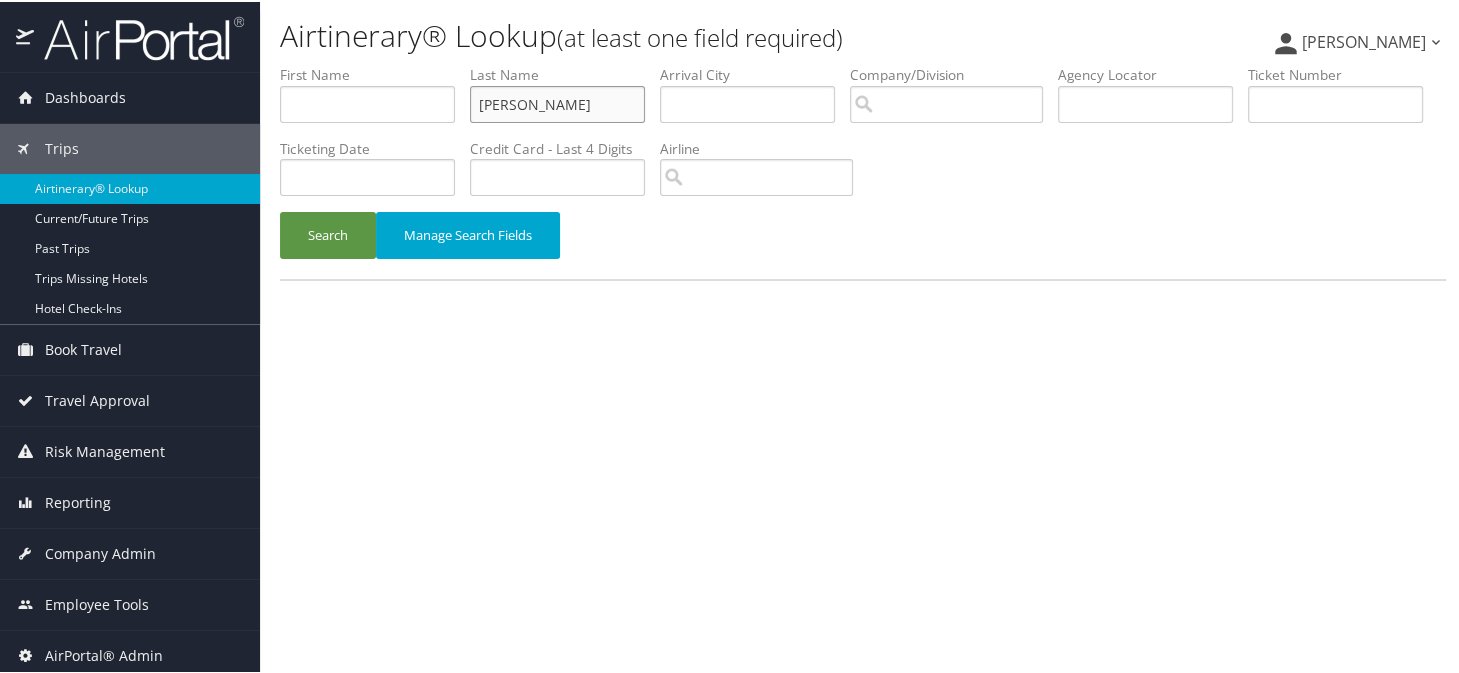 type on "[PERSON_NAME]" 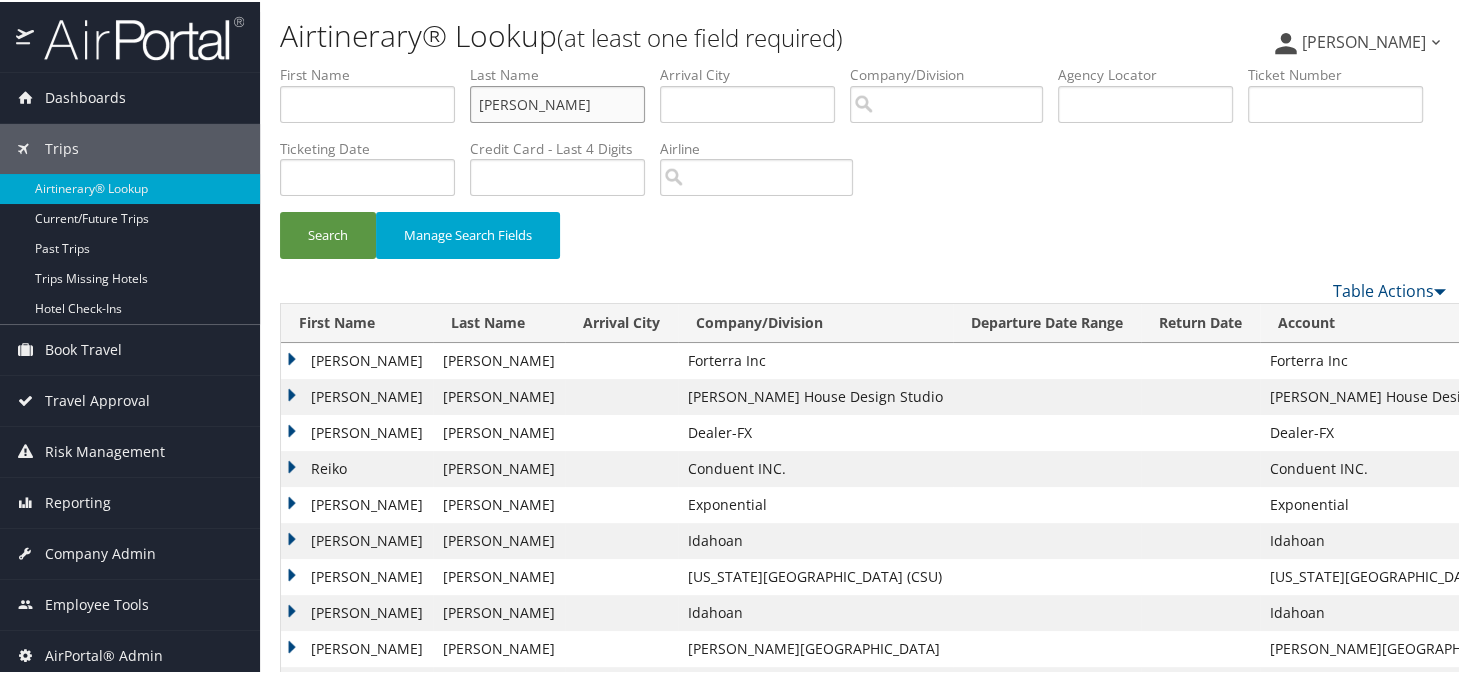 scroll, scrollTop: 61, scrollLeft: 0, axis: vertical 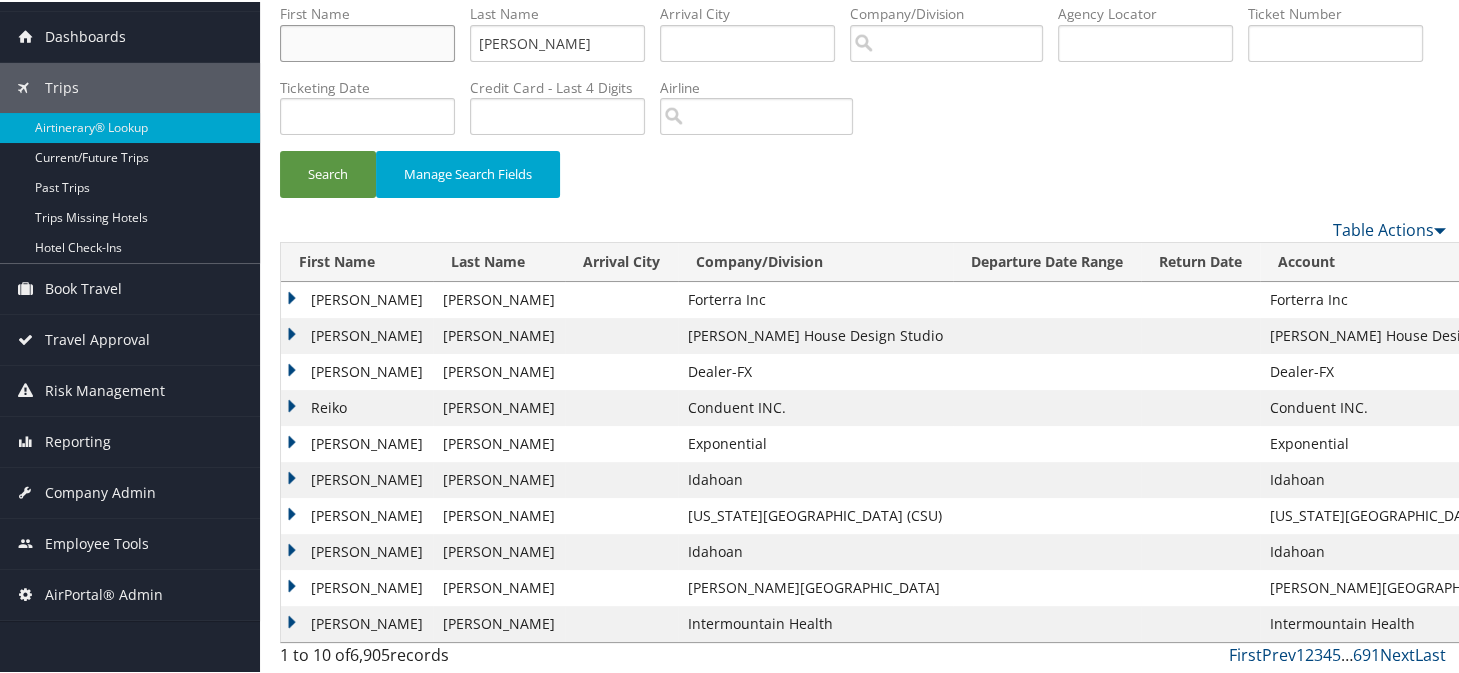click at bounding box center [367, 41] 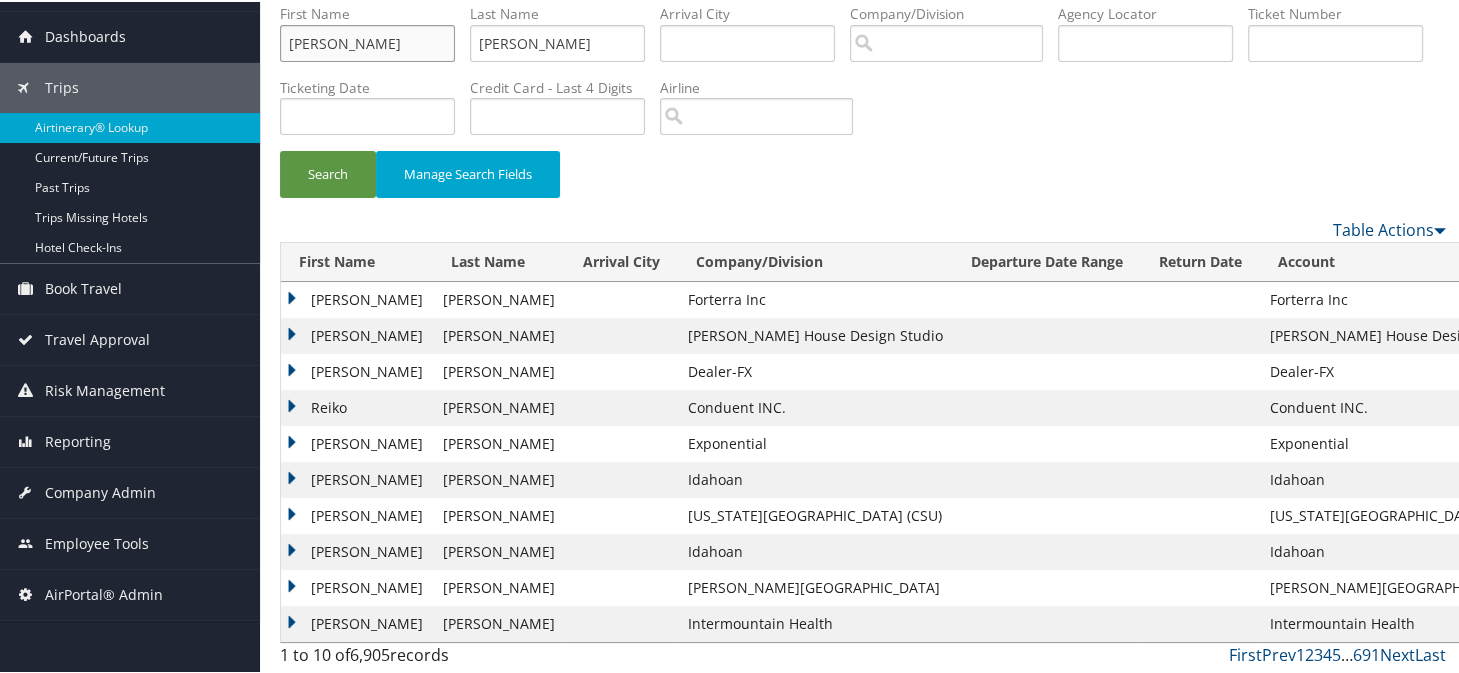 type on "[PERSON_NAME]" 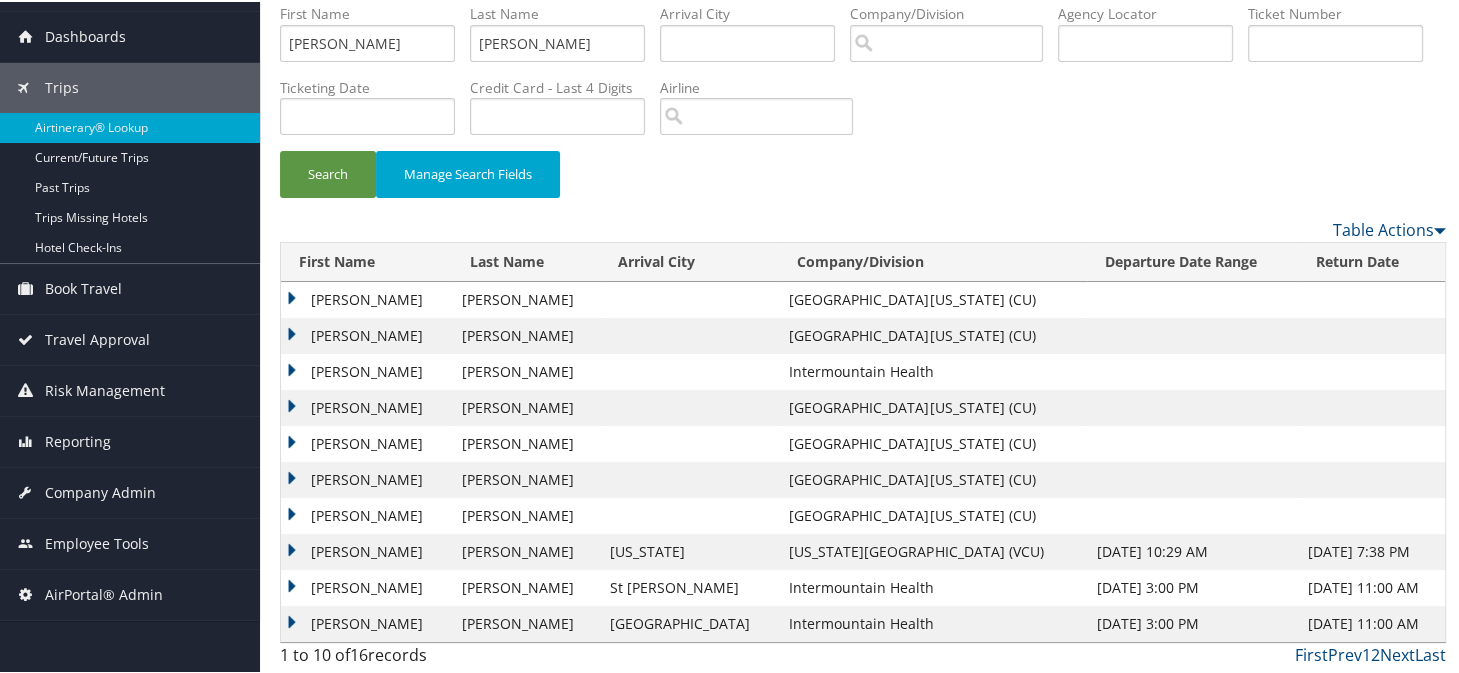 click on "Nicole" at bounding box center [366, 550] 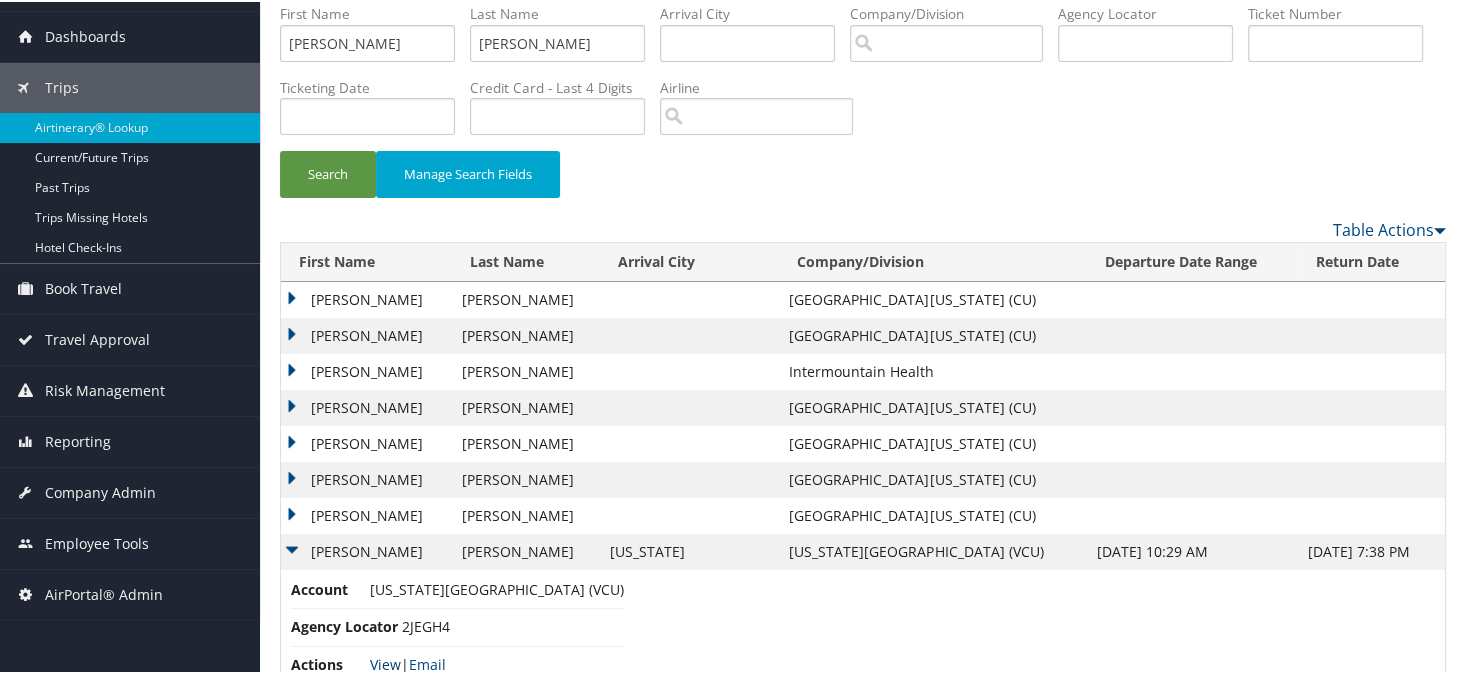click on "View" at bounding box center (385, 662) 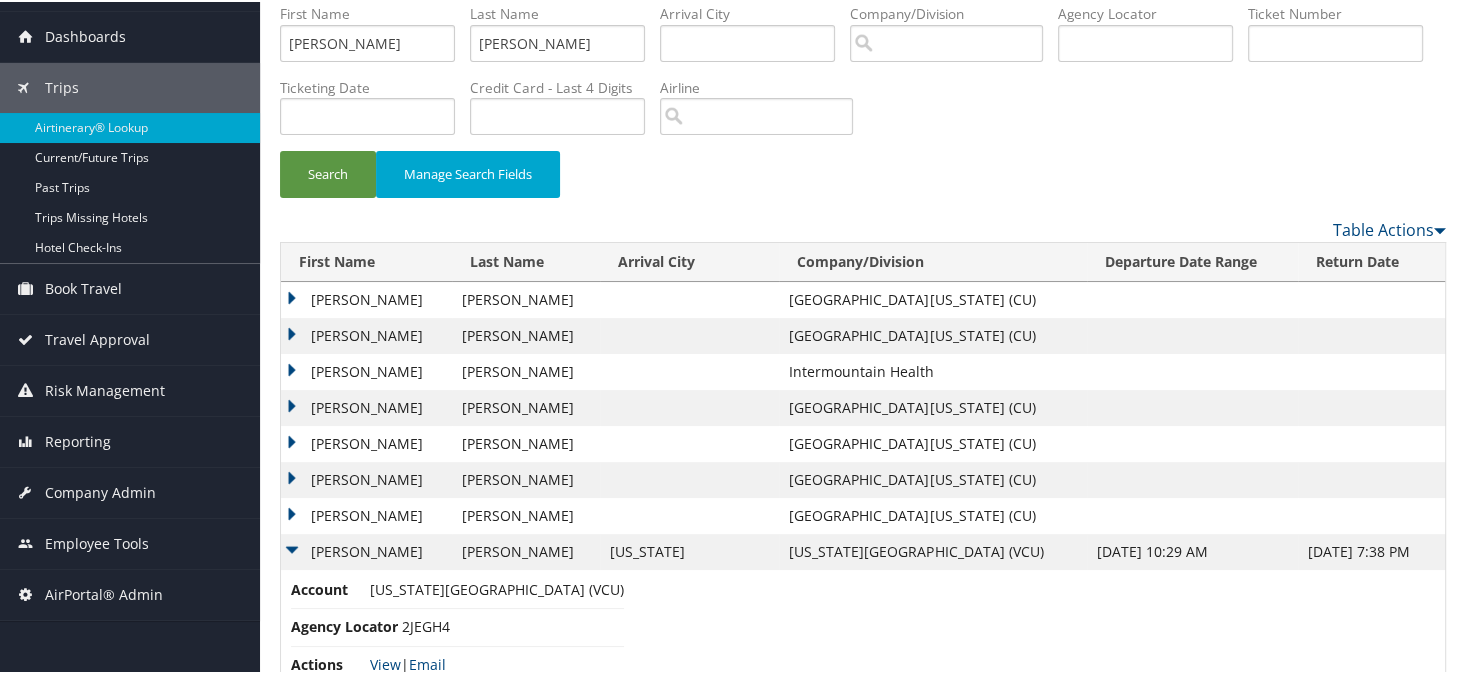 click on "Search Manage Search Fields" at bounding box center [863, 182] 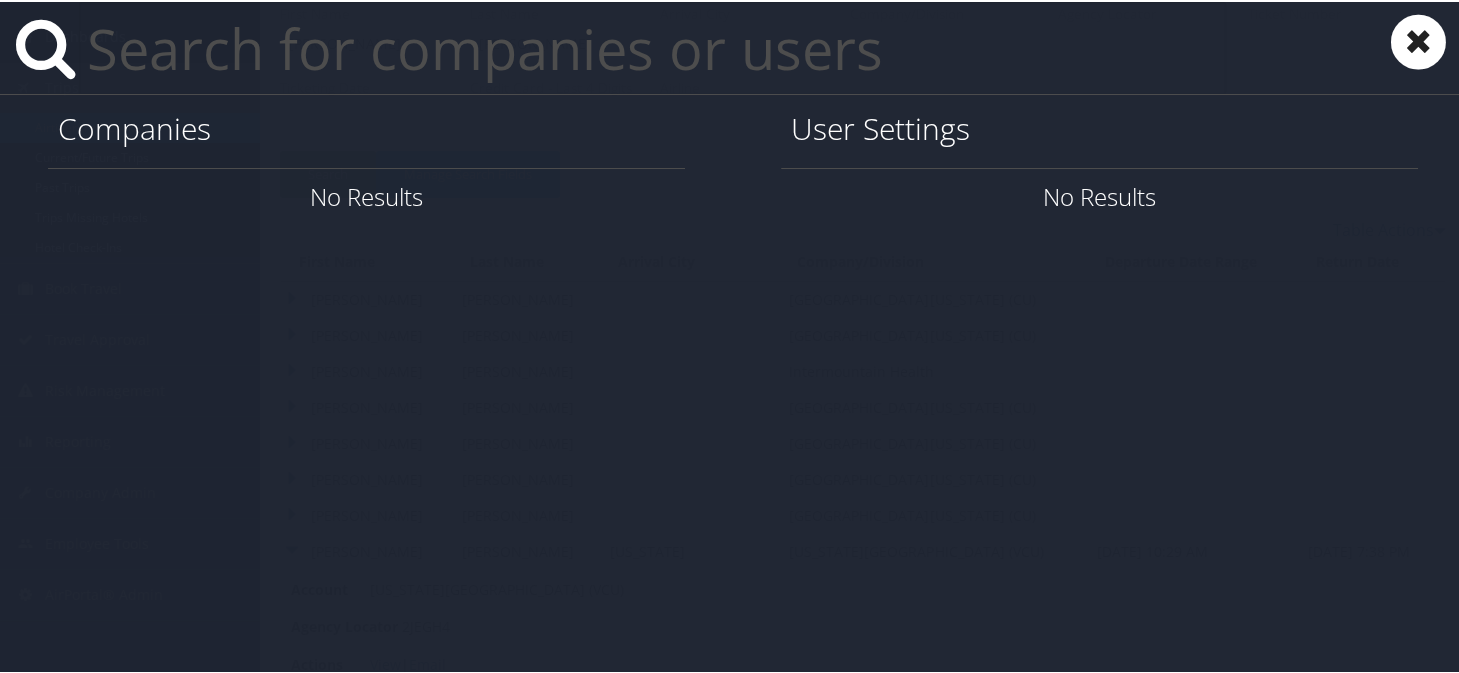 paste on "lori.trapp@magna.com" 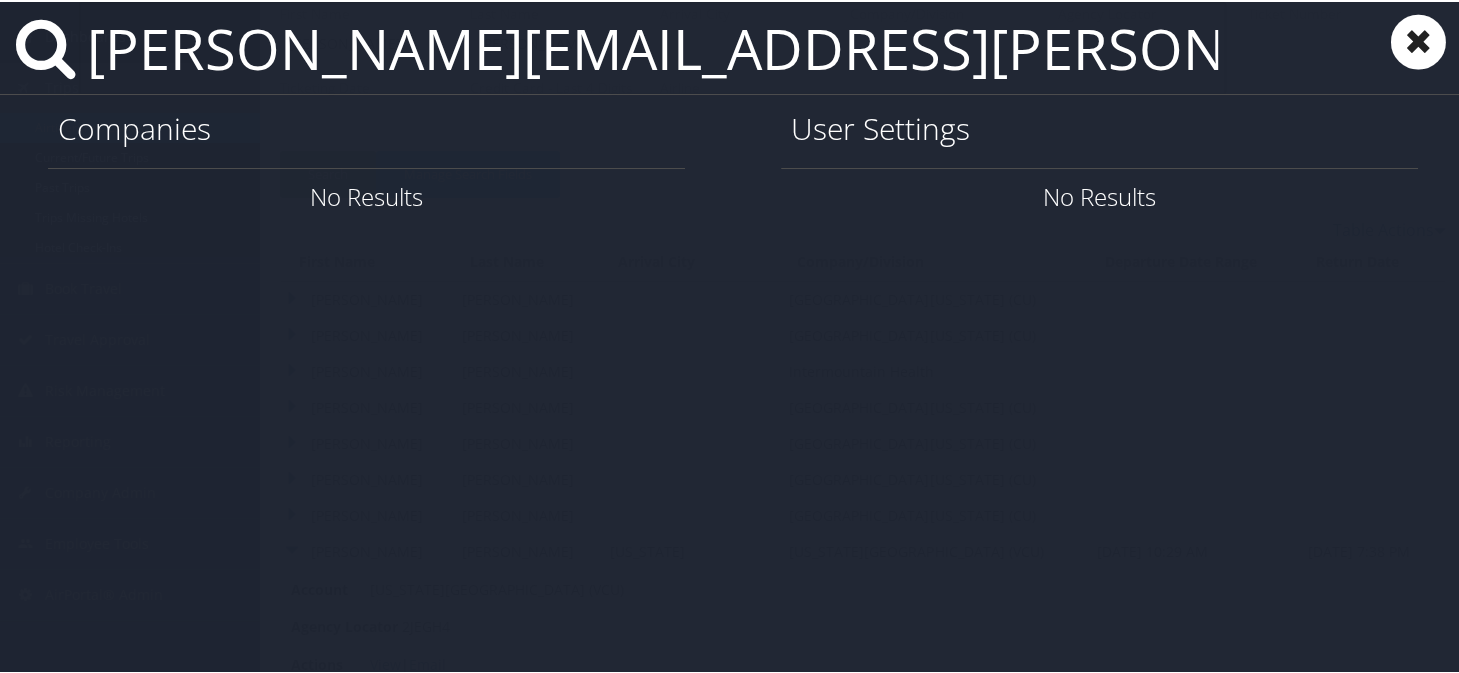 type on "lori.trapp@magna.com" 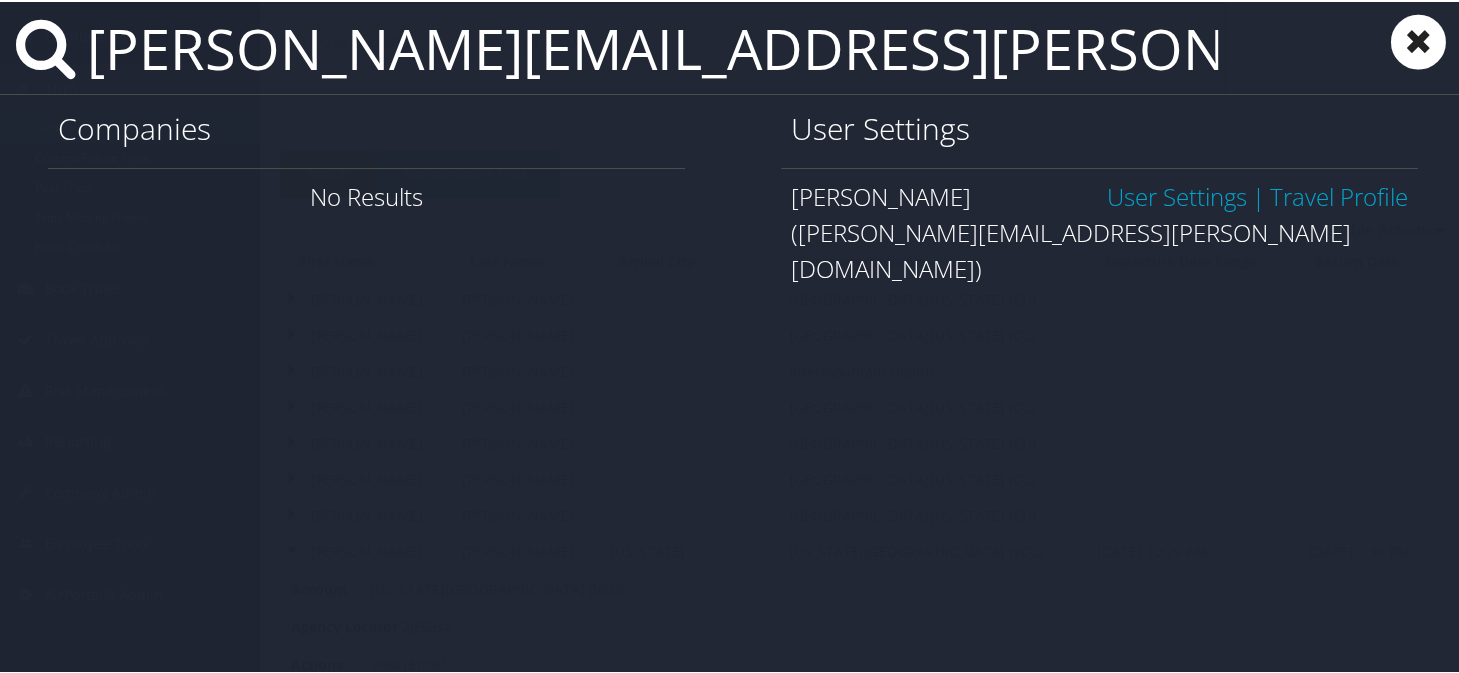 click on "User Settings" at bounding box center (1177, 194) 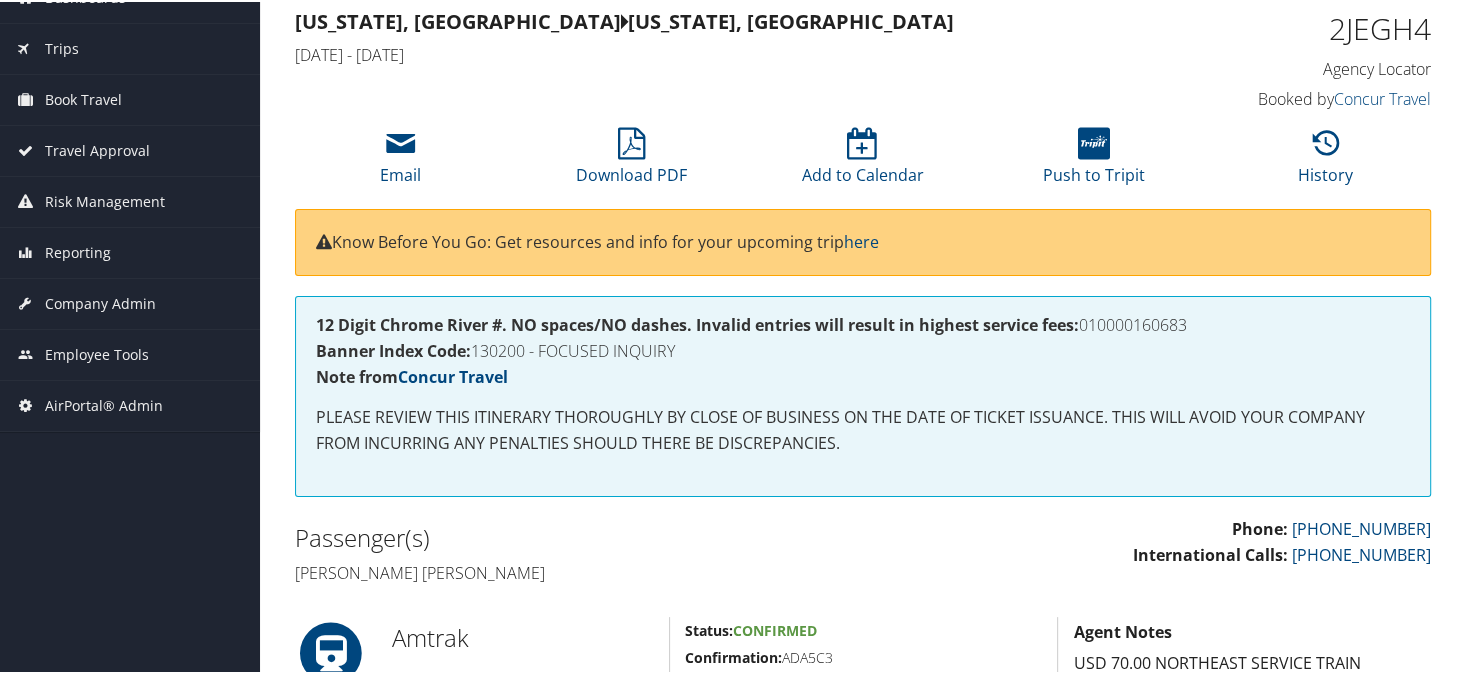 scroll, scrollTop: 0, scrollLeft: 0, axis: both 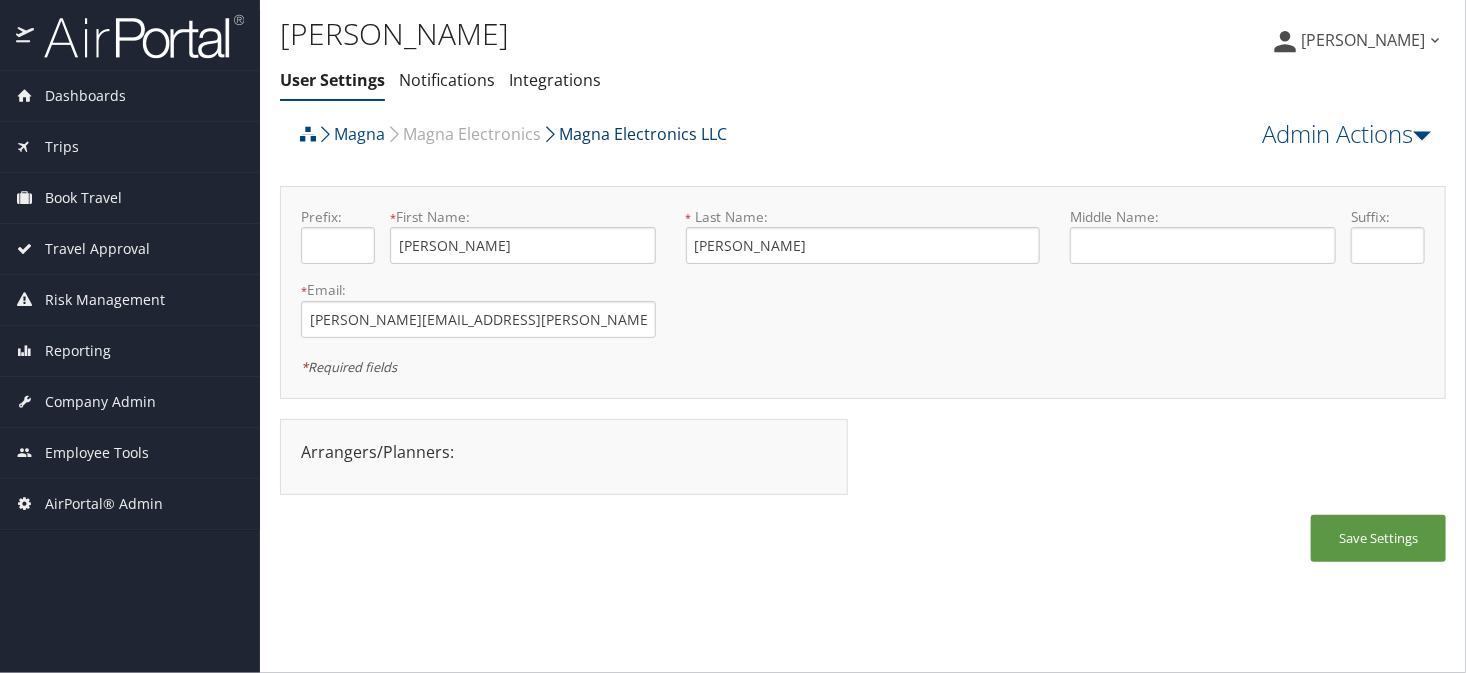 click on "Magna Electronics LLC" at bounding box center [636, 134] 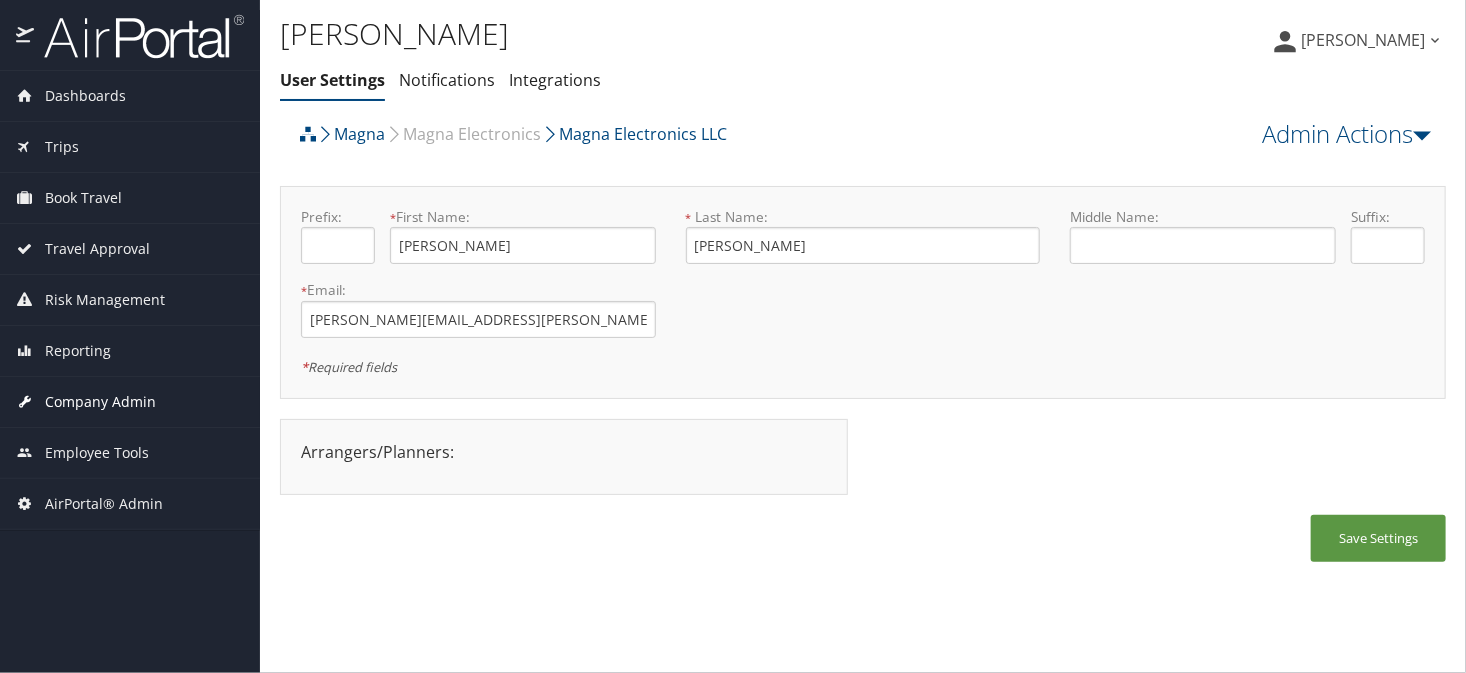 click on "Company Admin" at bounding box center (100, 402) 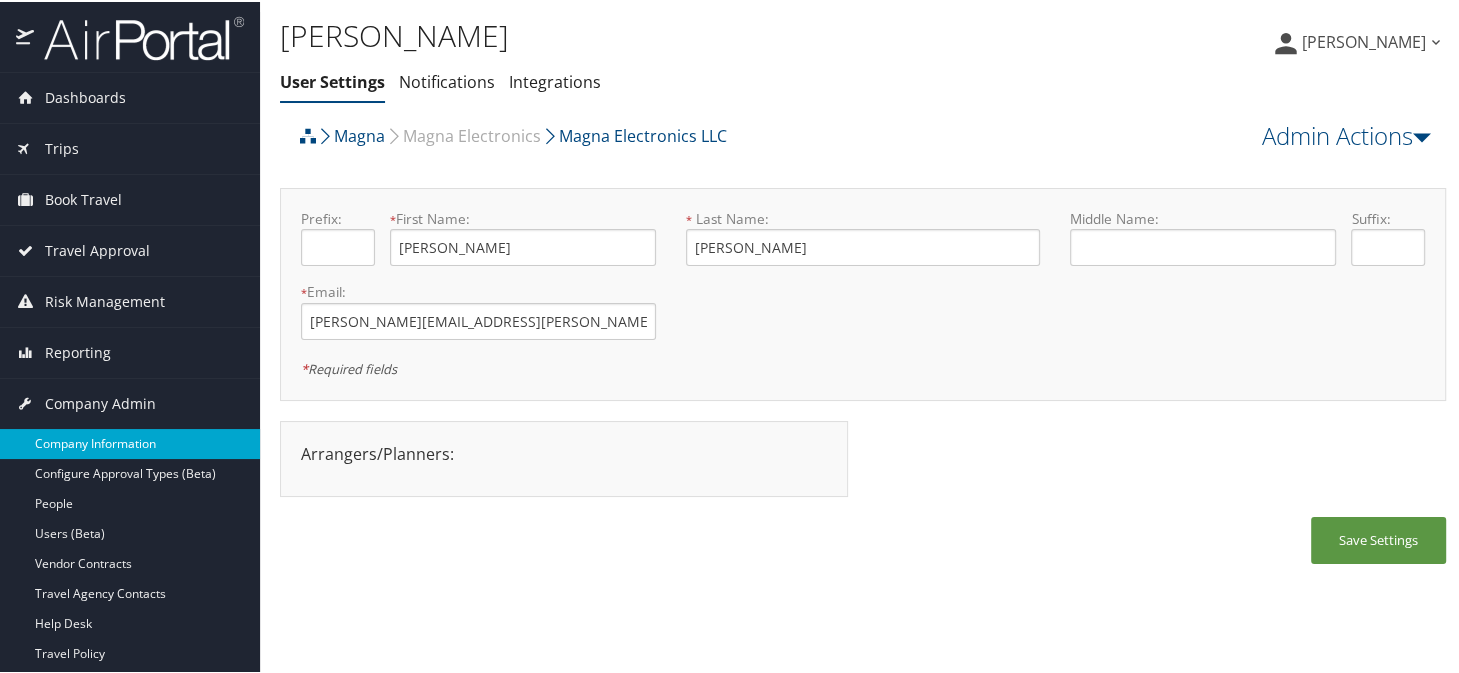 click on "Company Information" at bounding box center [130, 442] 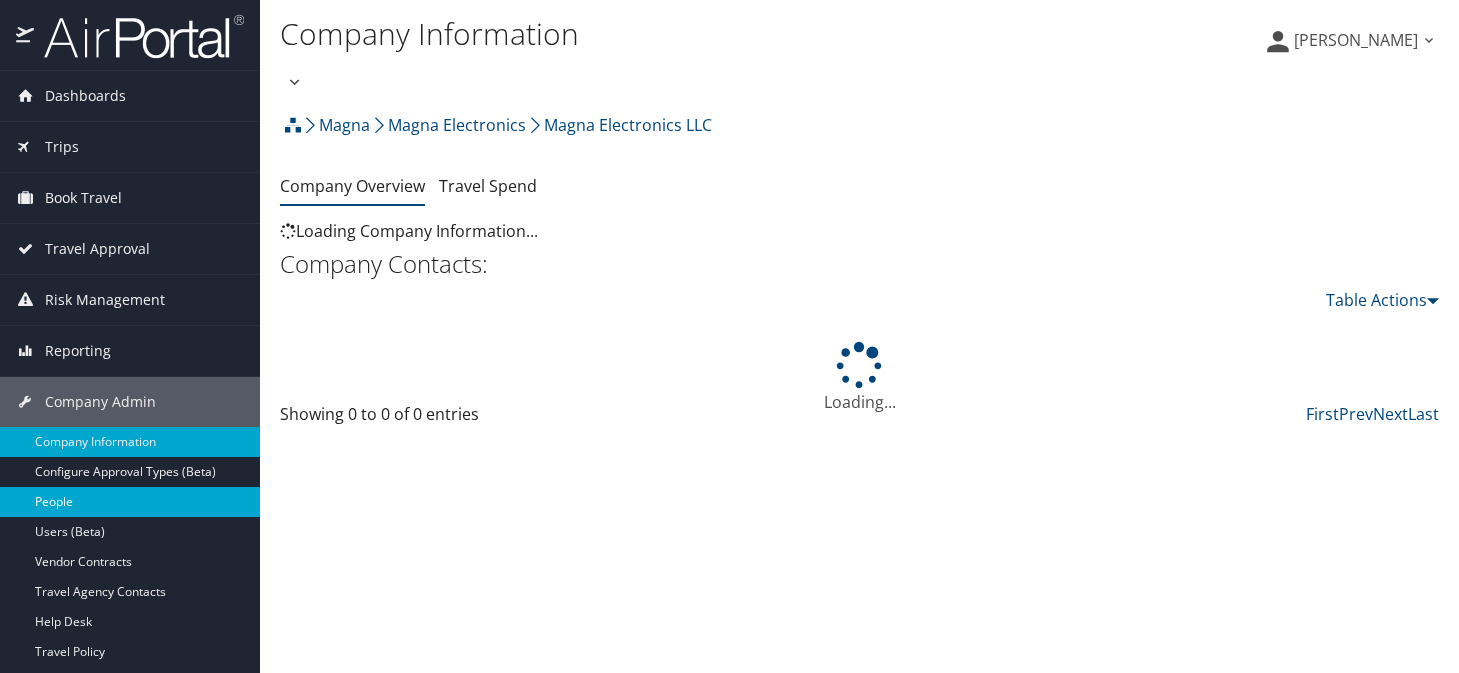 click on "People" at bounding box center (130, 502) 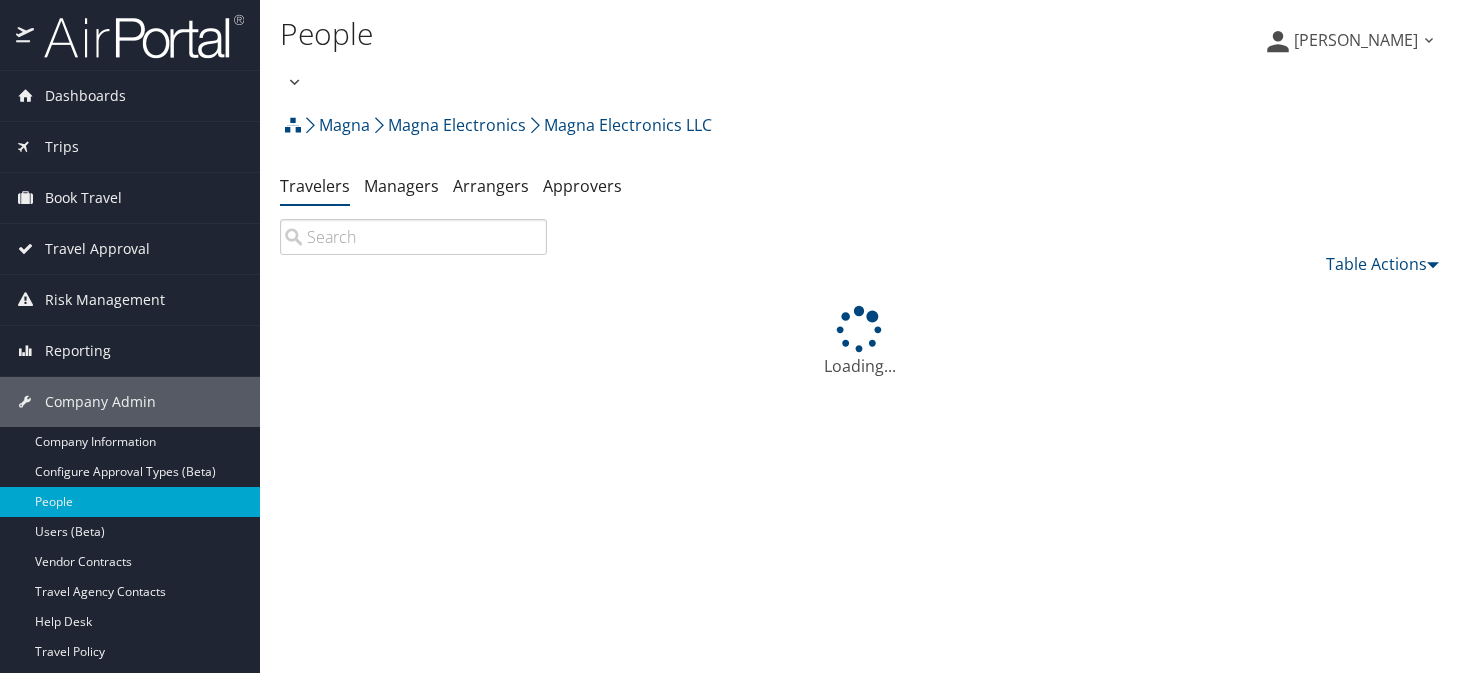 scroll, scrollTop: 0, scrollLeft: 0, axis: both 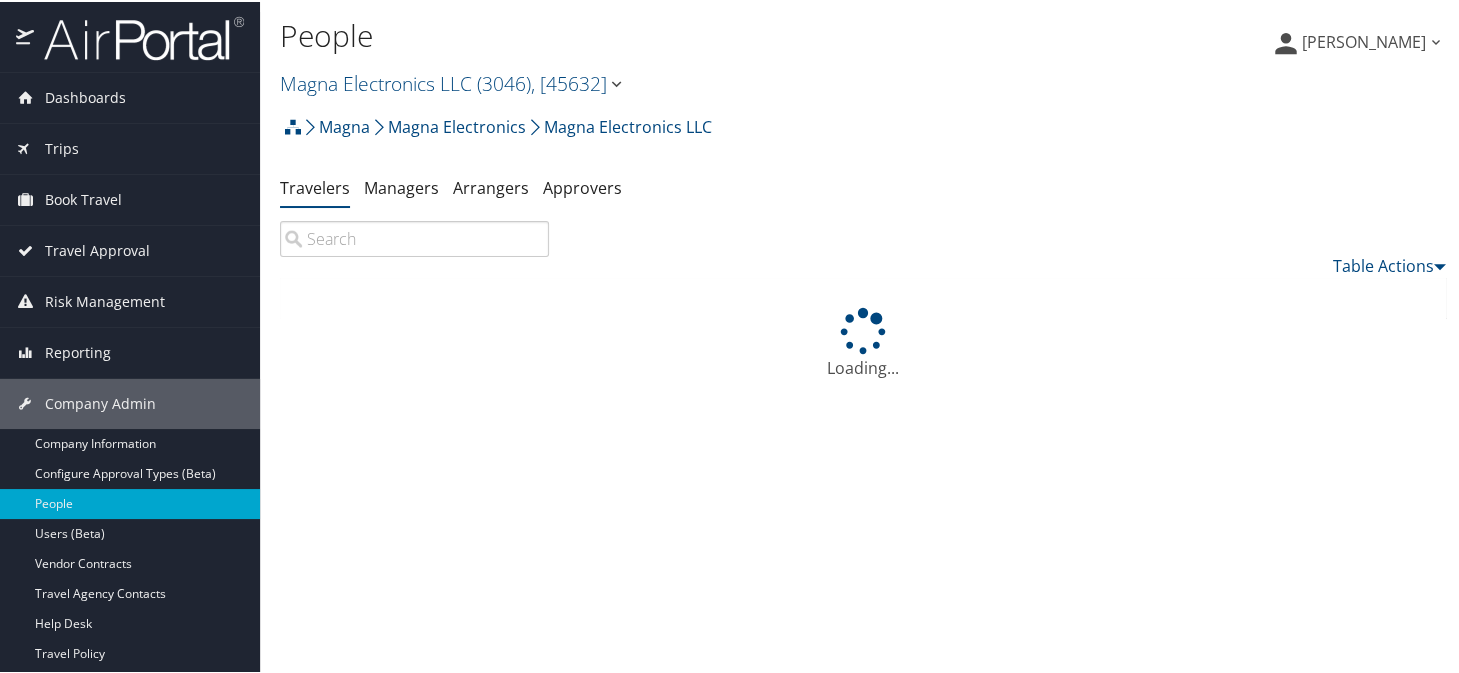 click at bounding box center [414, 237] 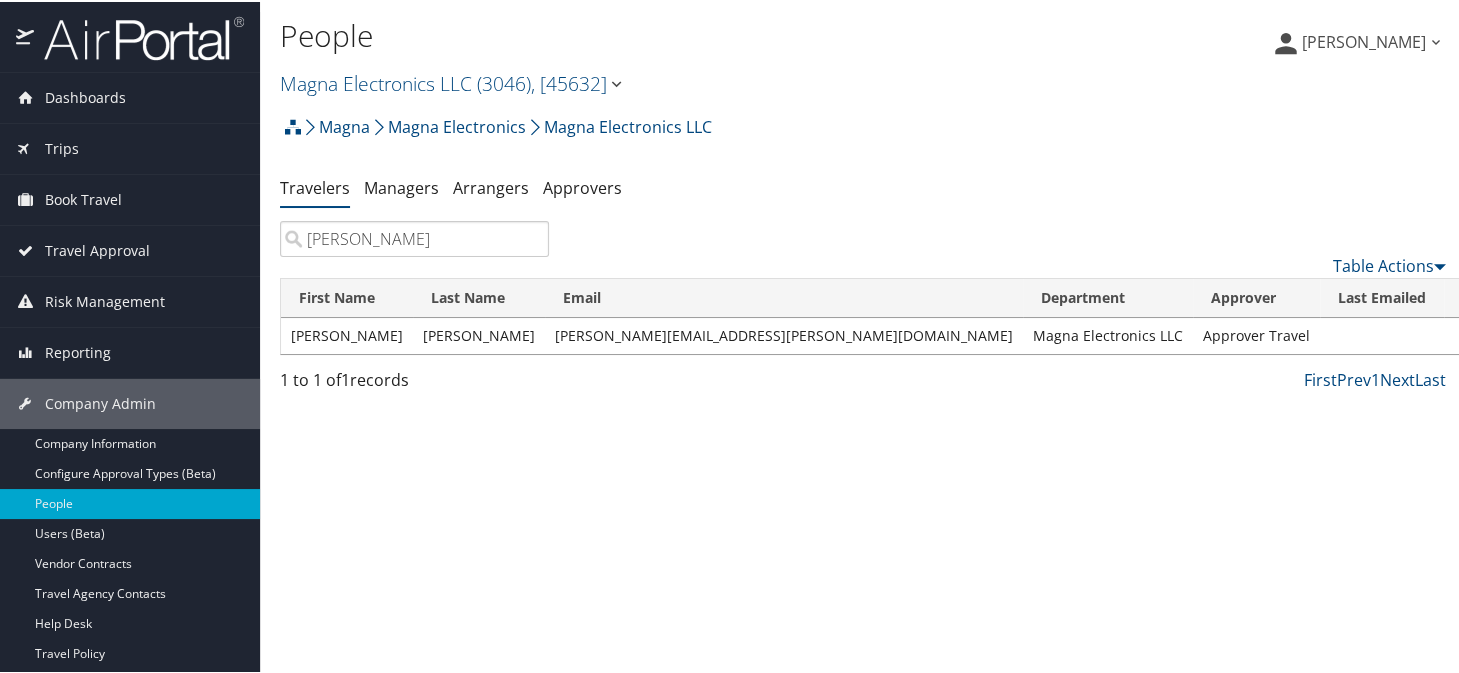 type on "andrew whitaker" 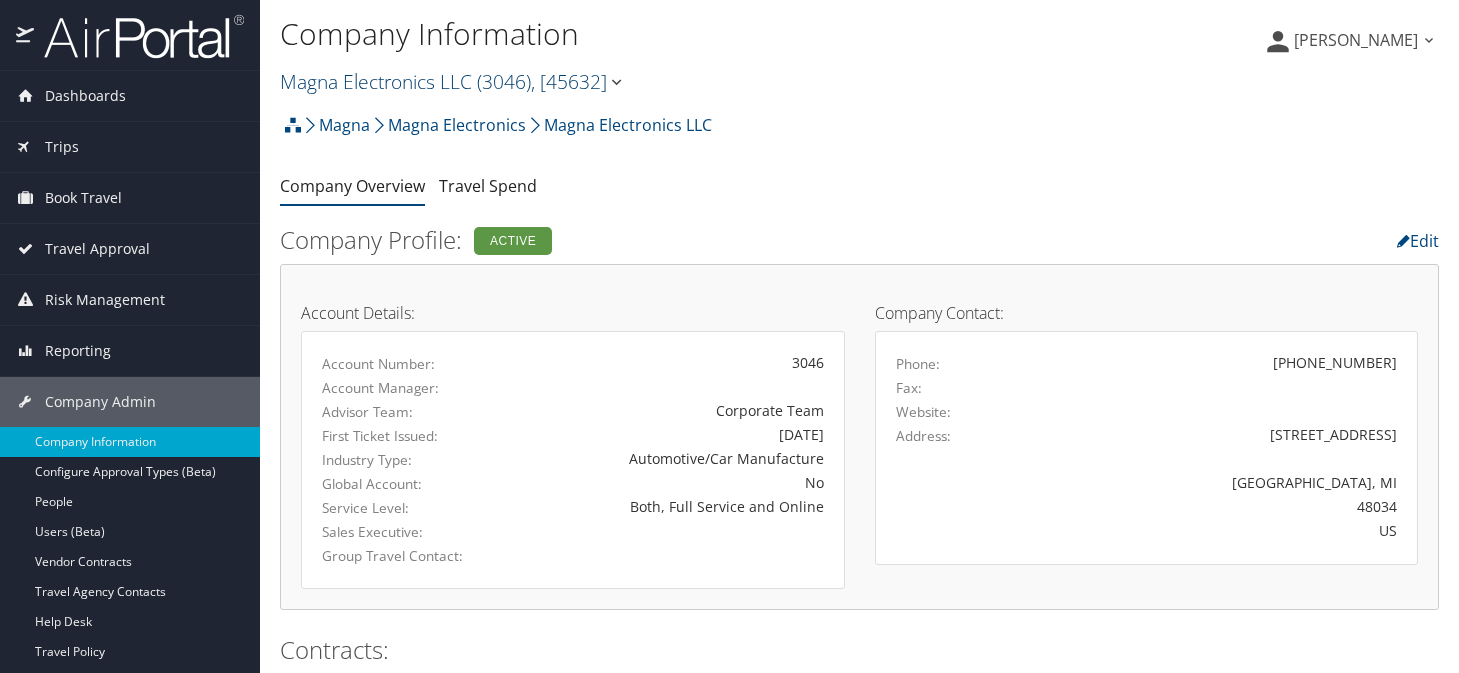 click on "Magna Electronics LLC   ( 3046 )  , [ 45632 ]" at bounding box center [453, 81] 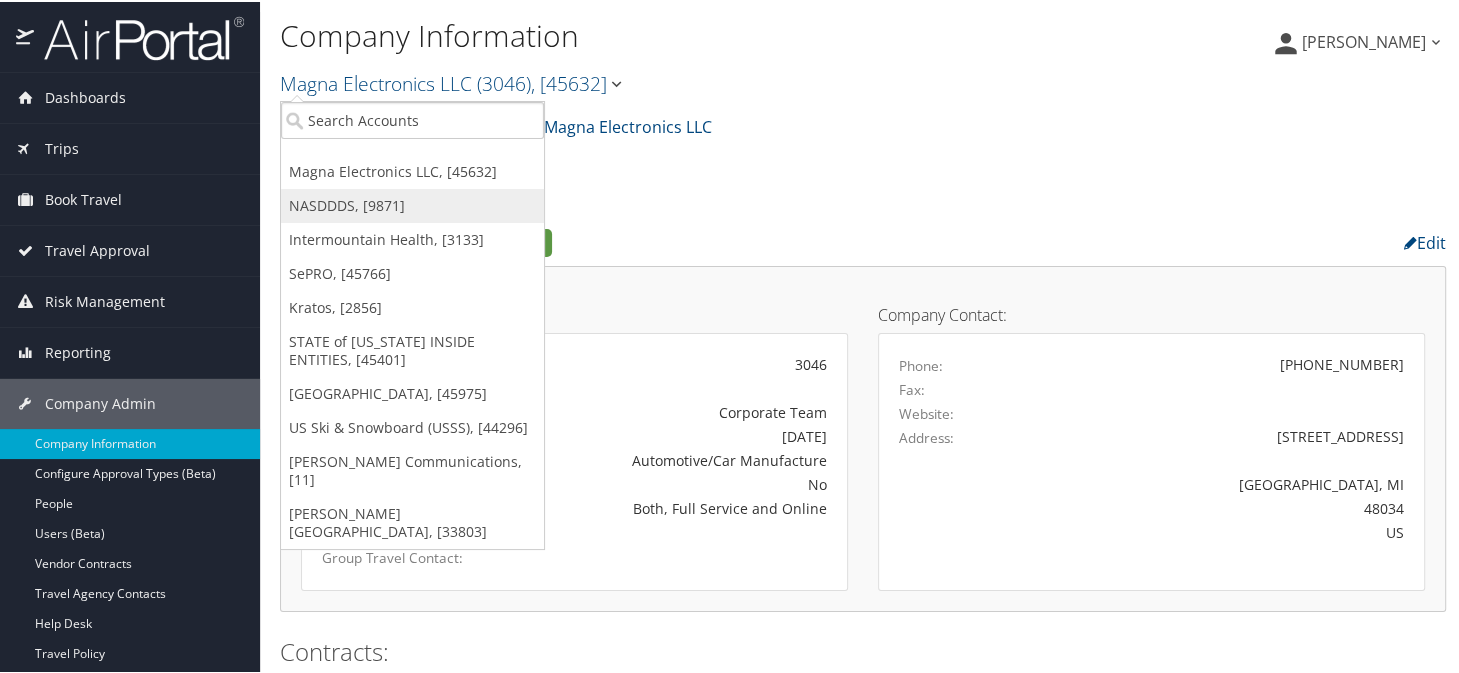 click on "NASDDDS, [9871]" at bounding box center [412, 204] 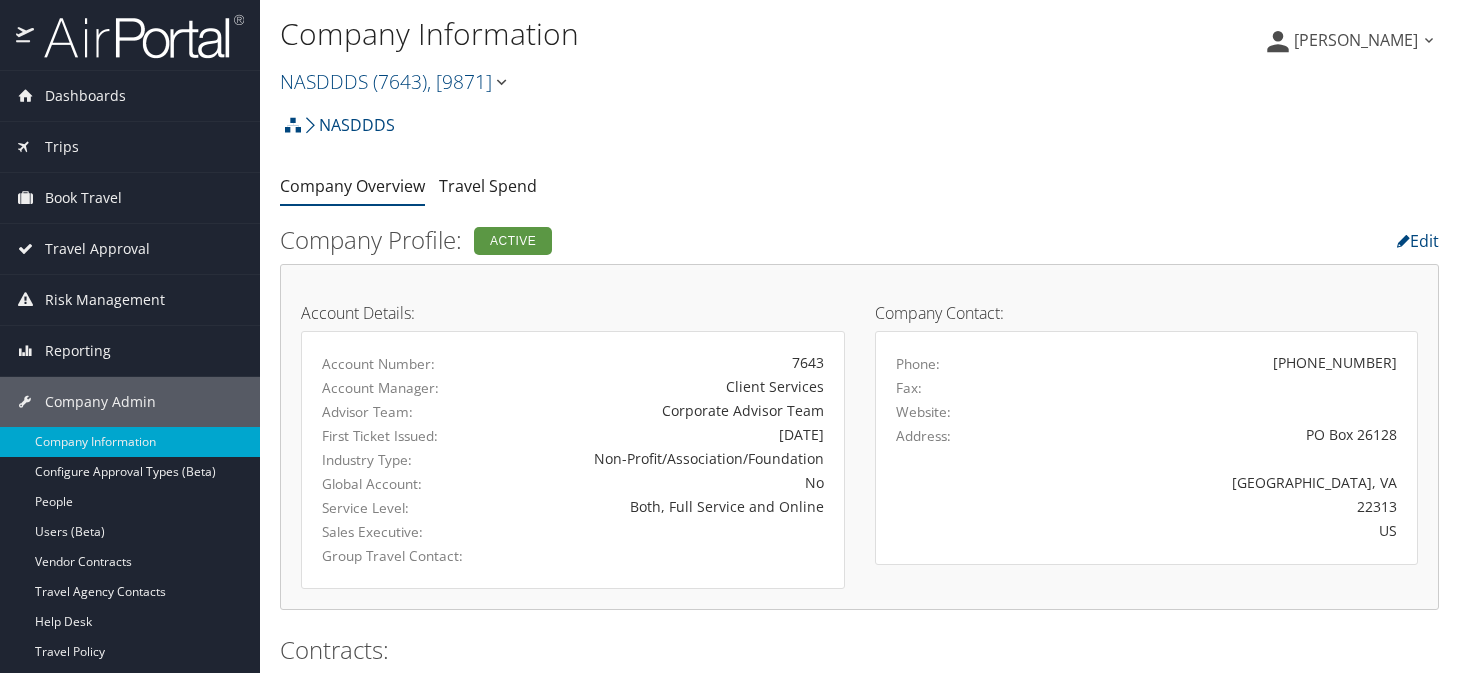 scroll, scrollTop: 0, scrollLeft: 0, axis: both 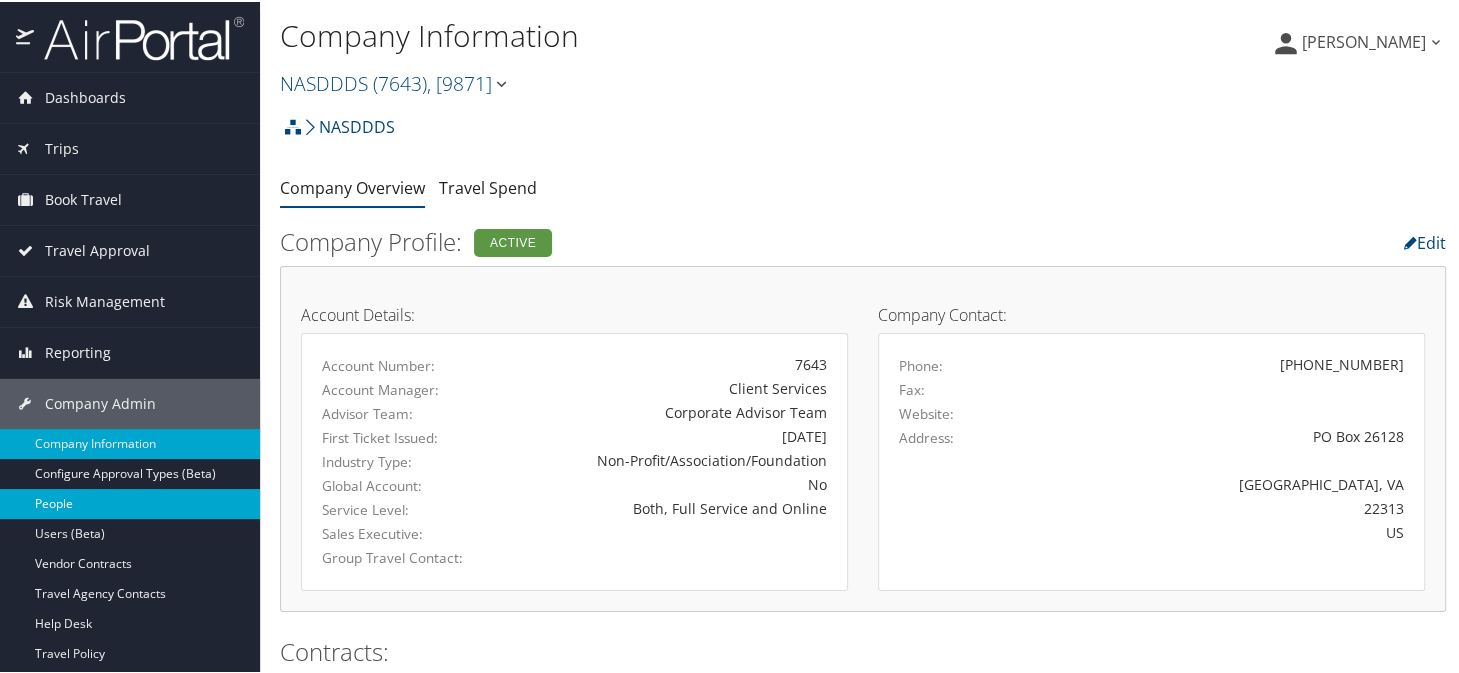 click on "People" at bounding box center (130, 502) 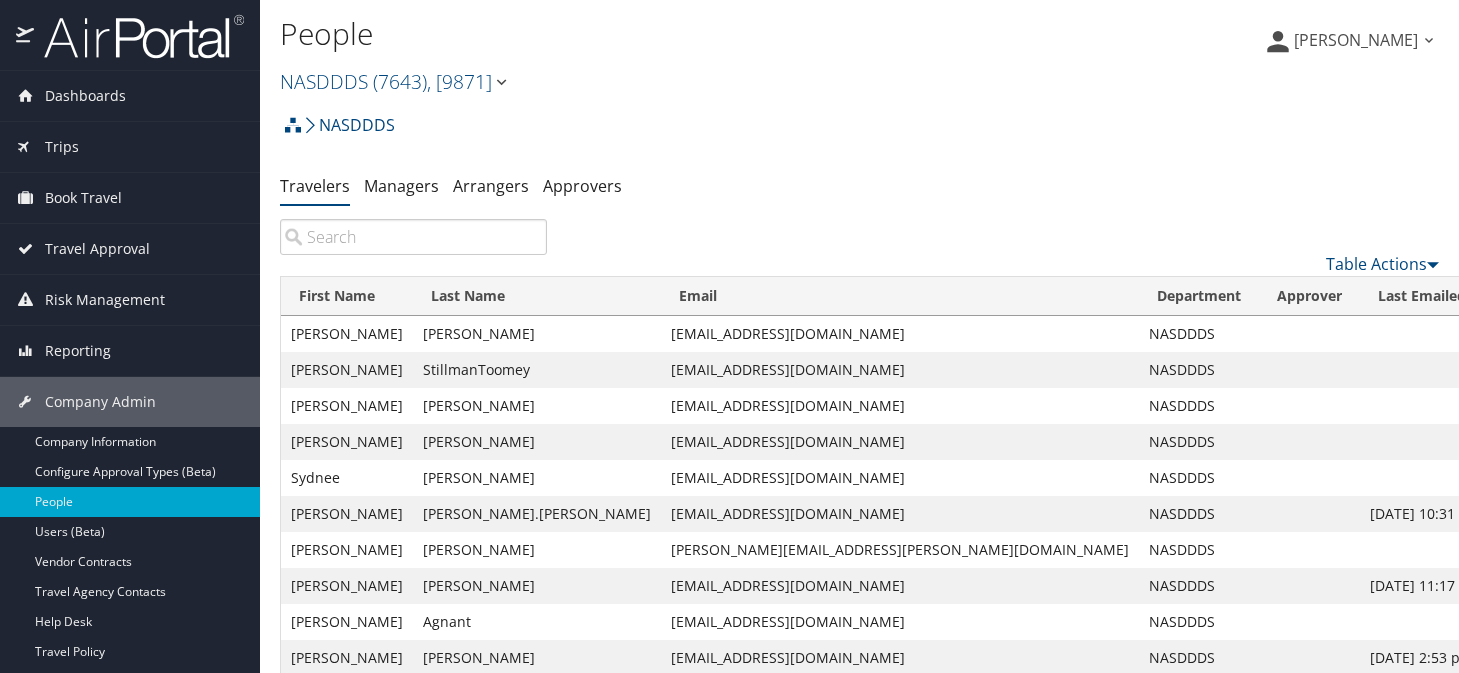 scroll, scrollTop: 0, scrollLeft: 0, axis: both 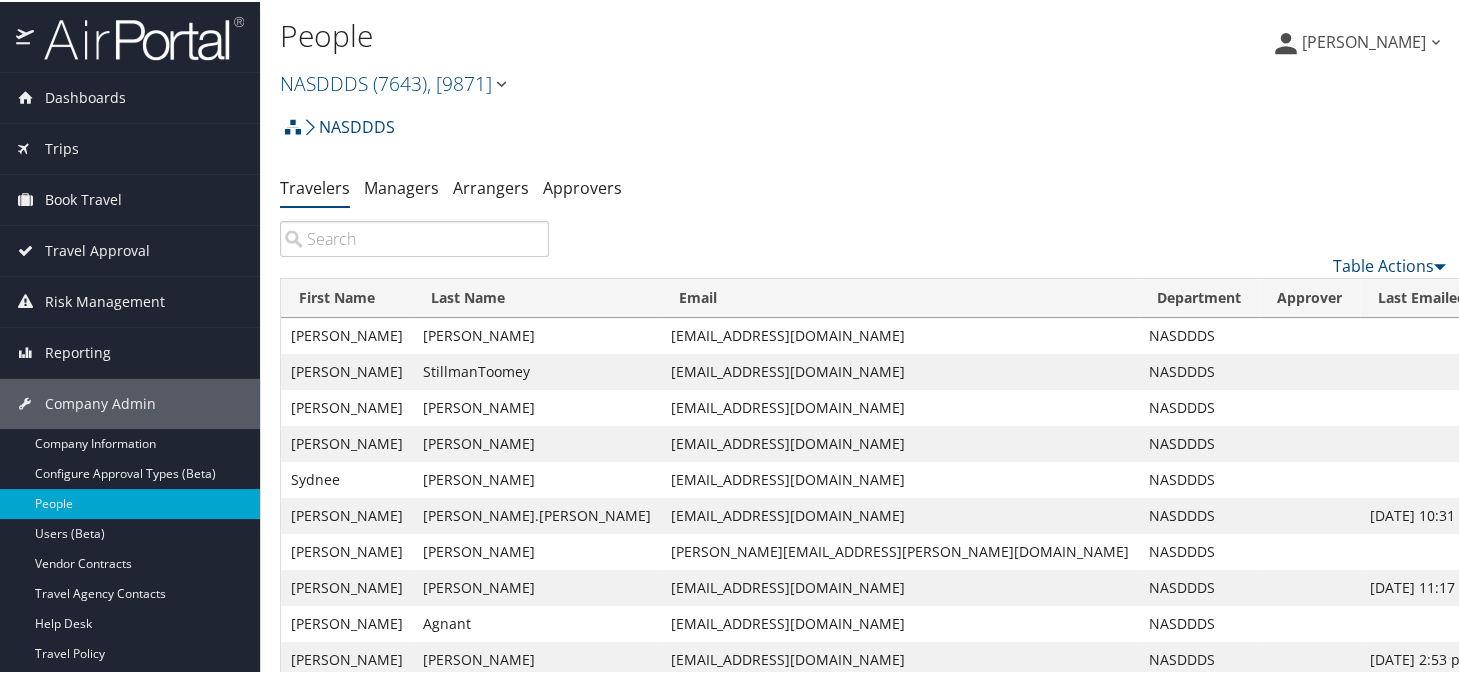 click on "Table Actions" at bounding box center [863, 247] 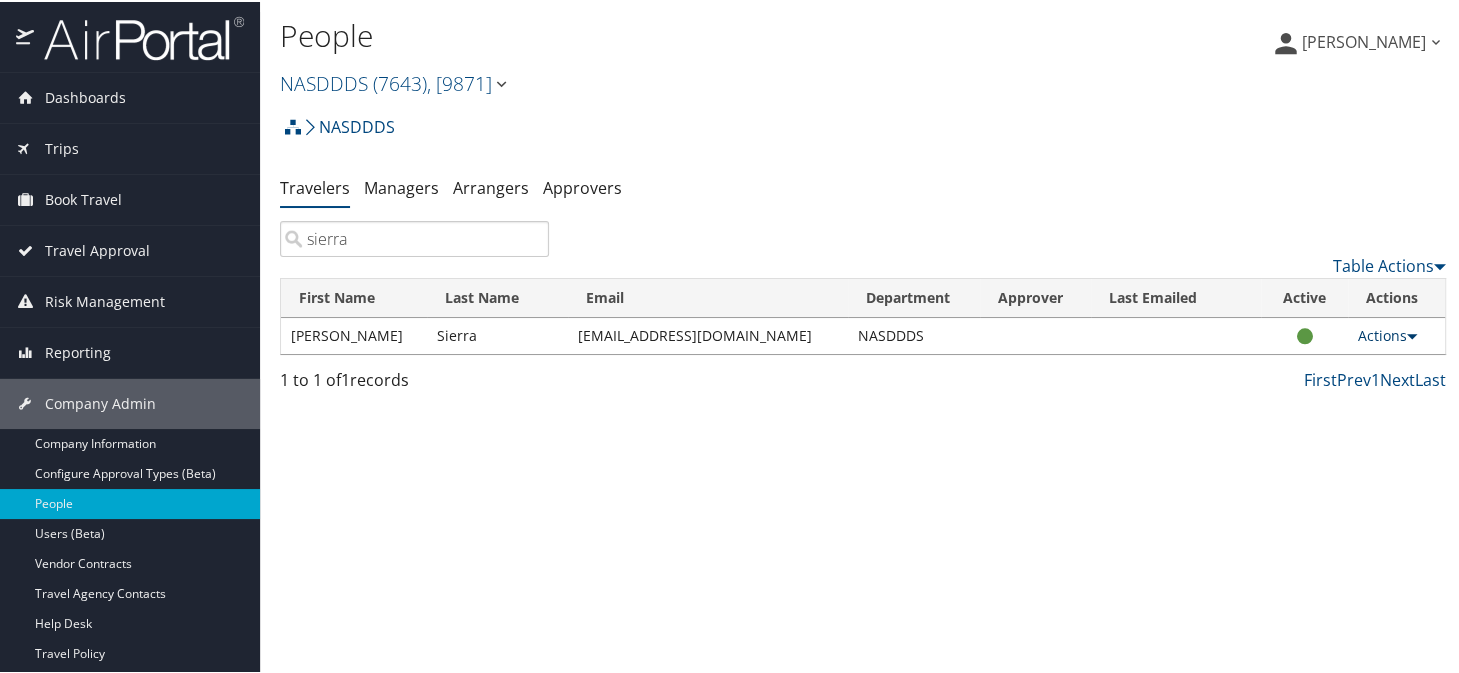 type on "sierra" 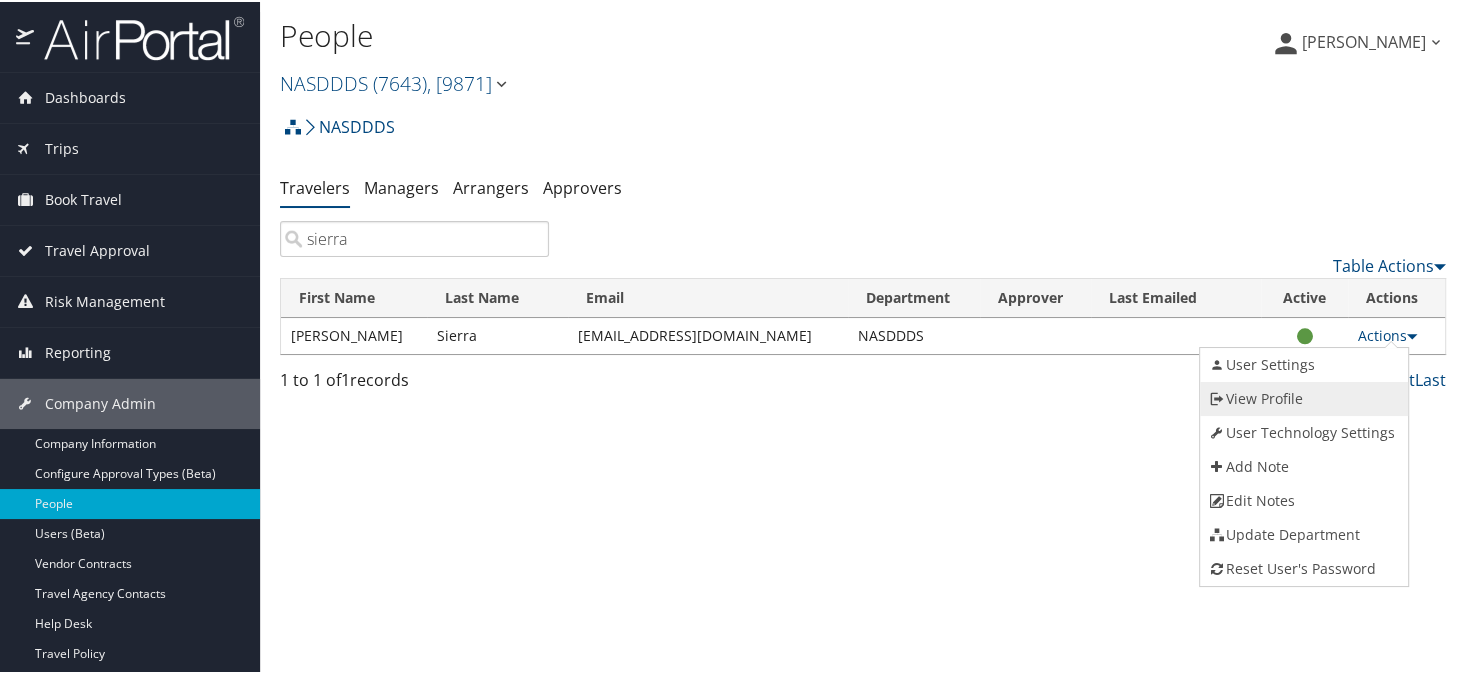 click on "View Profile" at bounding box center [1301, 397] 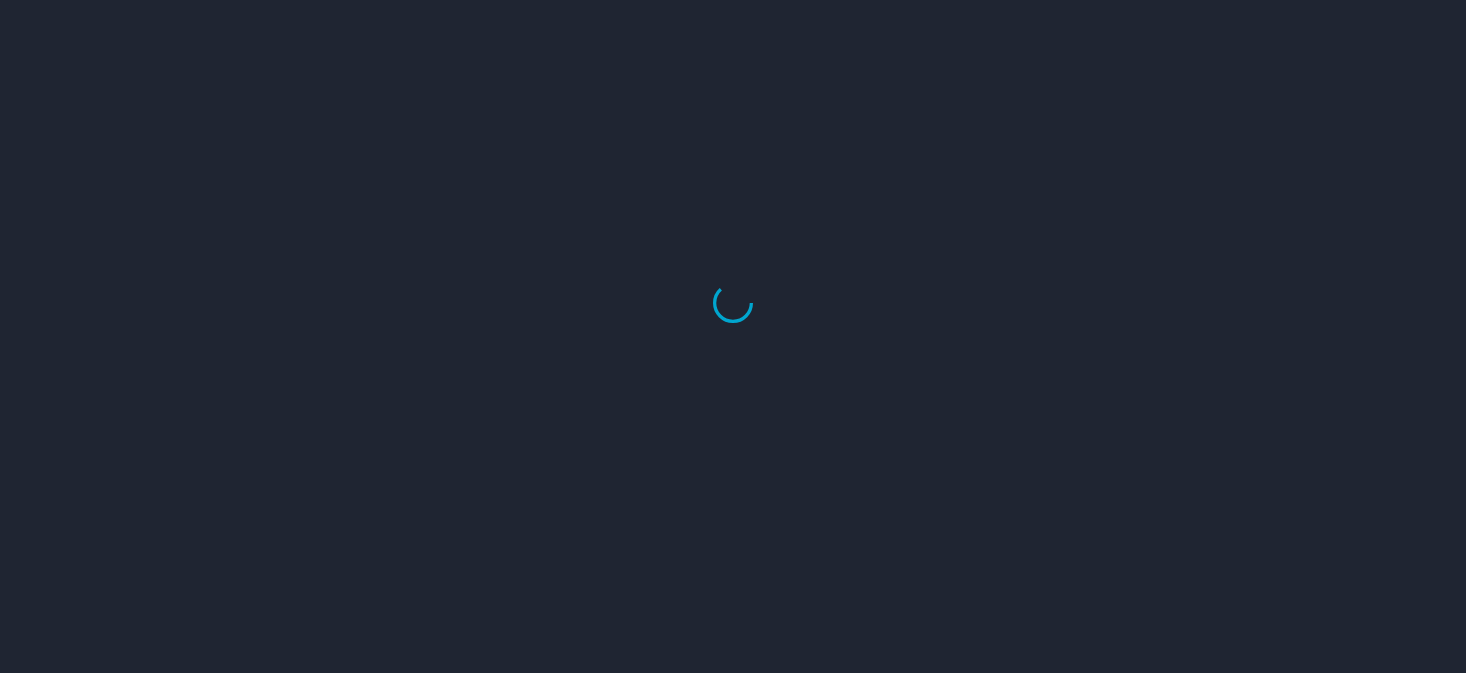 scroll, scrollTop: 0, scrollLeft: 0, axis: both 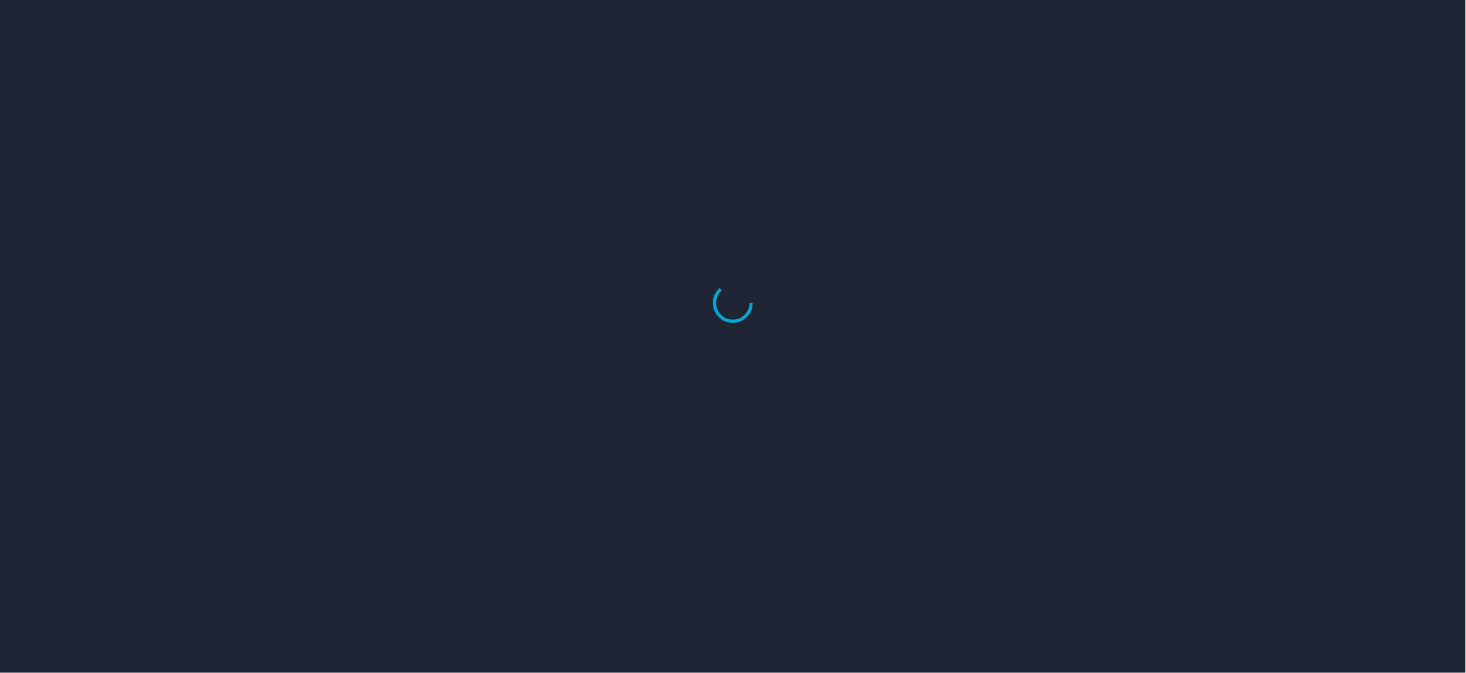 select on "US" 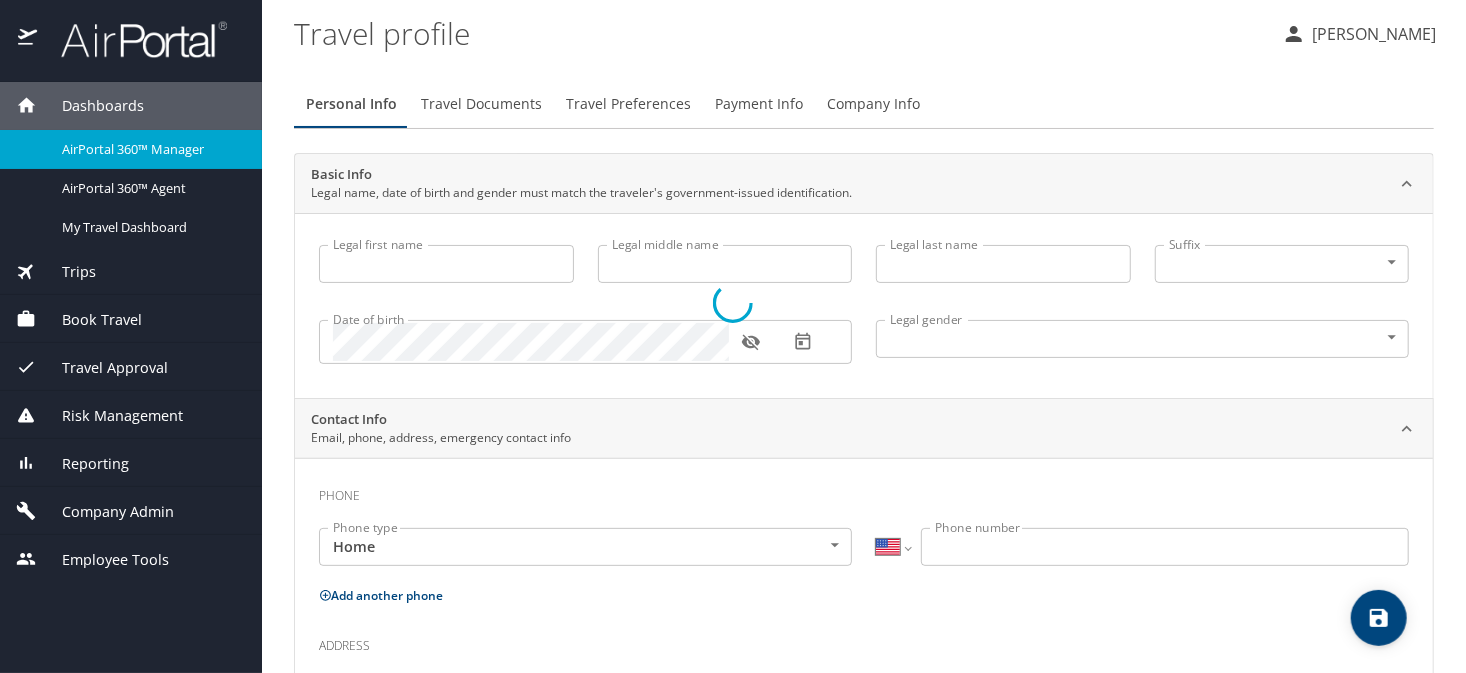 type on "[PERSON_NAME]" 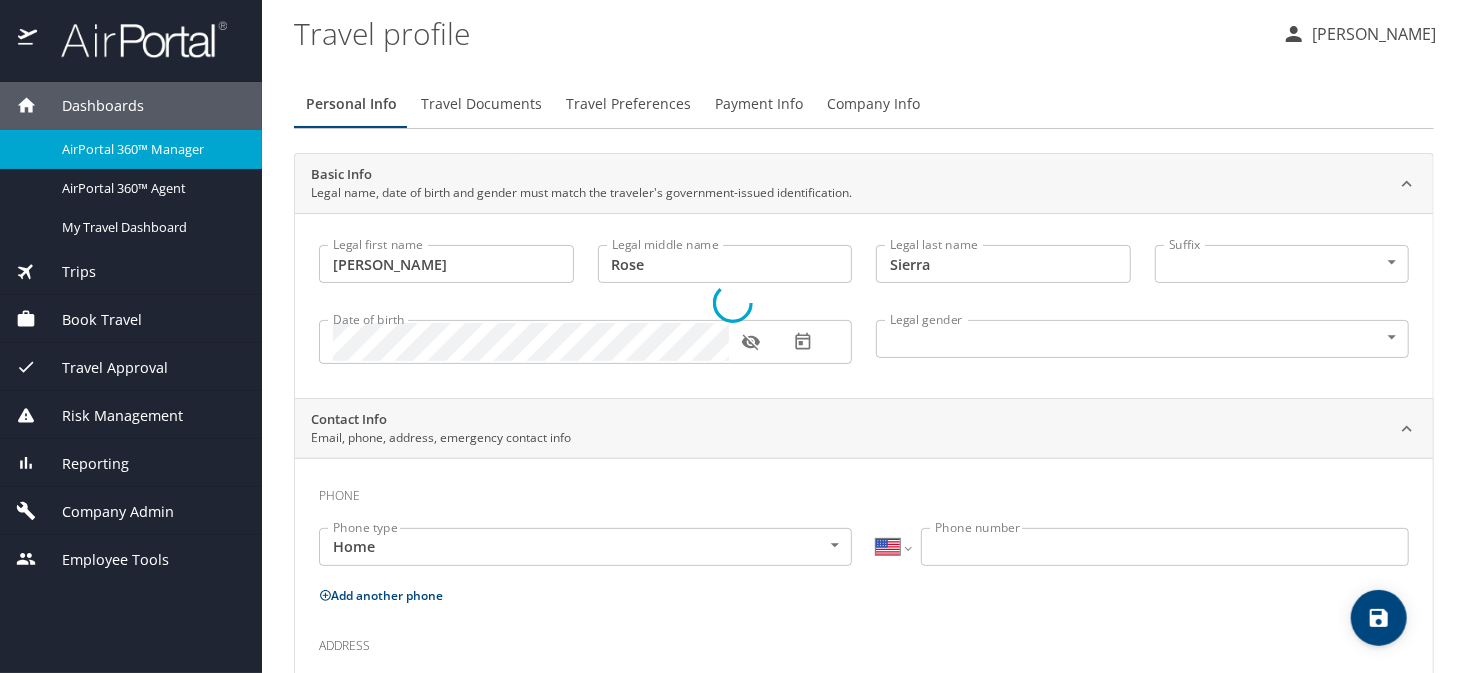 select on "US" 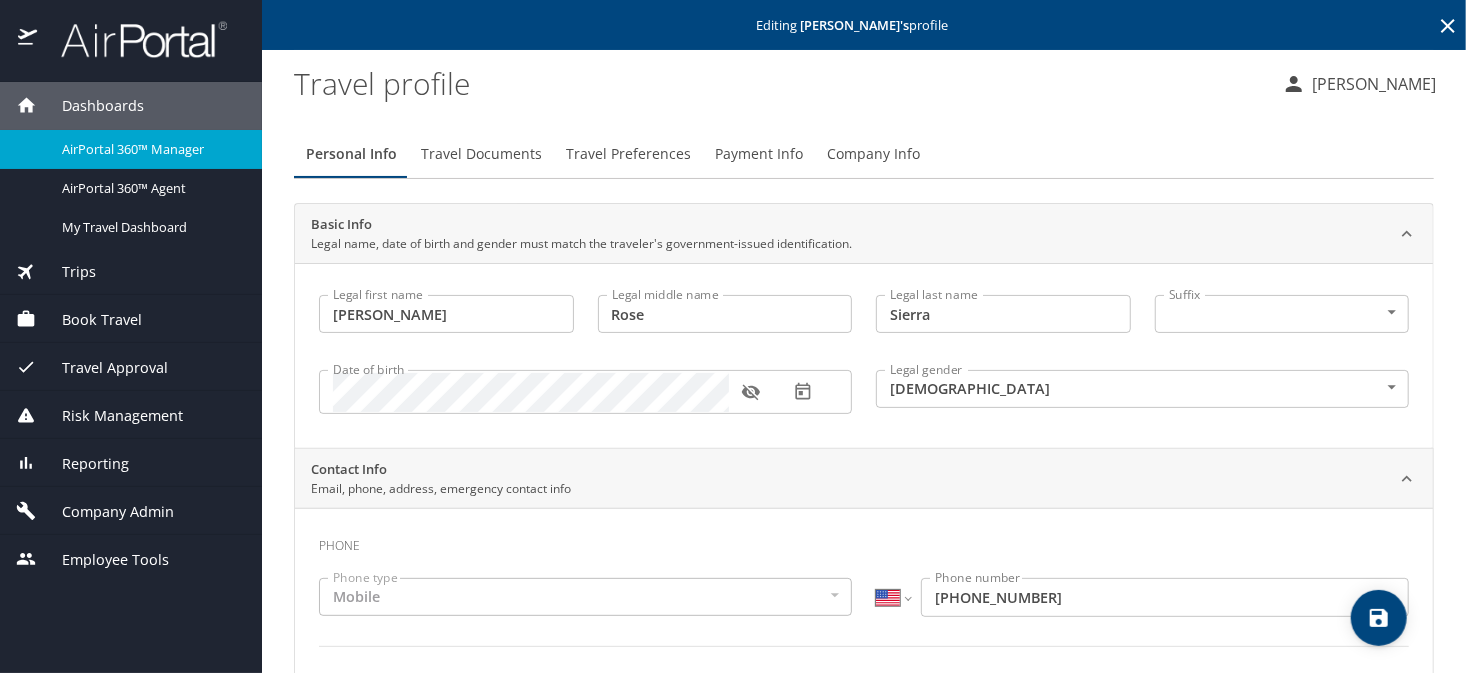 click on "Payment Info" at bounding box center (759, 154) 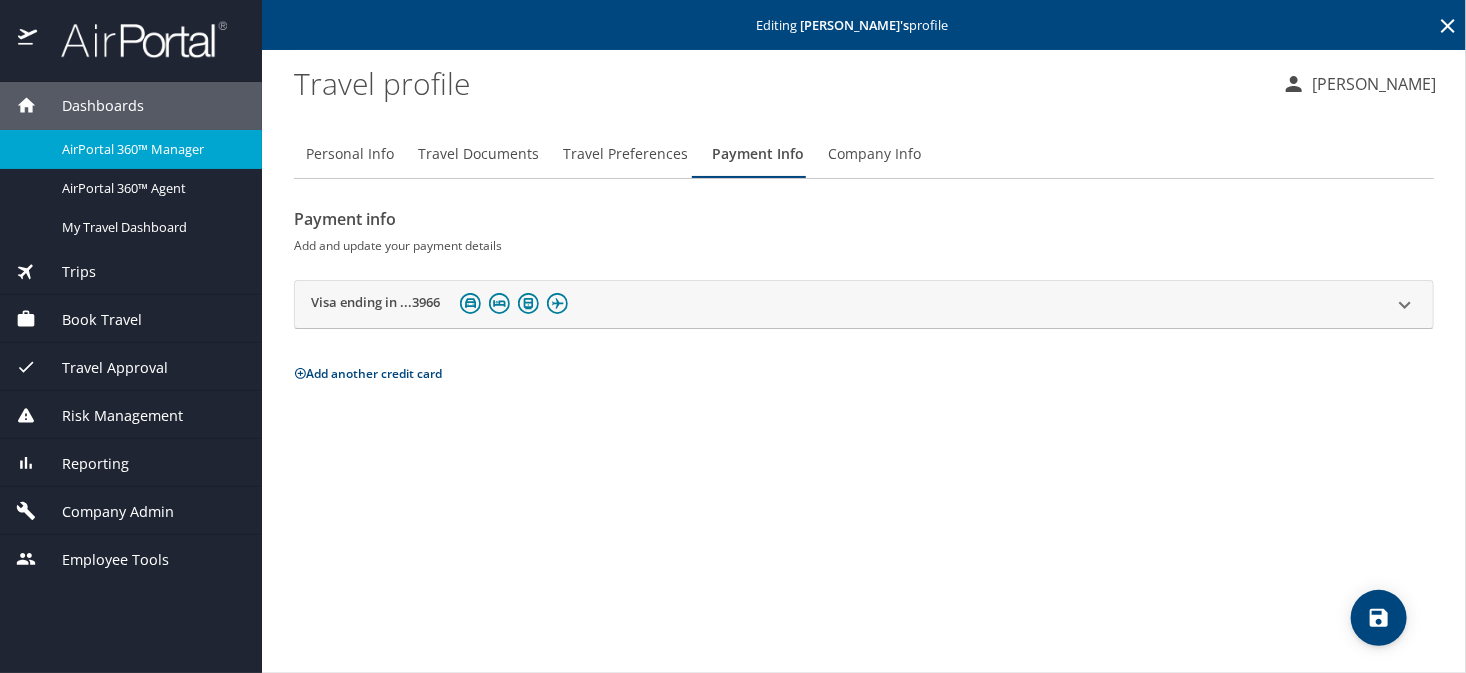 click 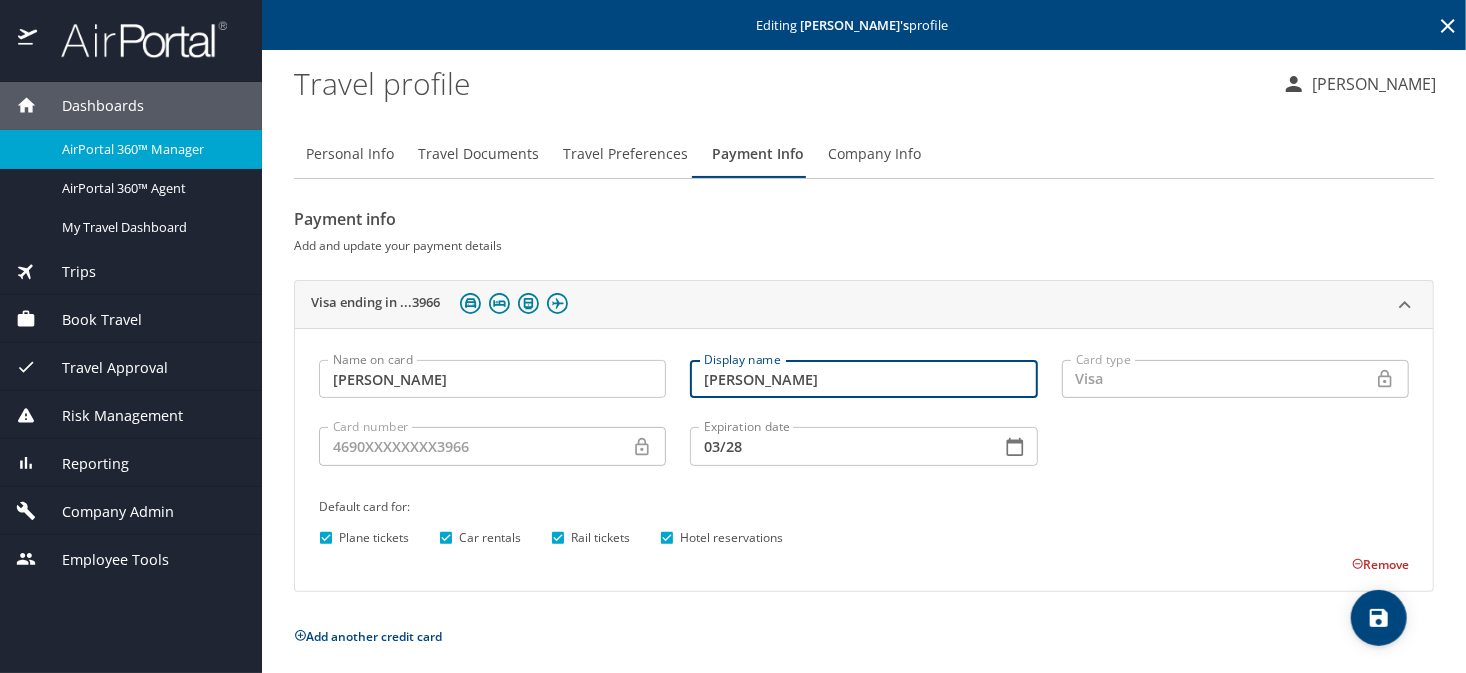 click on "Megan" at bounding box center [863, 379] 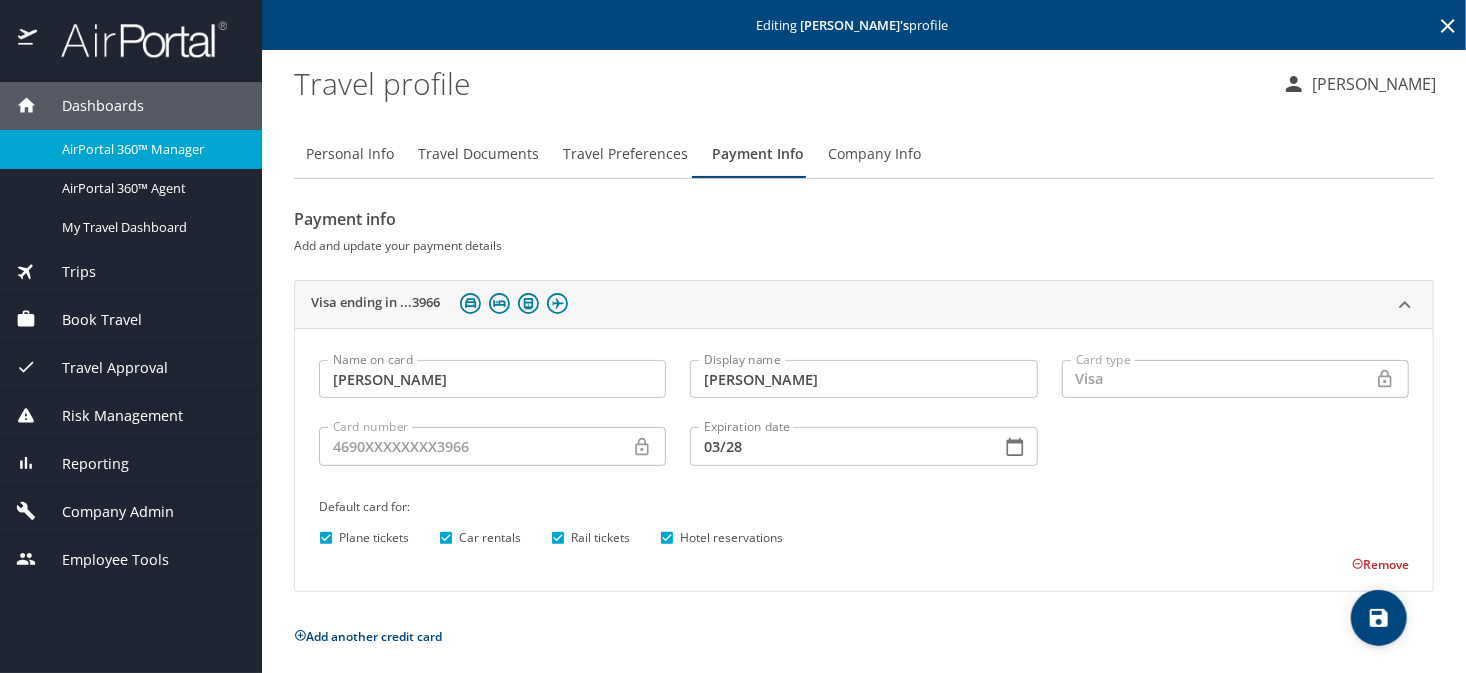 click on "Megan" at bounding box center [492, 379] 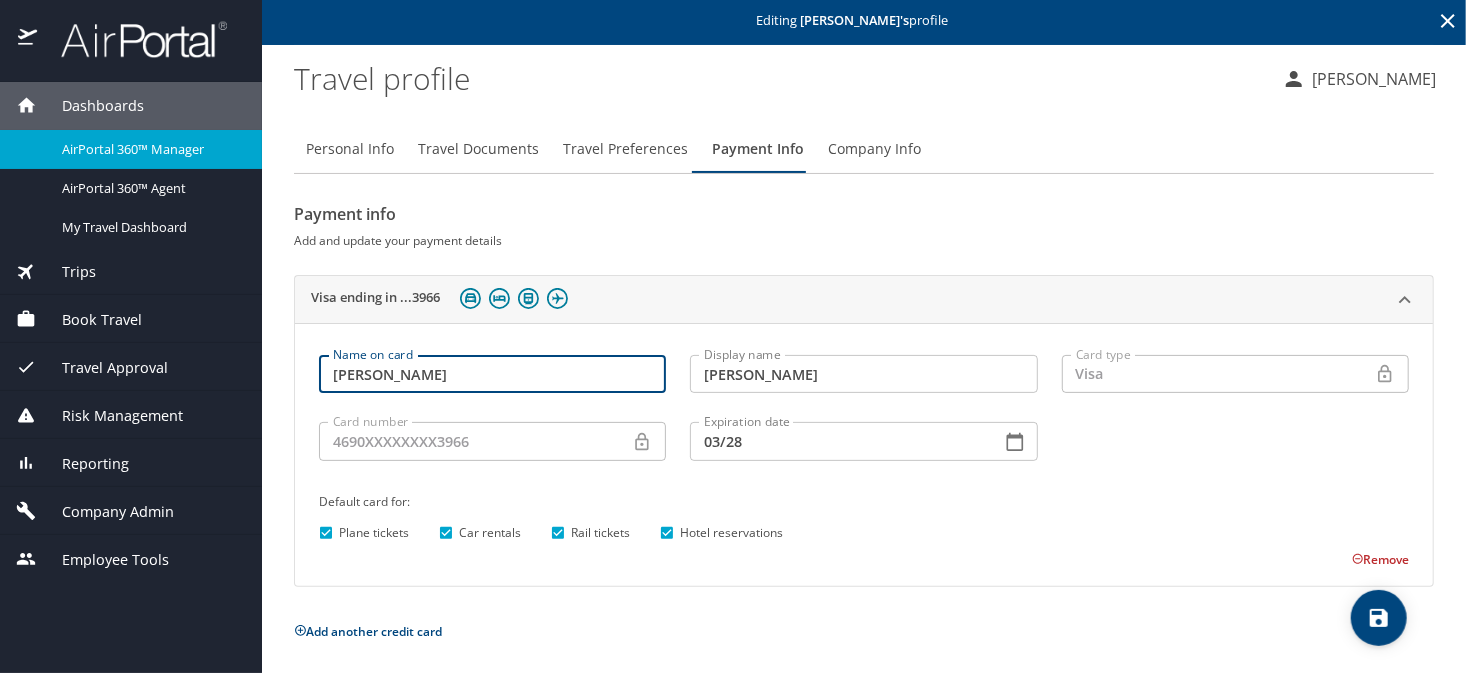 scroll, scrollTop: 6, scrollLeft: 0, axis: vertical 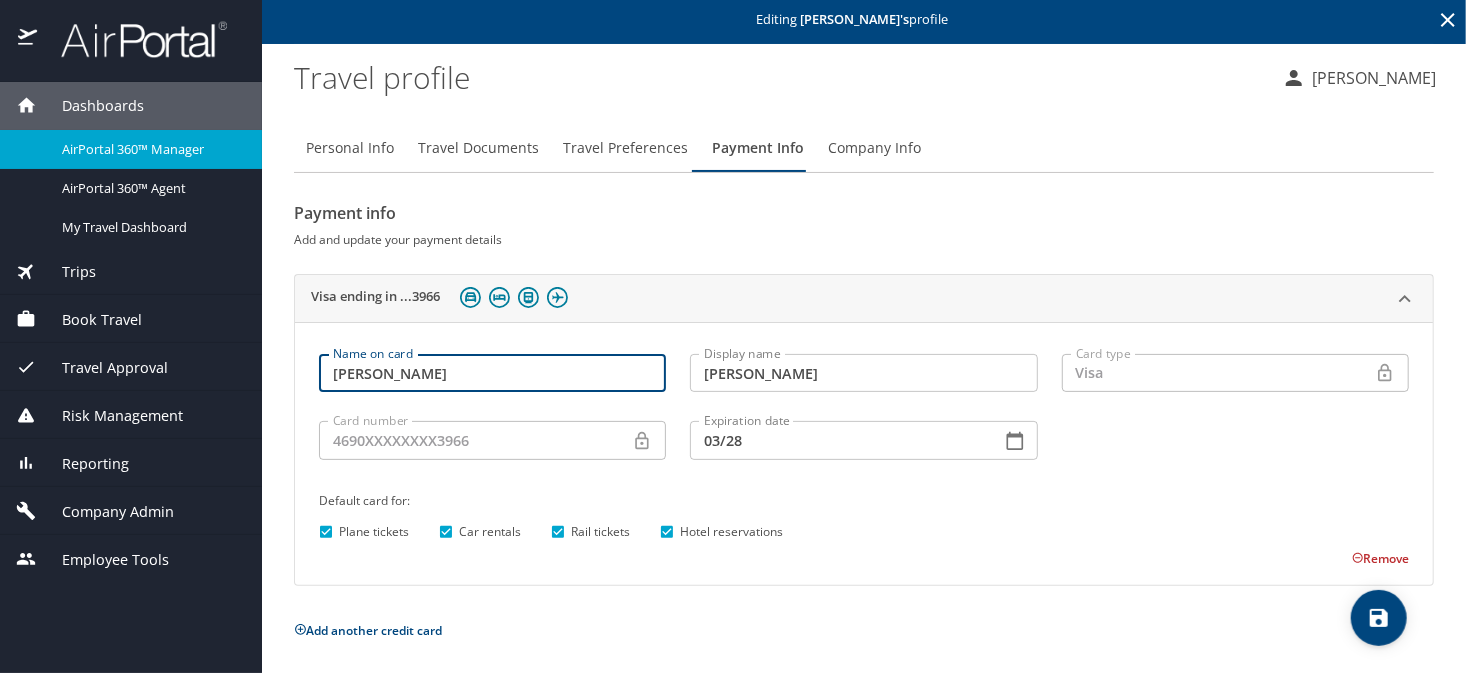 click on "Book Travel" at bounding box center [89, 320] 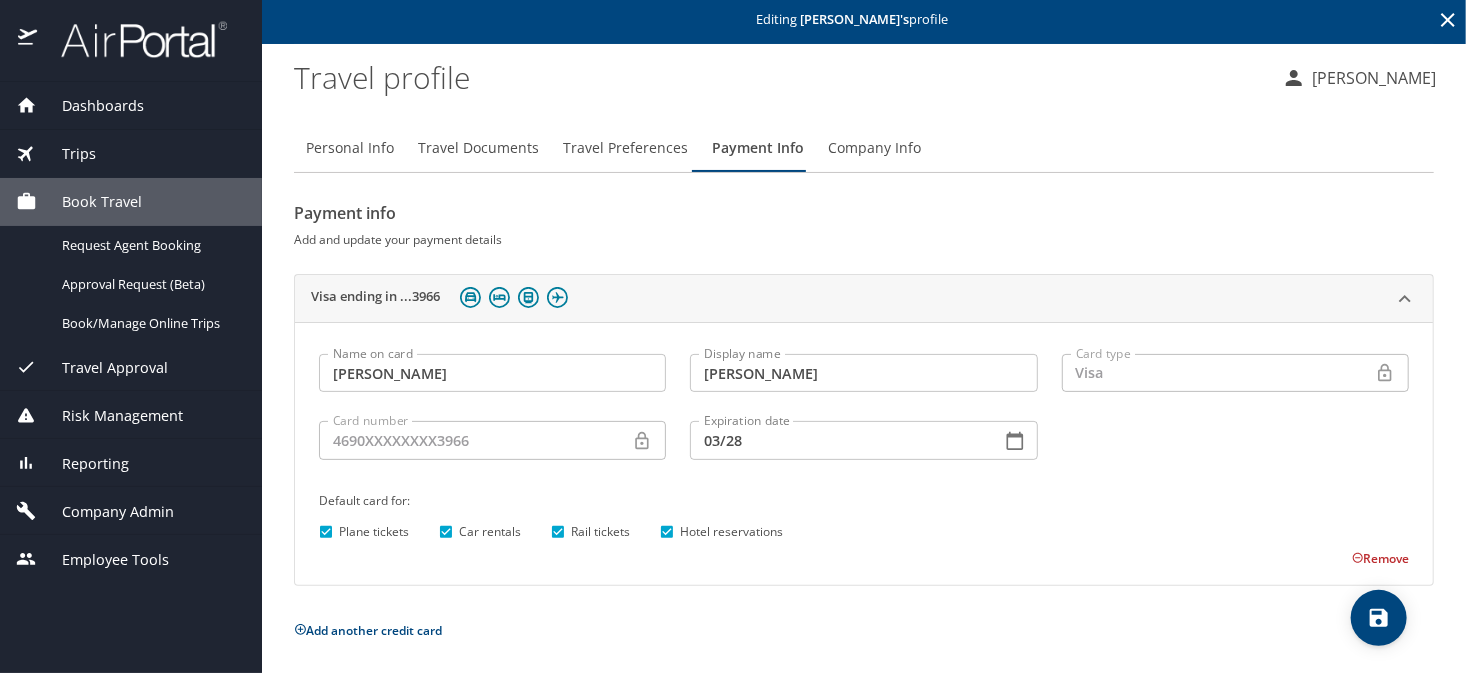 click on "Company Admin" at bounding box center [105, 512] 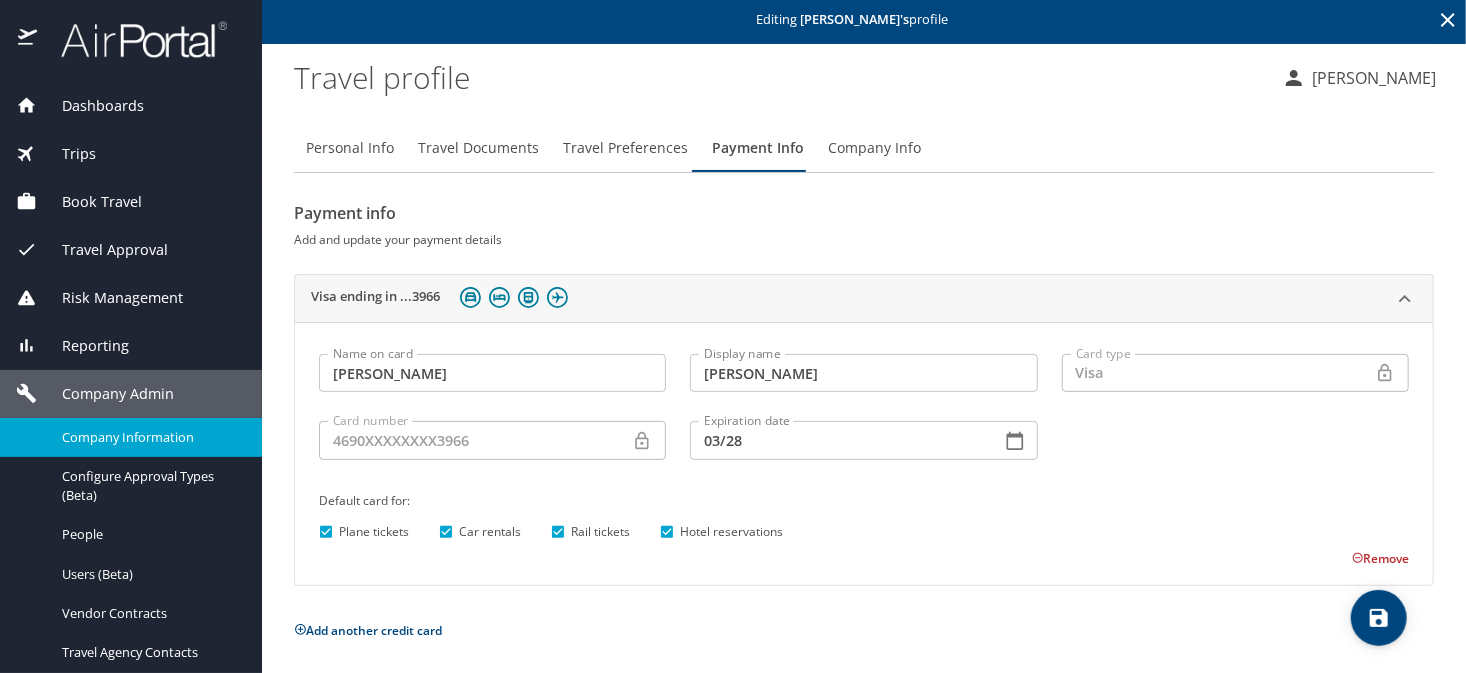 click on "Company Information" at bounding box center [150, 437] 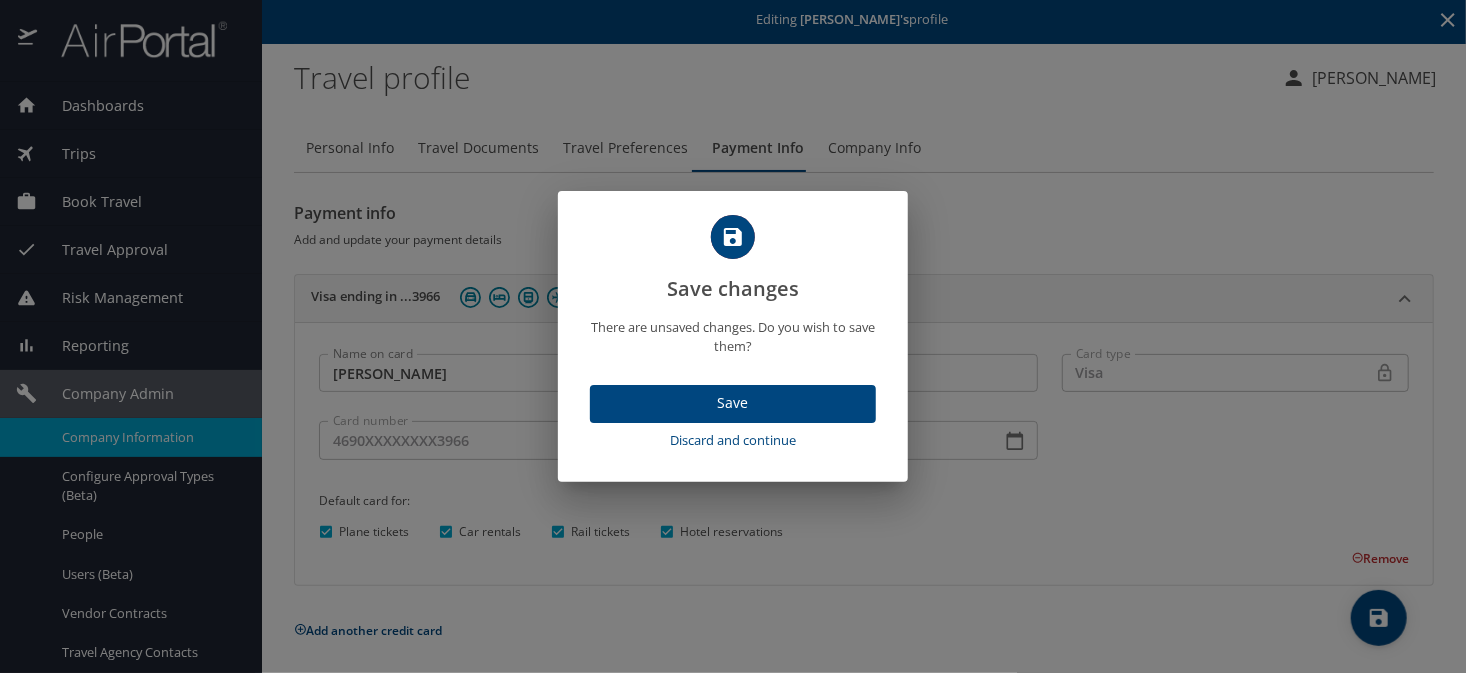 drag, startPoint x: 1010, startPoint y: 156, endPoint x: 1026, endPoint y: 0, distance: 156.81836 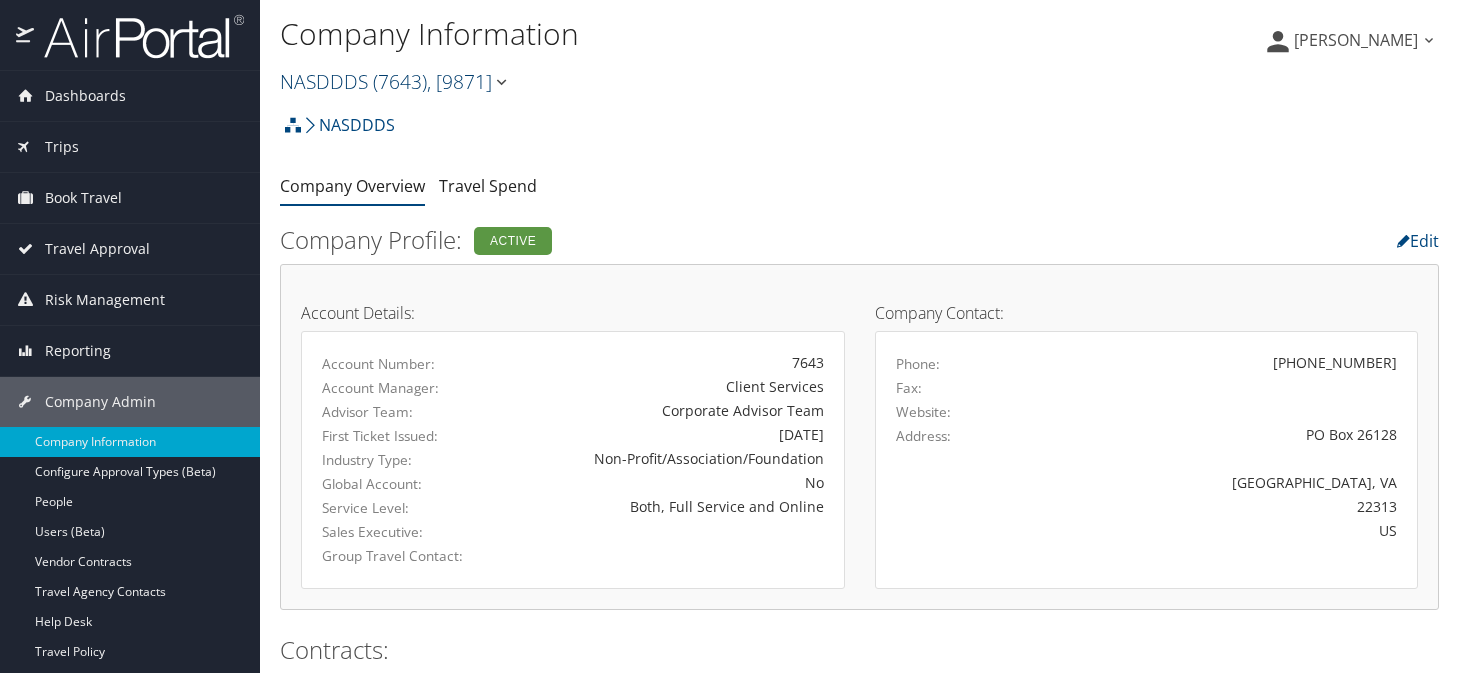 scroll, scrollTop: 0, scrollLeft: 0, axis: both 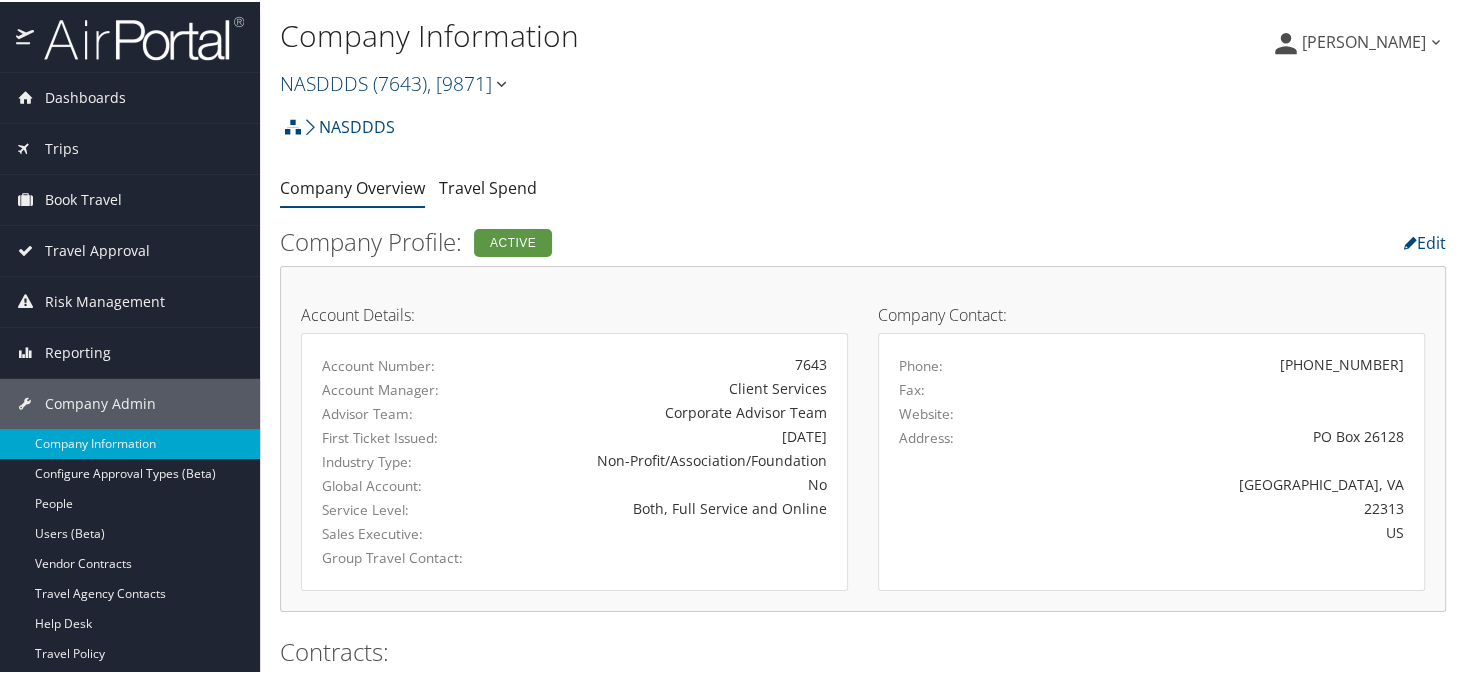 click on "NASDDDS   ( 7643 )  , [ 9871 ]" at bounding box center [395, 81] 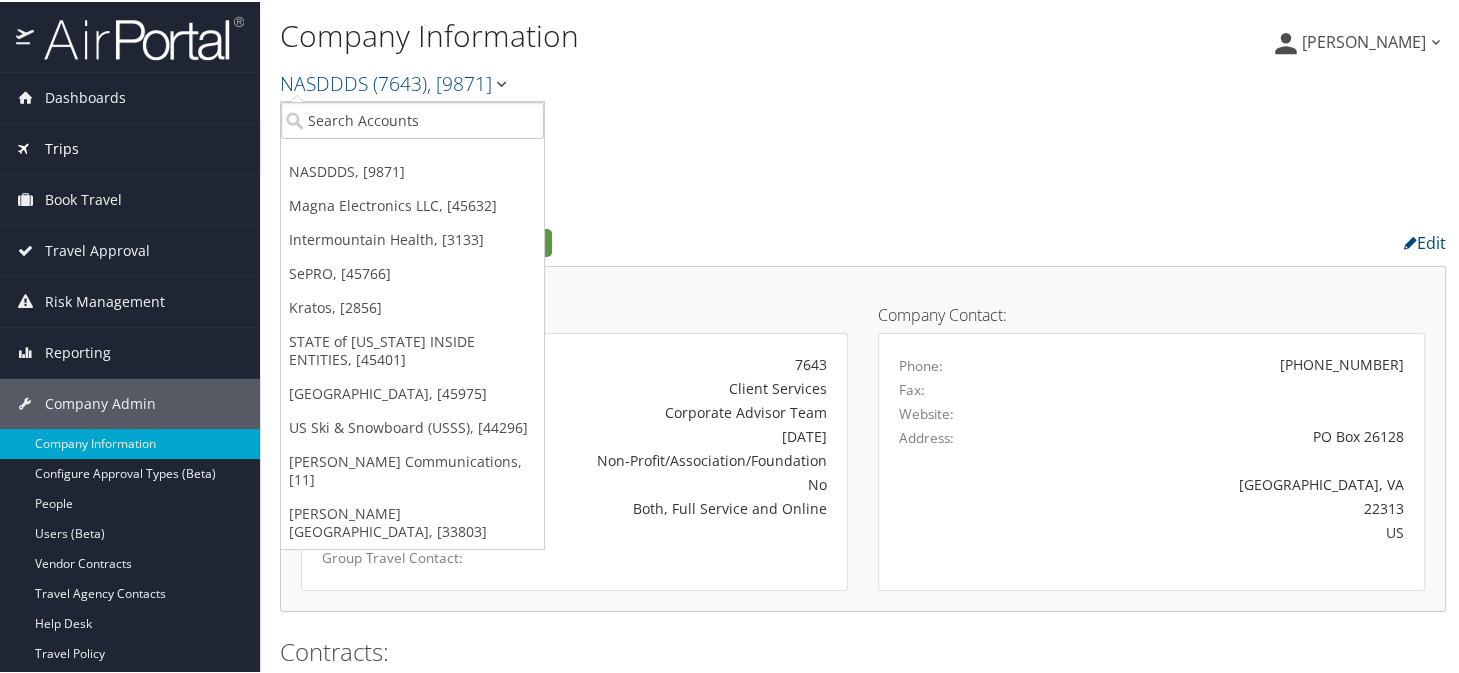 click on "Trips" at bounding box center (130, 147) 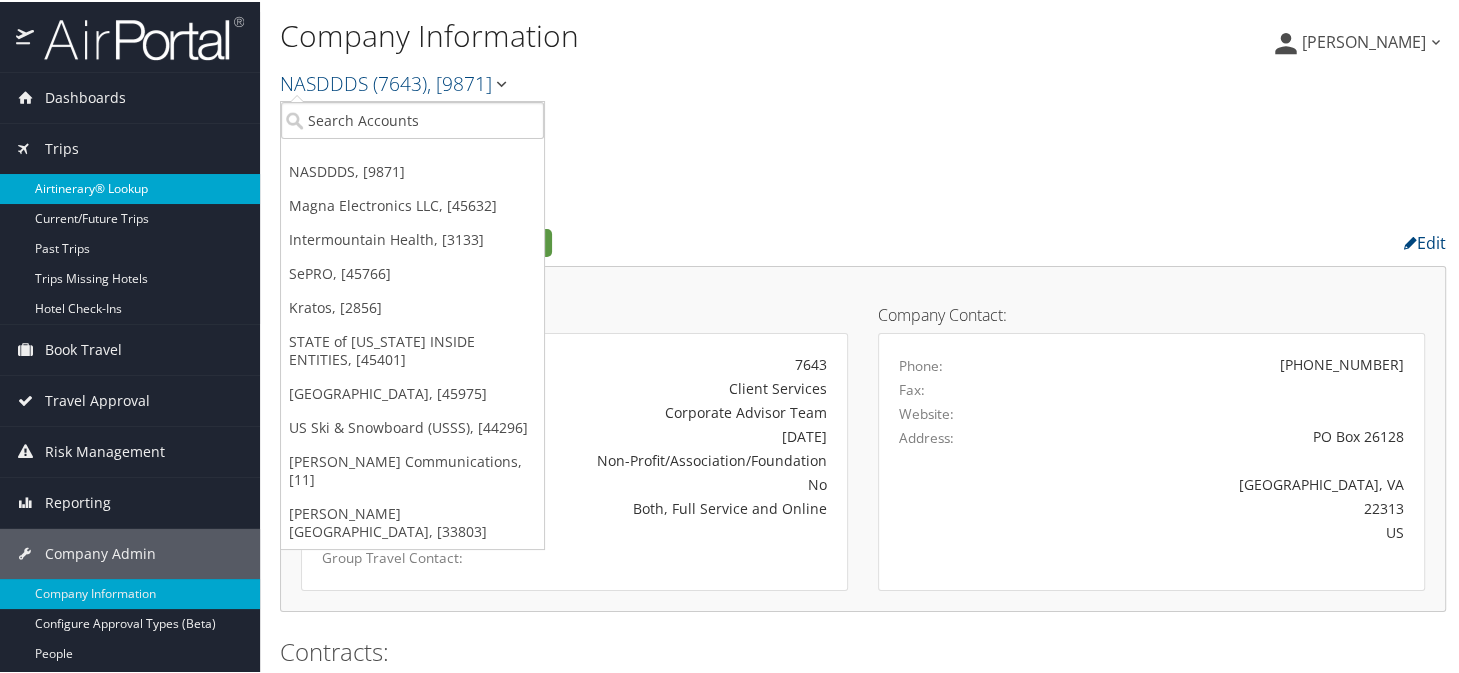 click on "Airtinerary® Lookup" at bounding box center [130, 187] 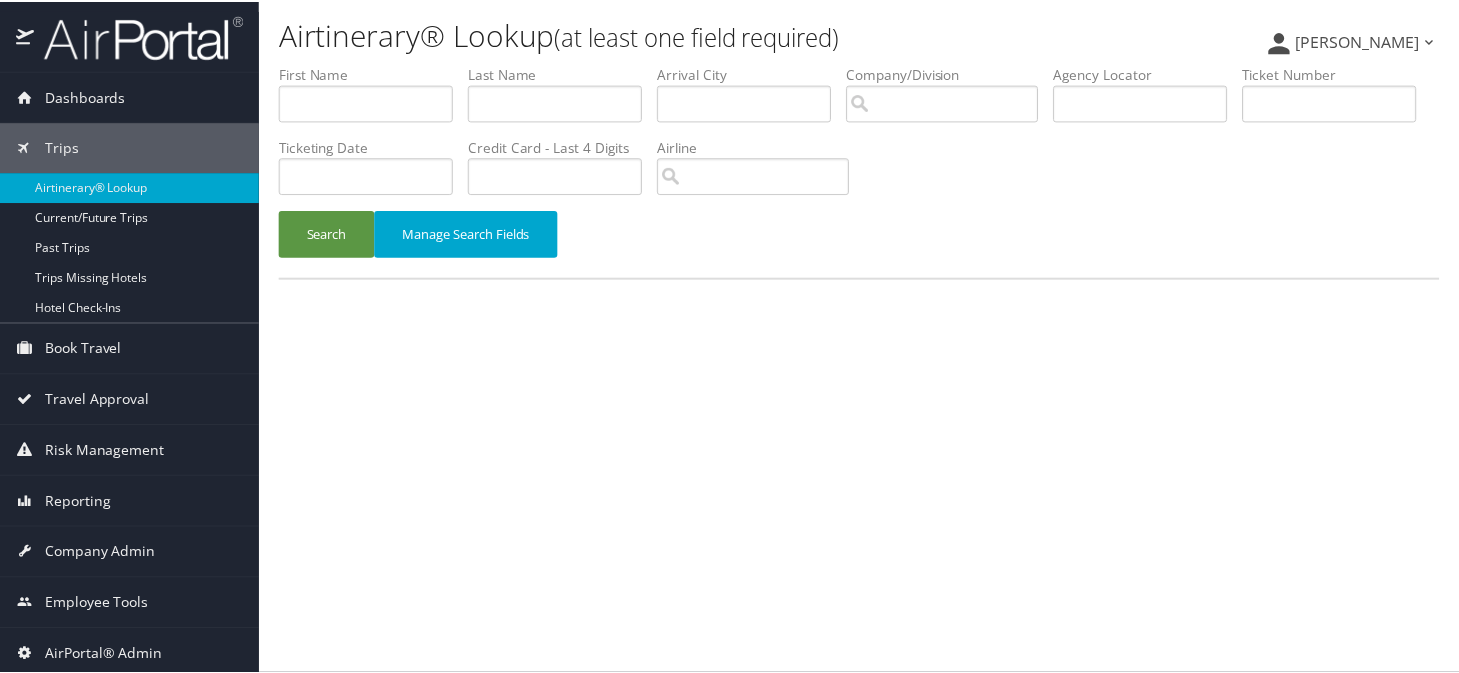 scroll, scrollTop: 0, scrollLeft: 0, axis: both 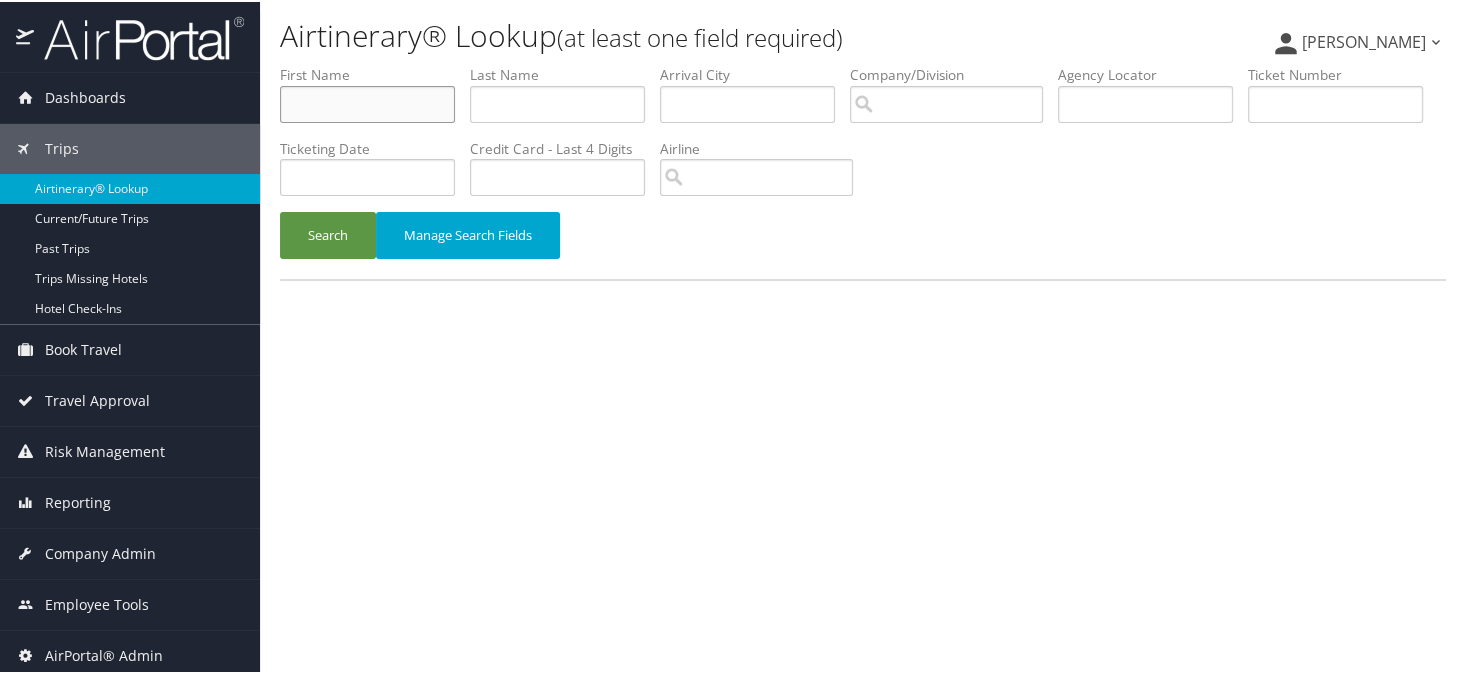click at bounding box center [367, 102] 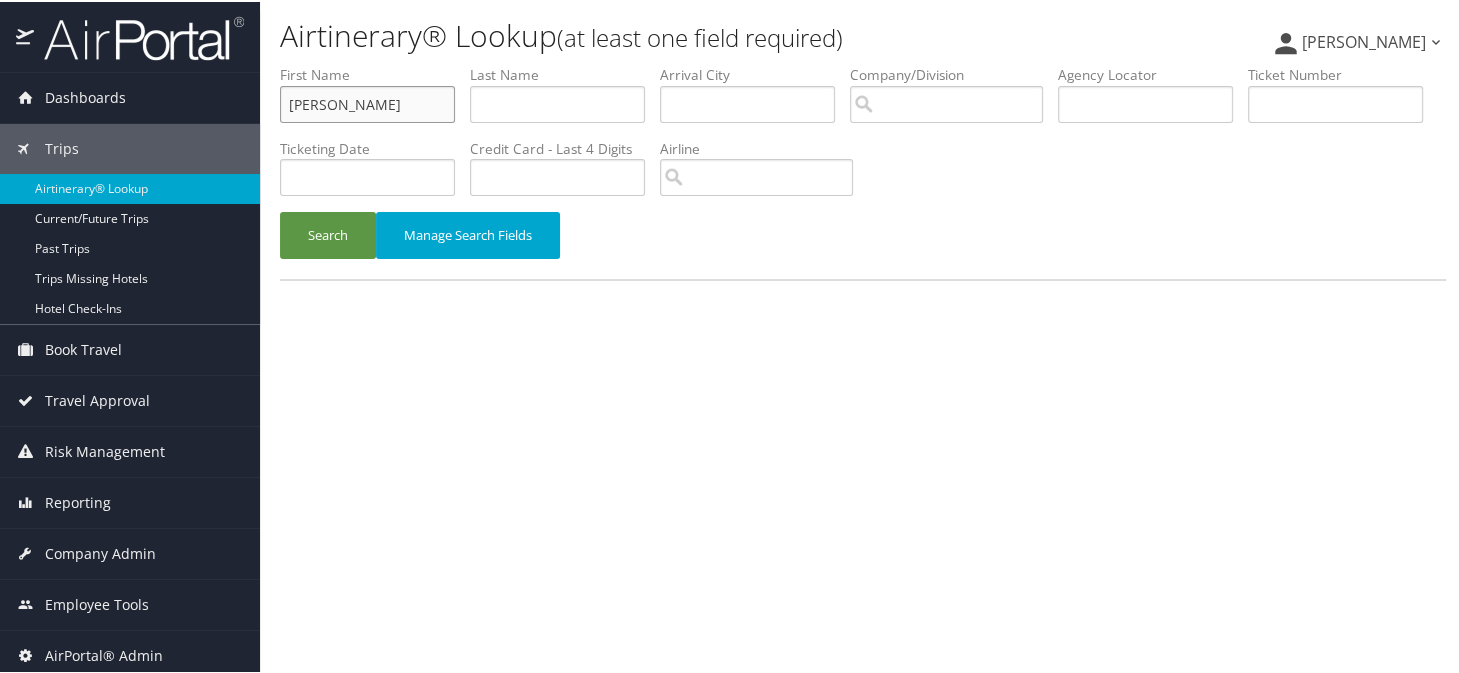 type on "[PERSON_NAME]" 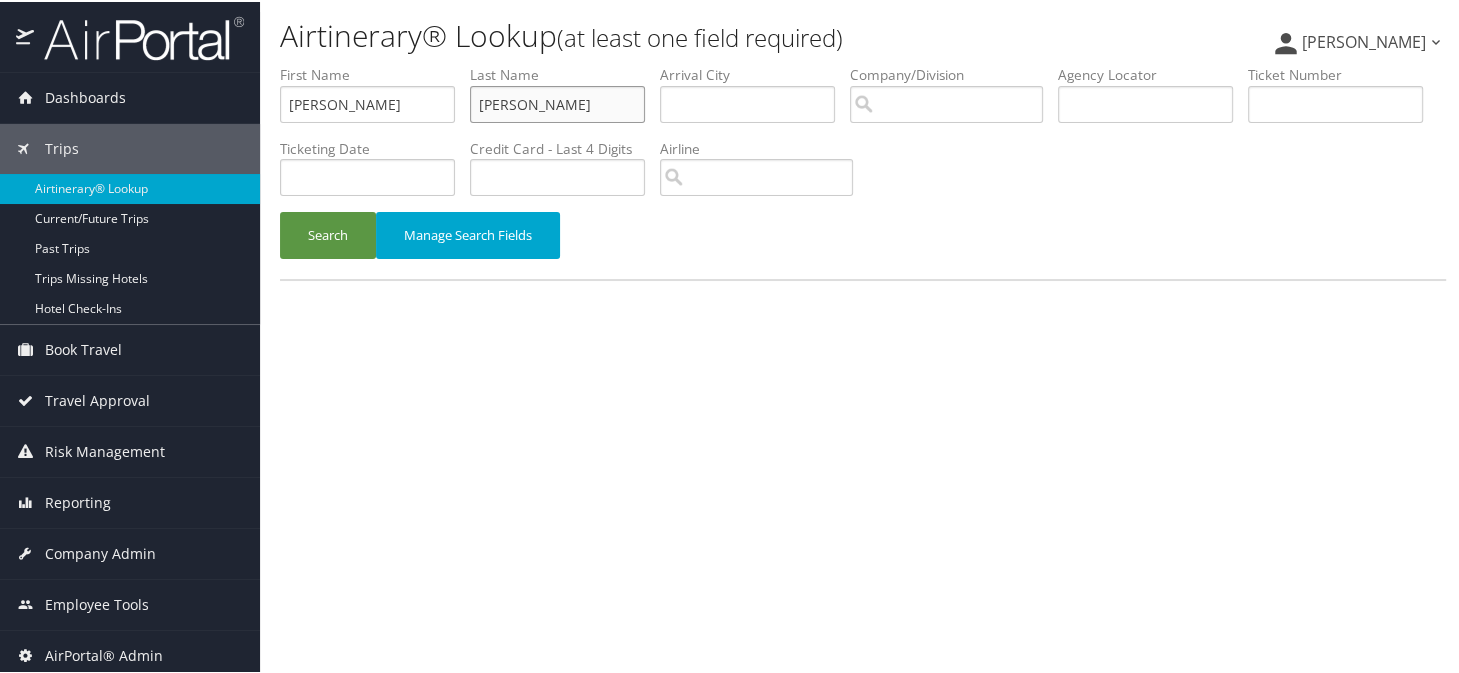 type on "[PERSON_NAME]" 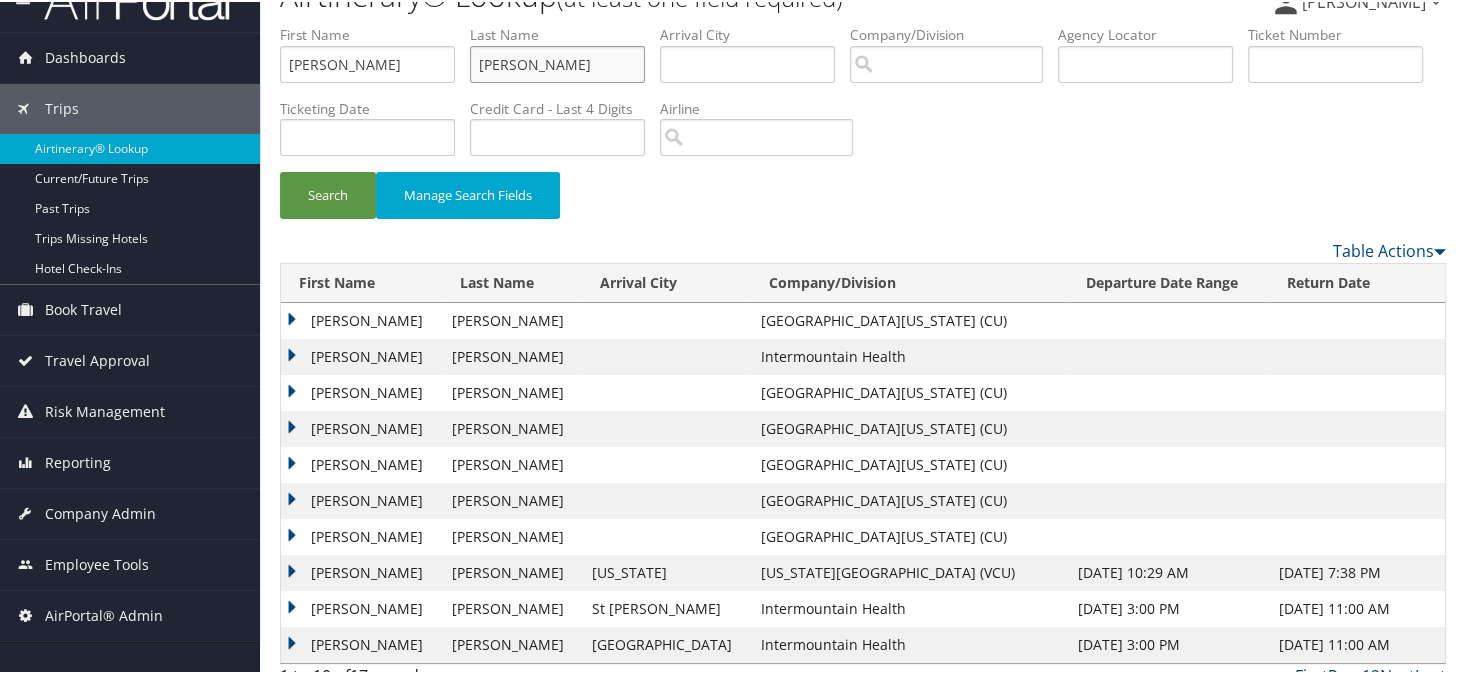 scroll, scrollTop: 61, scrollLeft: 0, axis: vertical 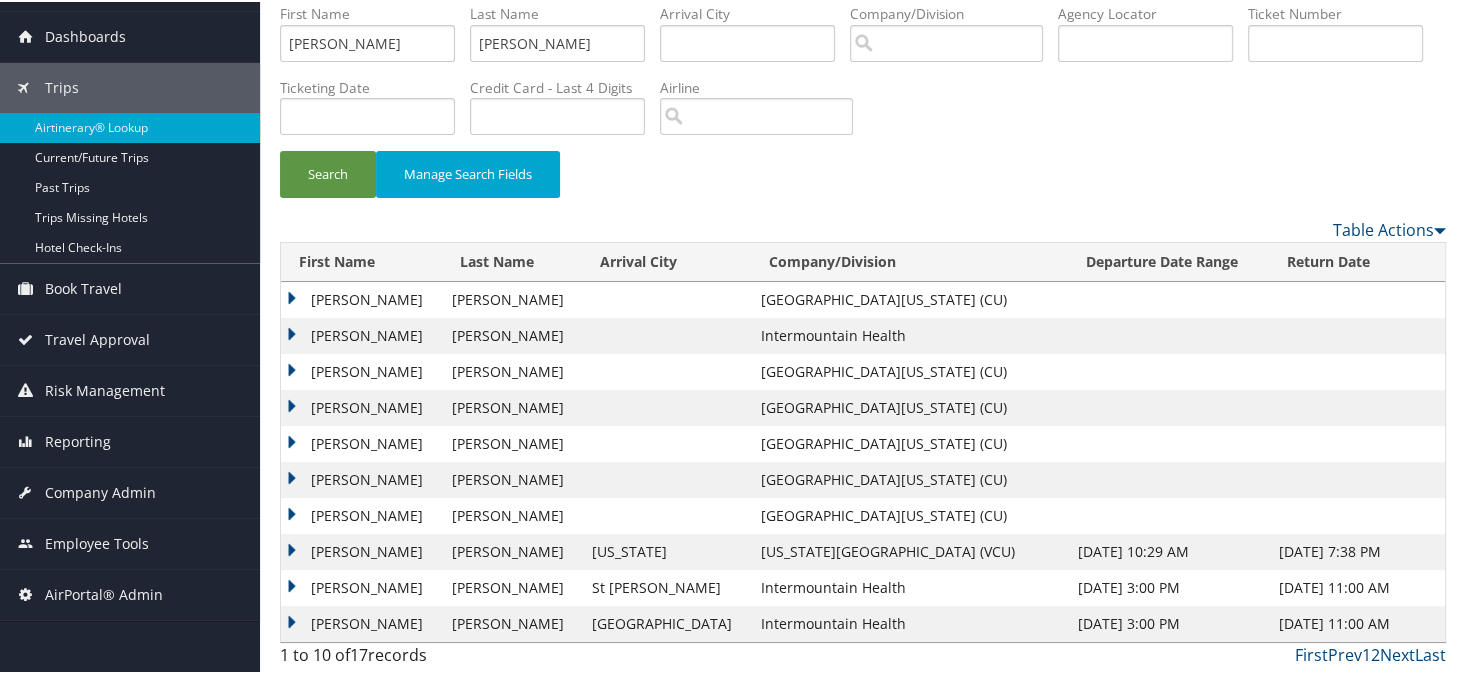 click on "[PERSON_NAME]" at bounding box center (361, 298) 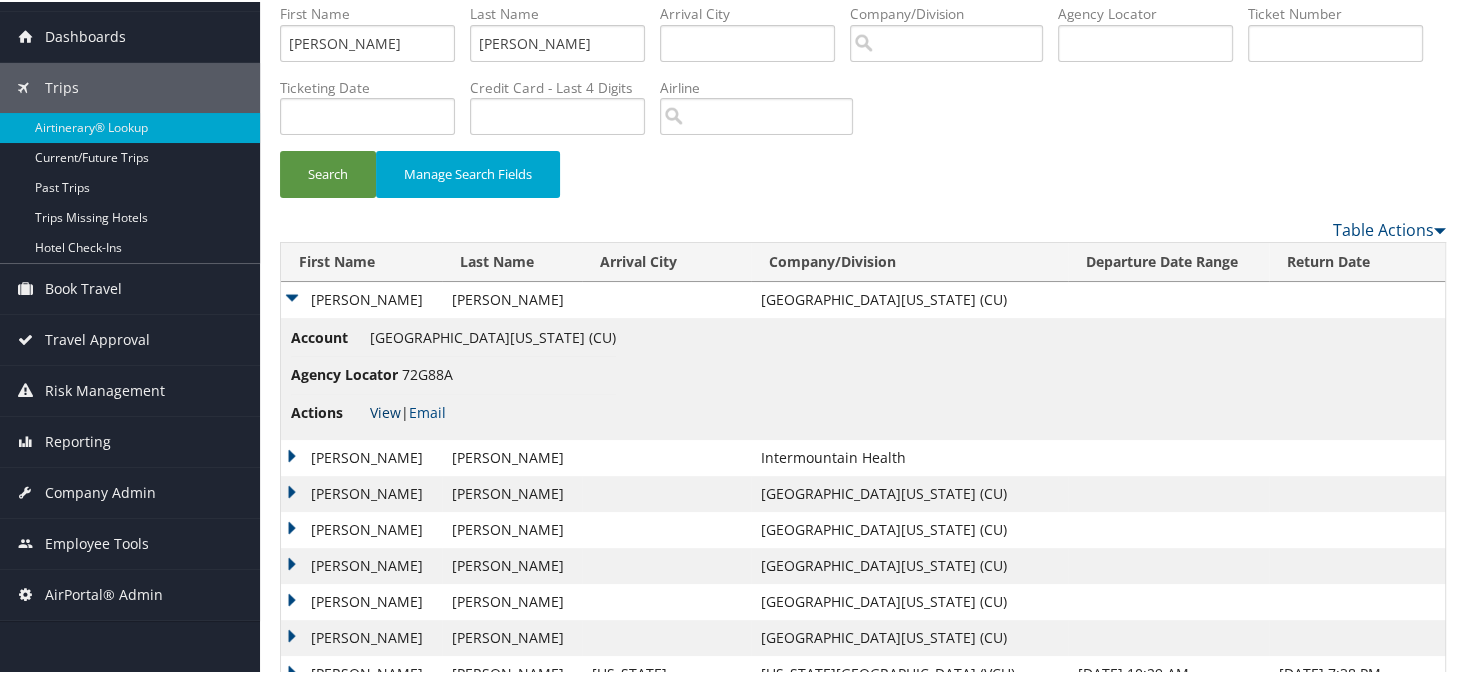 click on "View" at bounding box center (385, 410) 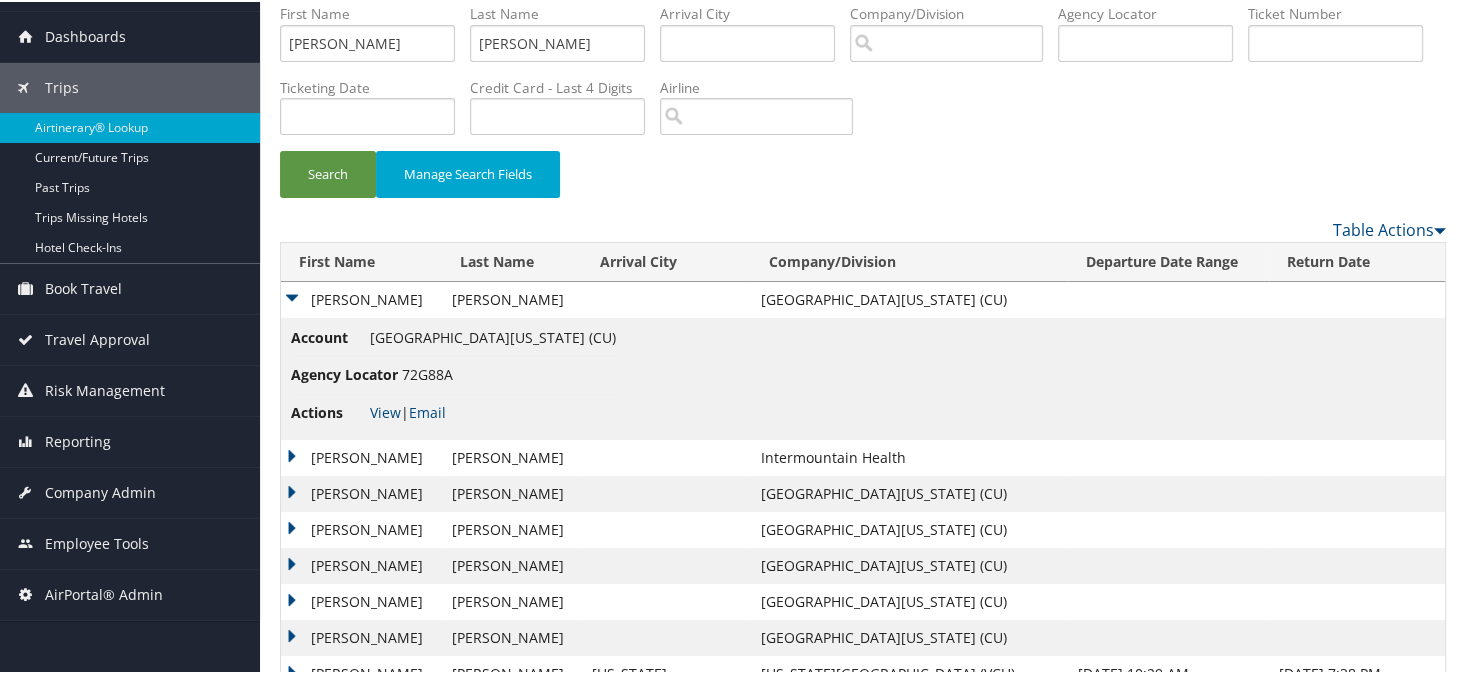 click on "[PERSON_NAME]" at bounding box center [361, 456] 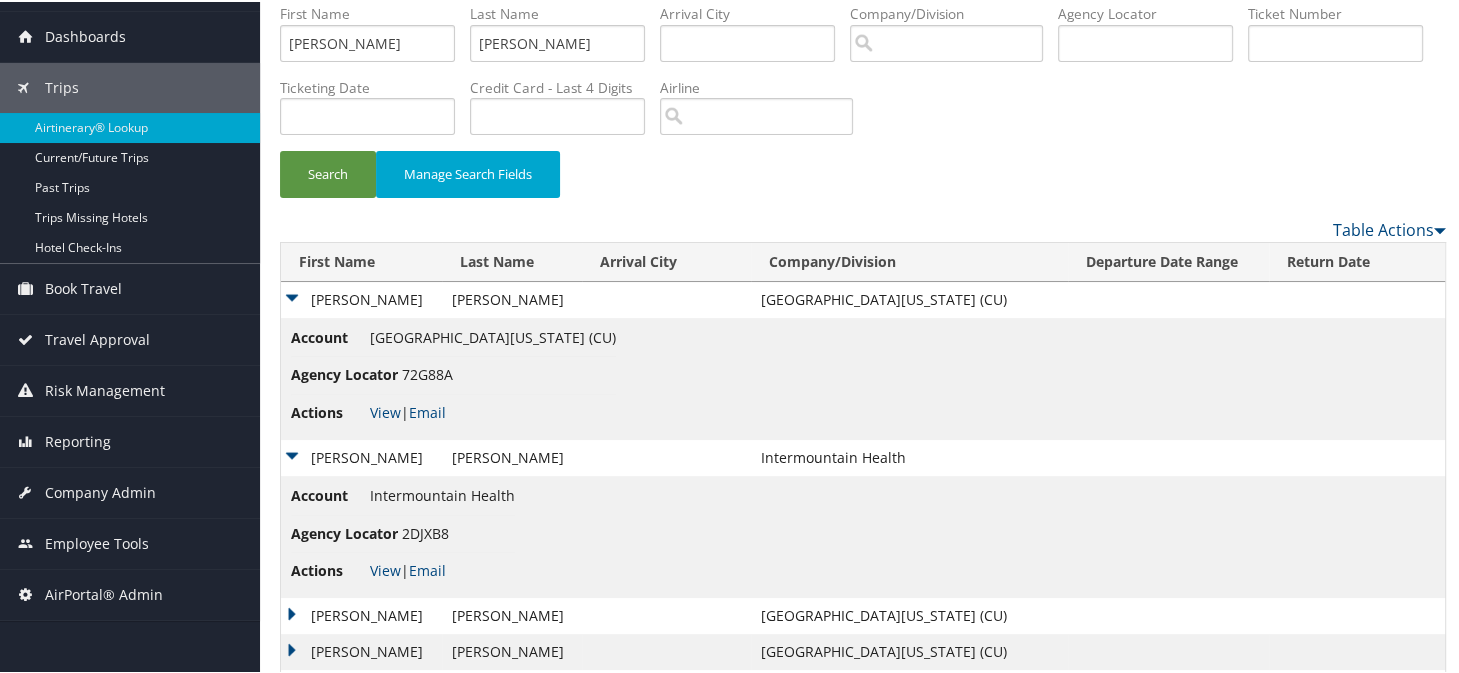 click on "[PERSON_NAME]" at bounding box center [361, 614] 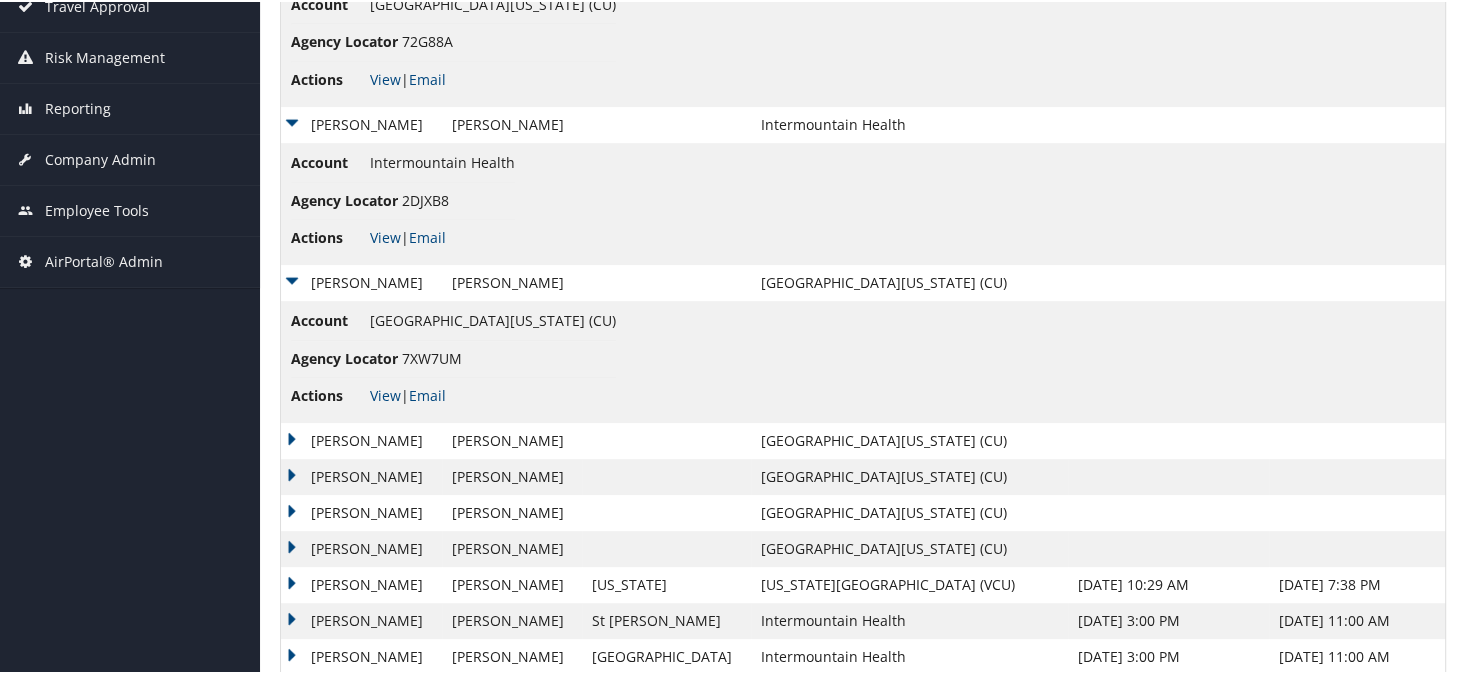 scroll, scrollTop: 425, scrollLeft: 0, axis: vertical 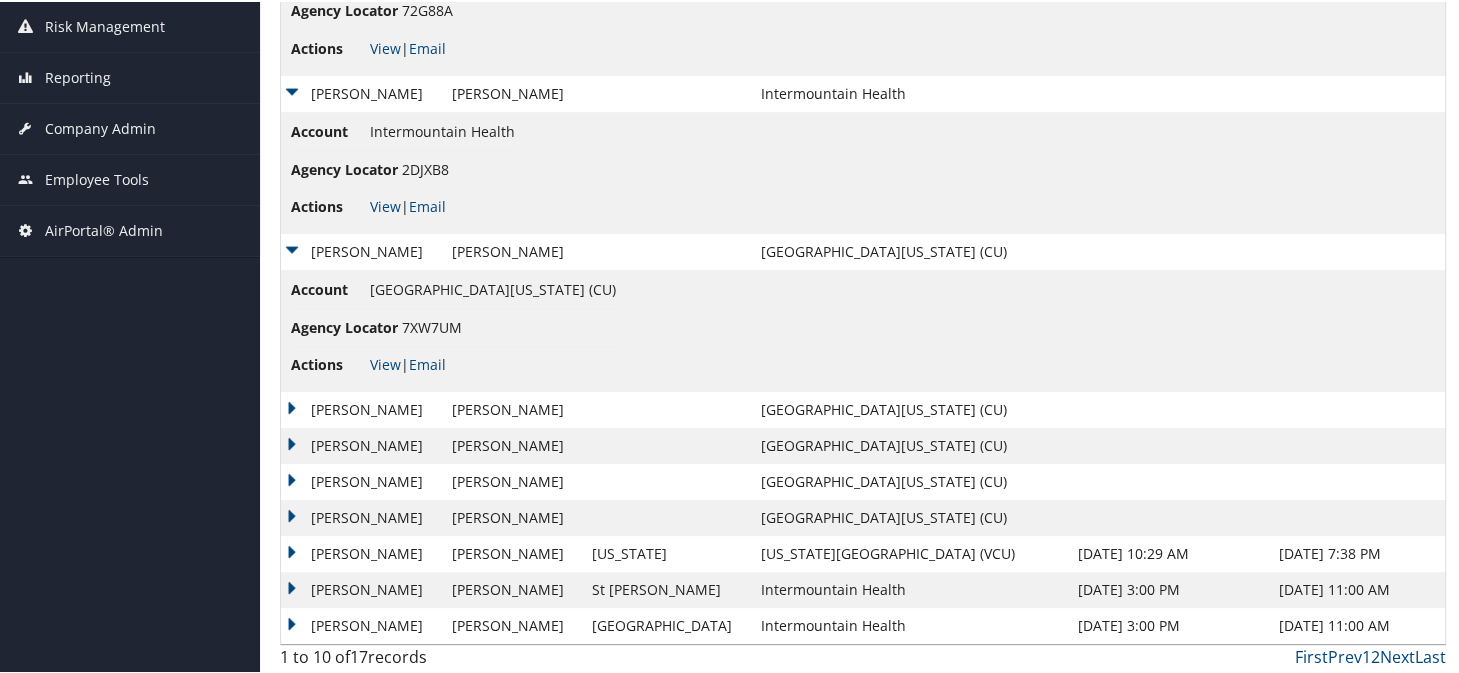 click on "[PERSON_NAME]" at bounding box center (361, 408) 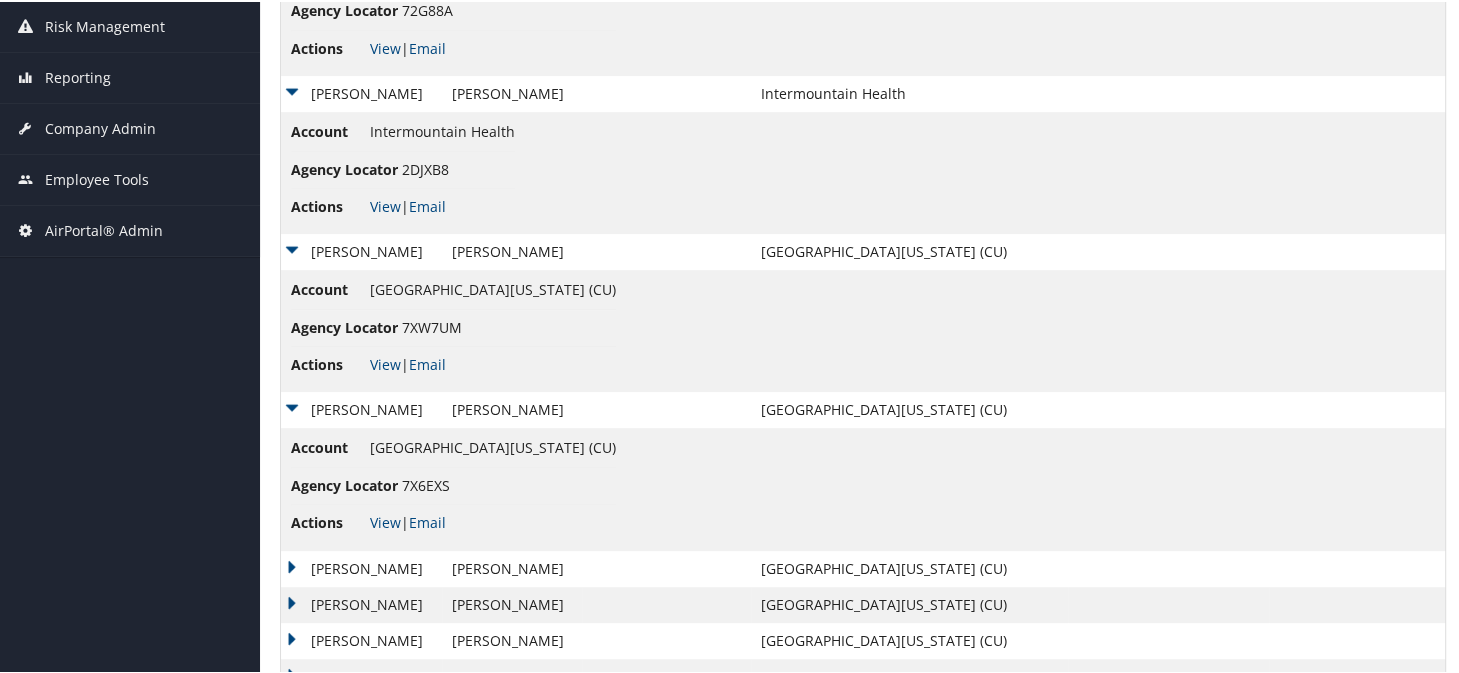 click on "[PERSON_NAME]" at bounding box center [361, 567] 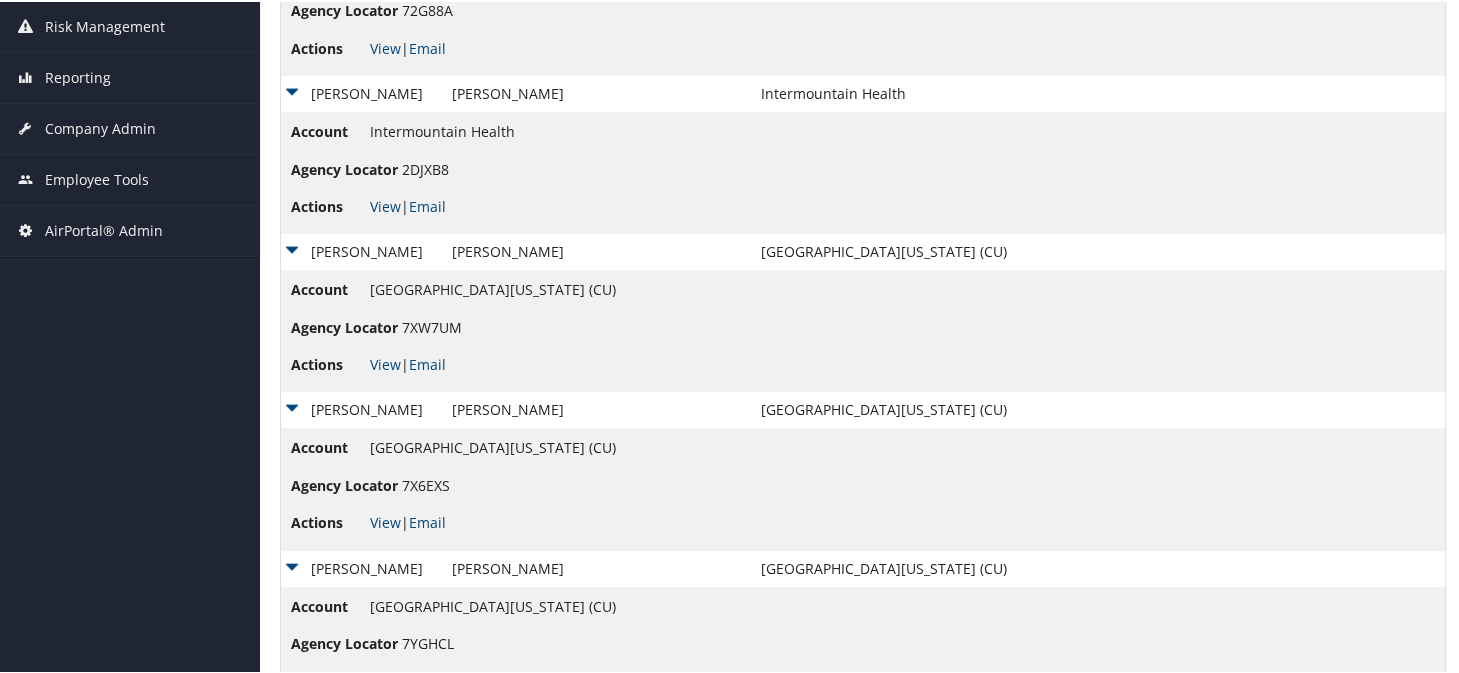 scroll, scrollTop: 669, scrollLeft: 0, axis: vertical 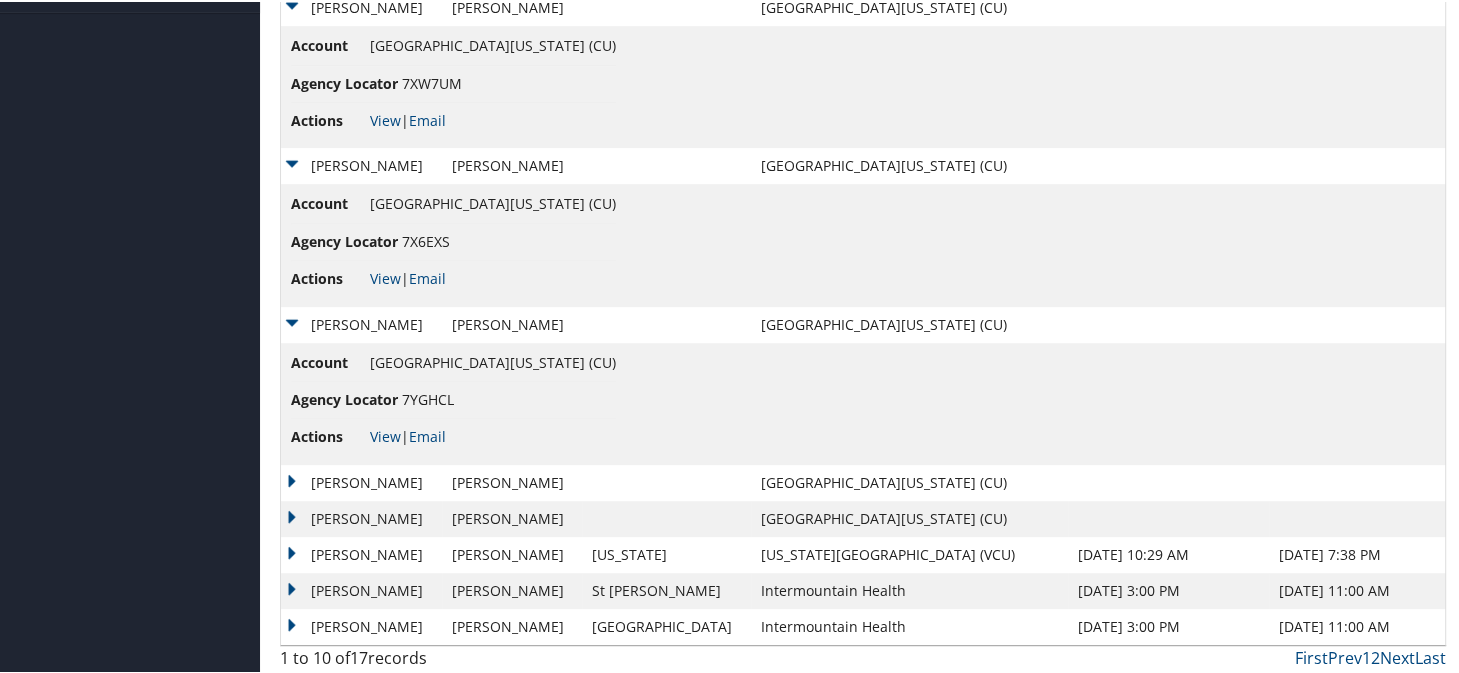 click on "[PERSON_NAME]" at bounding box center (361, 481) 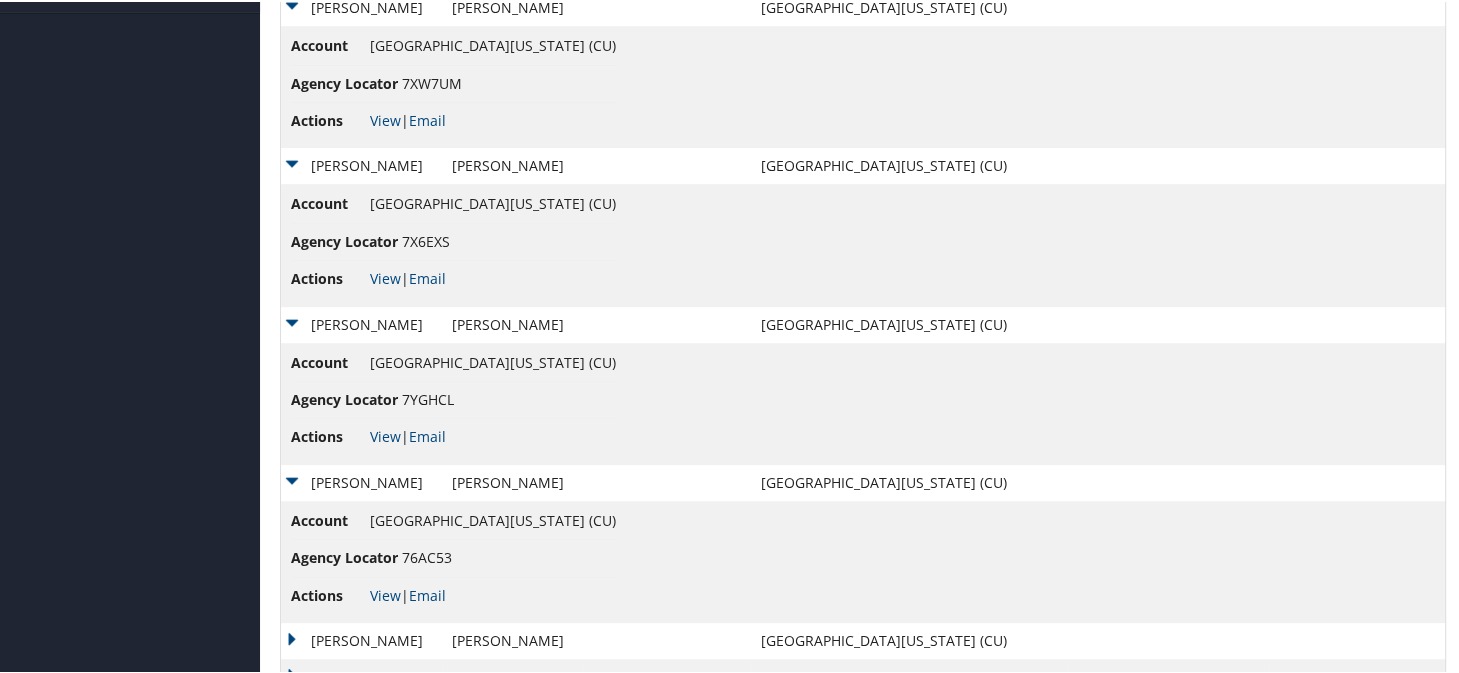 scroll, scrollTop: 791, scrollLeft: 0, axis: vertical 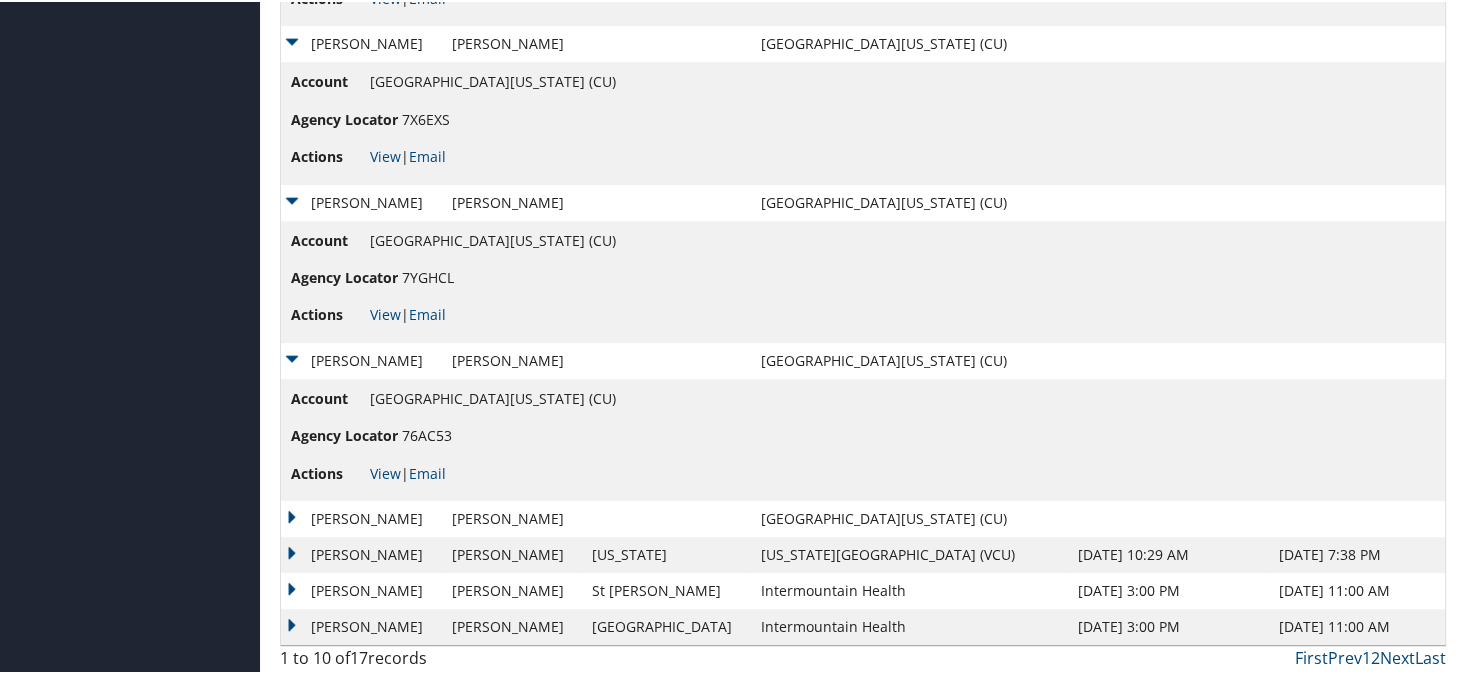 click on "[PERSON_NAME]" at bounding box center [361, 517] 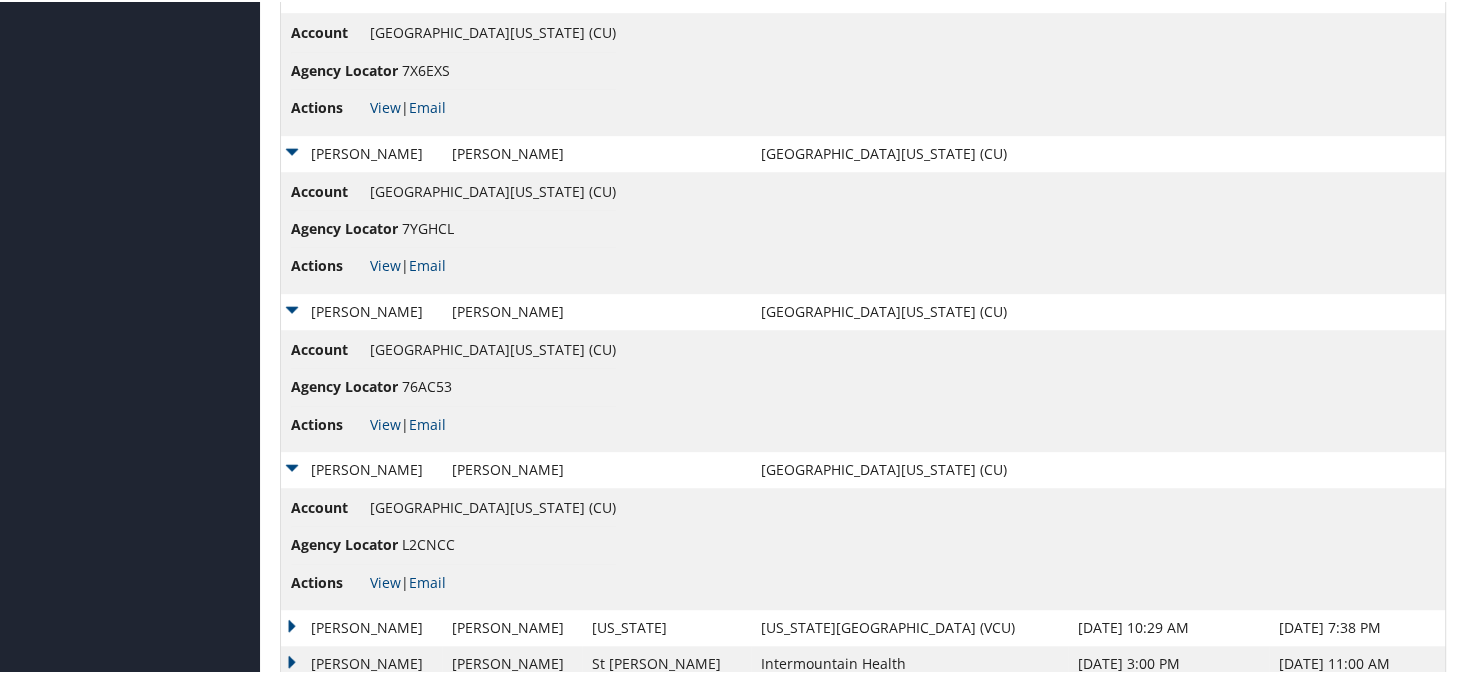 scroll, scrollTop: 912, scrollLeft: 0, axis: vertical 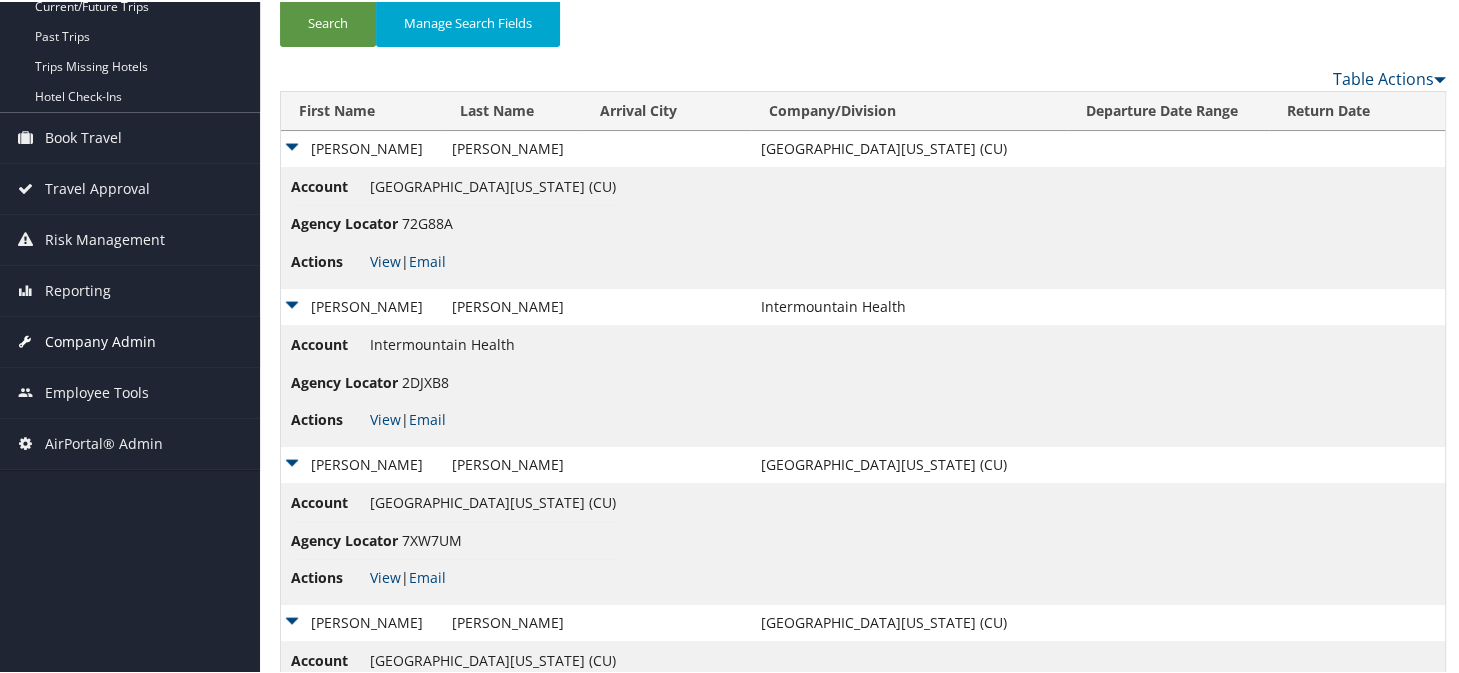 click on "Company Admin" at bounding box center [100, 340] 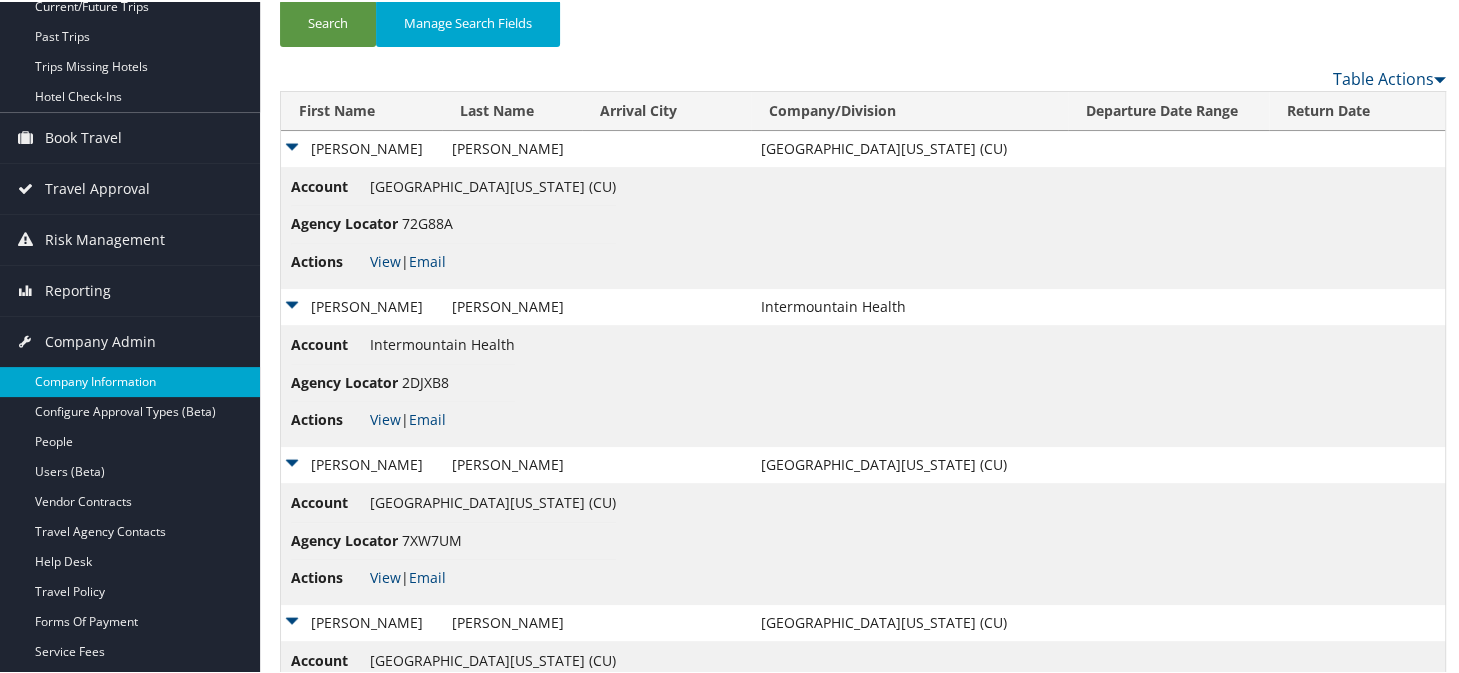 click on "Company Information" at bounding box center (130, 380) 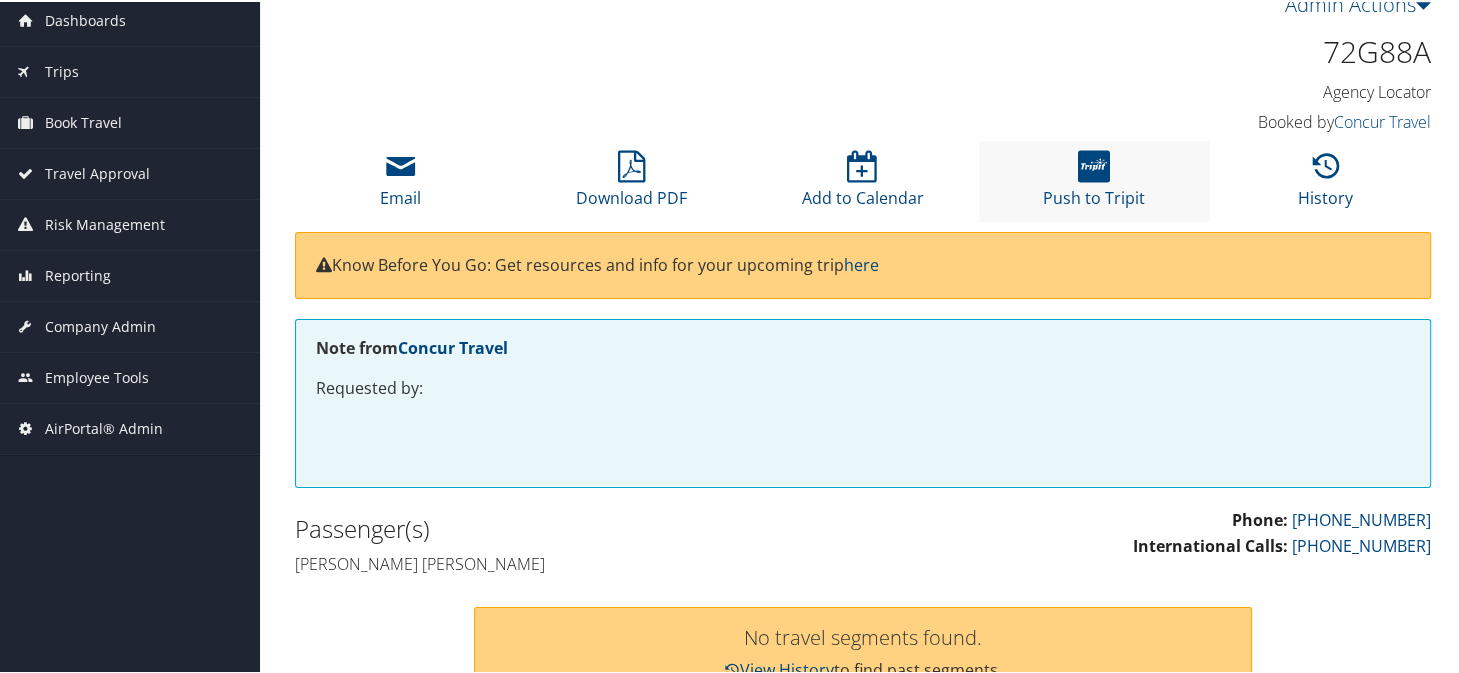 scroll, scrollTop: 0, scrollLeft: 0, axis: both 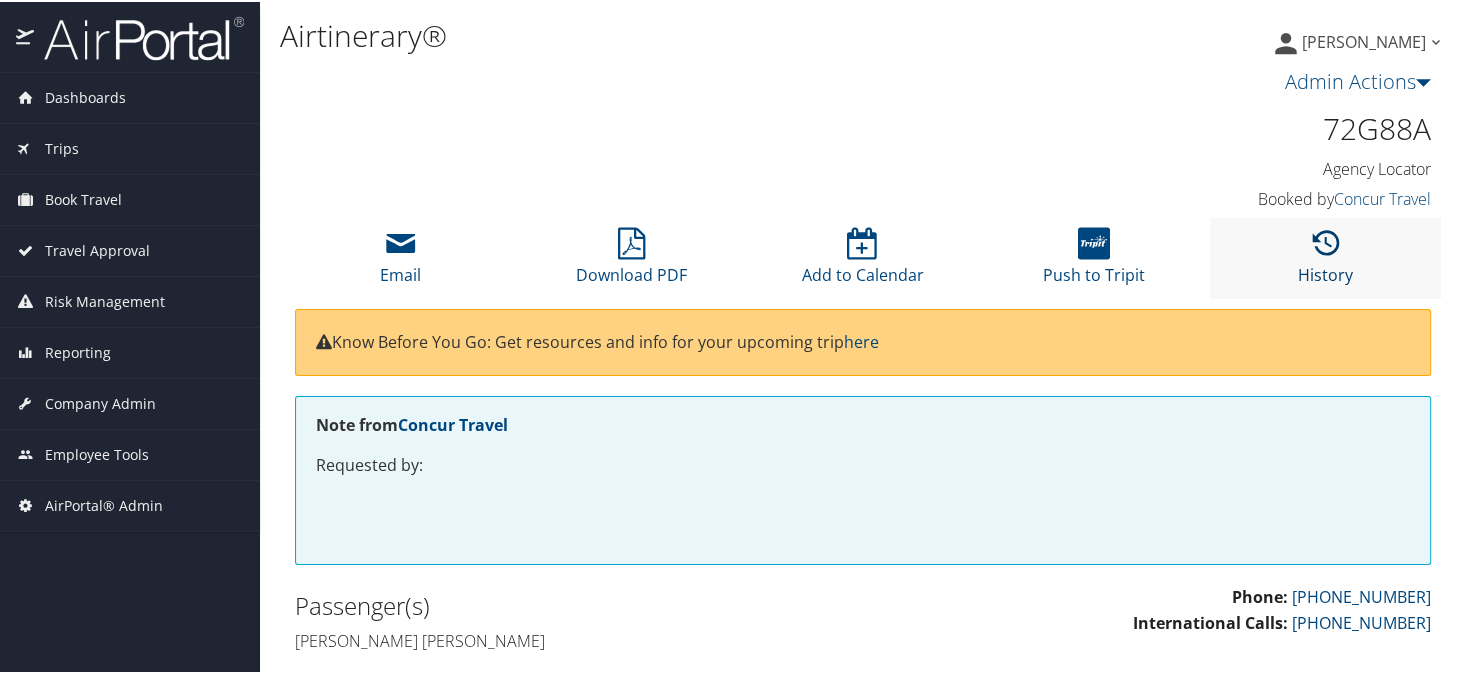 click at bounding box center (1325, 242) 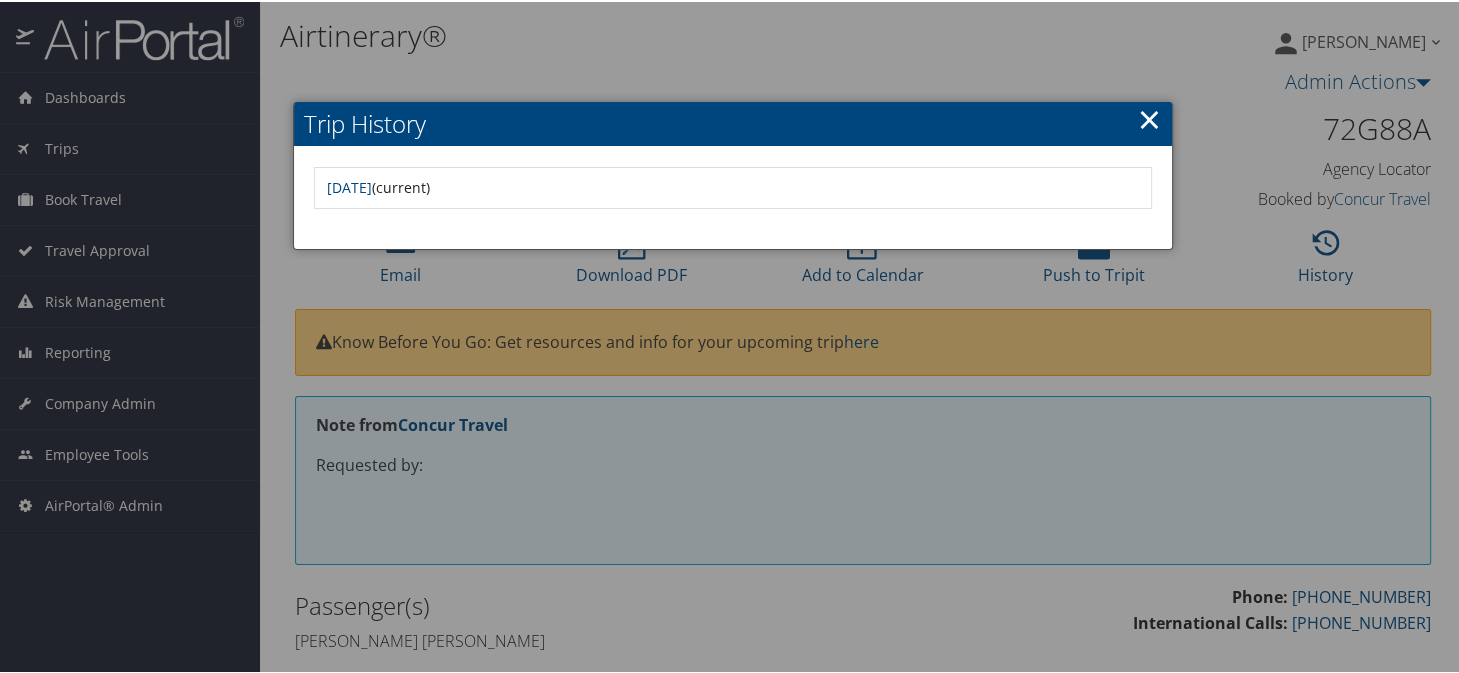 click on "×" at bounding box center [1149, 117] 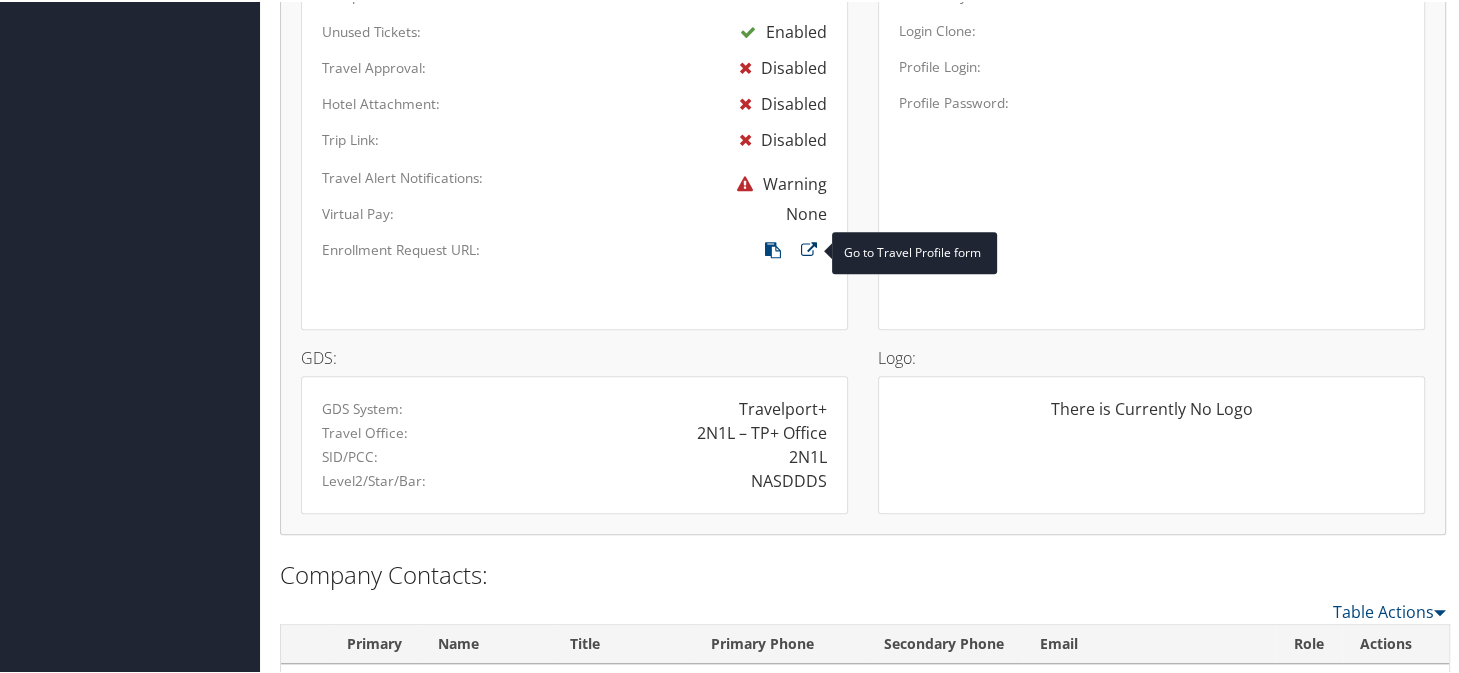 scroll, scrollTop: 1268, scrollLeft: 0, axis: vertical 